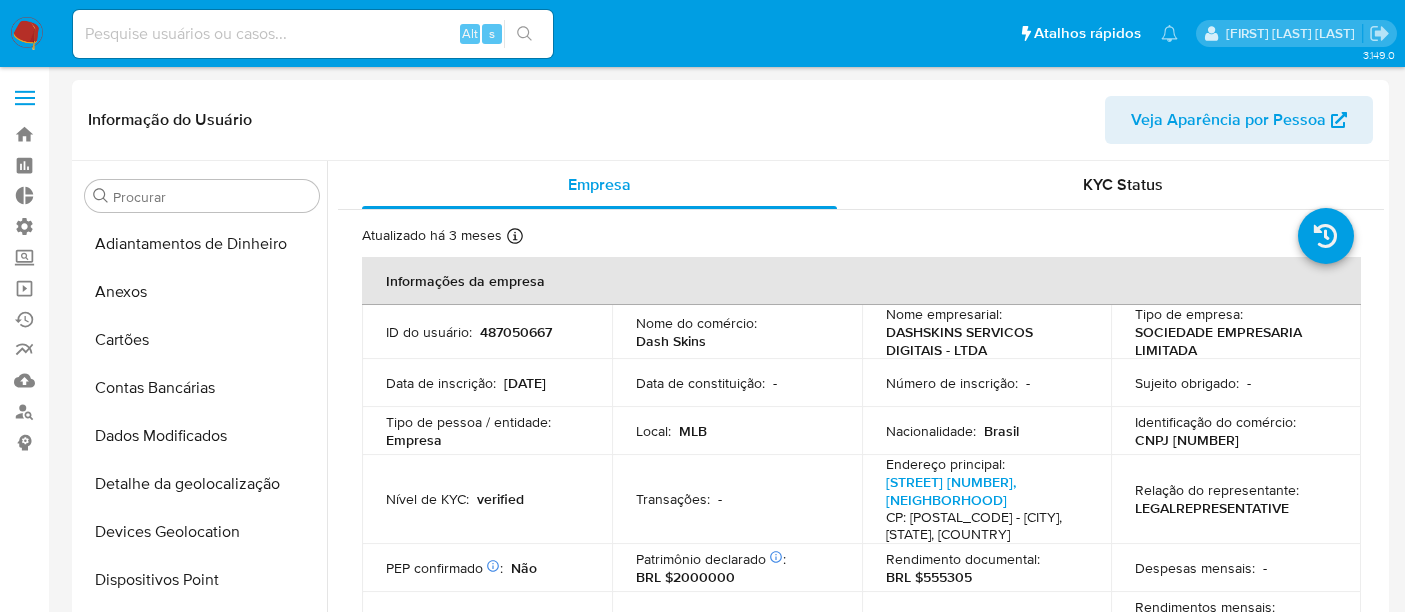 select on "10" 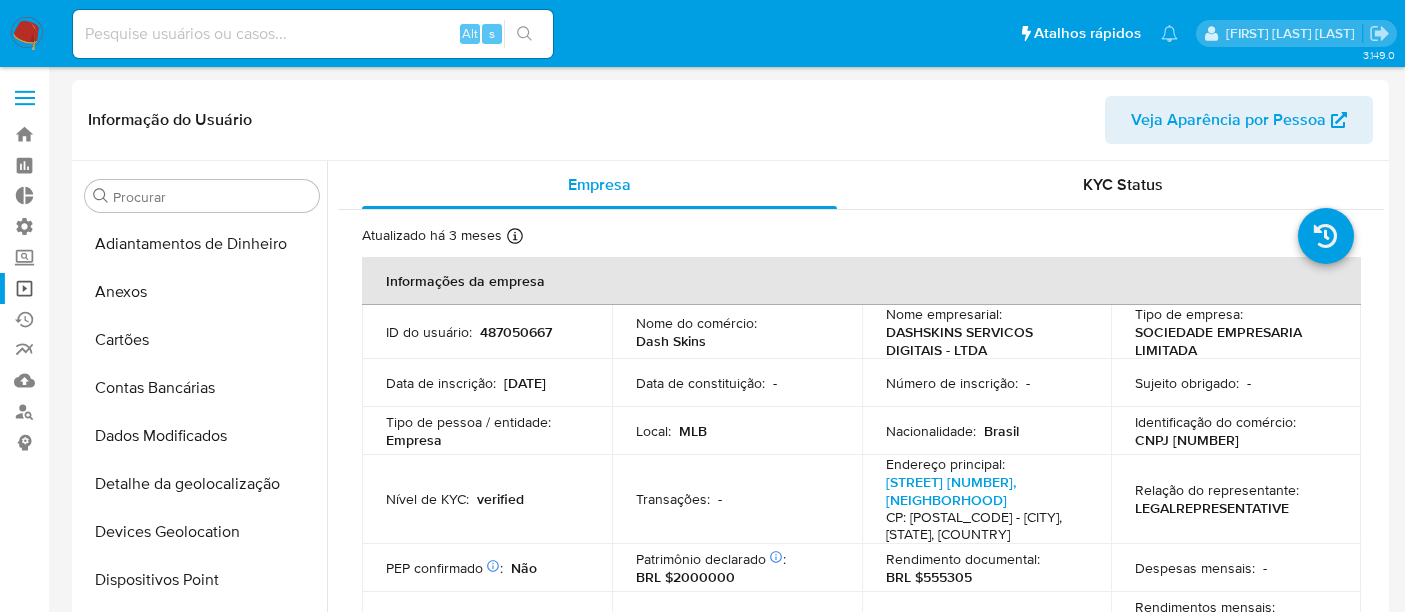 scroll, scrollTop: 0, scrollLeft: 0, axis: both 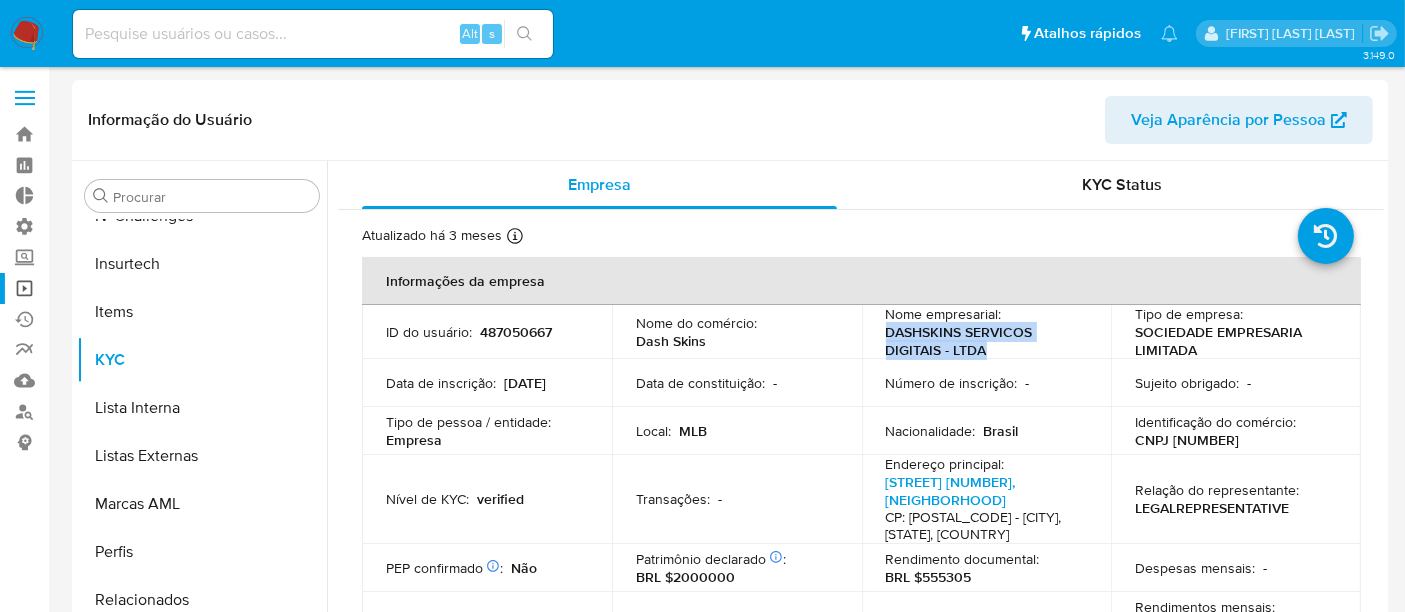 click on "Operações em massa" at bounding box center [119, 288] 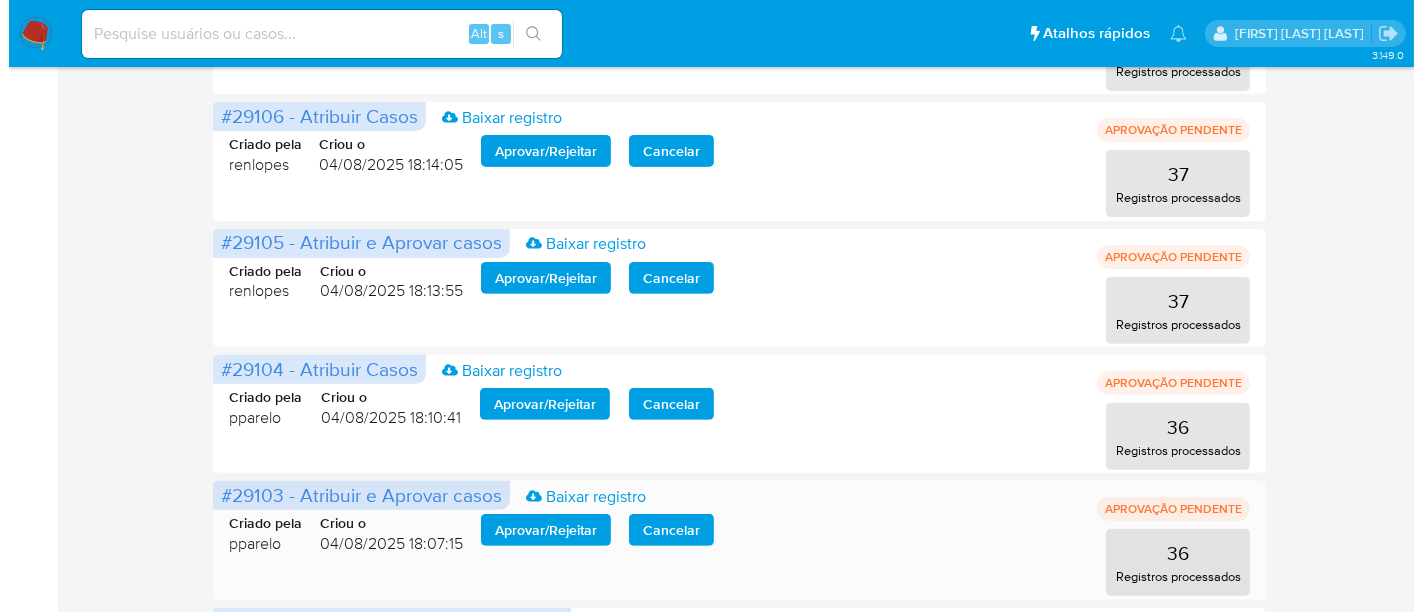 scroll, scrollTop: 888, scrollLeft: 0, axis: vertical 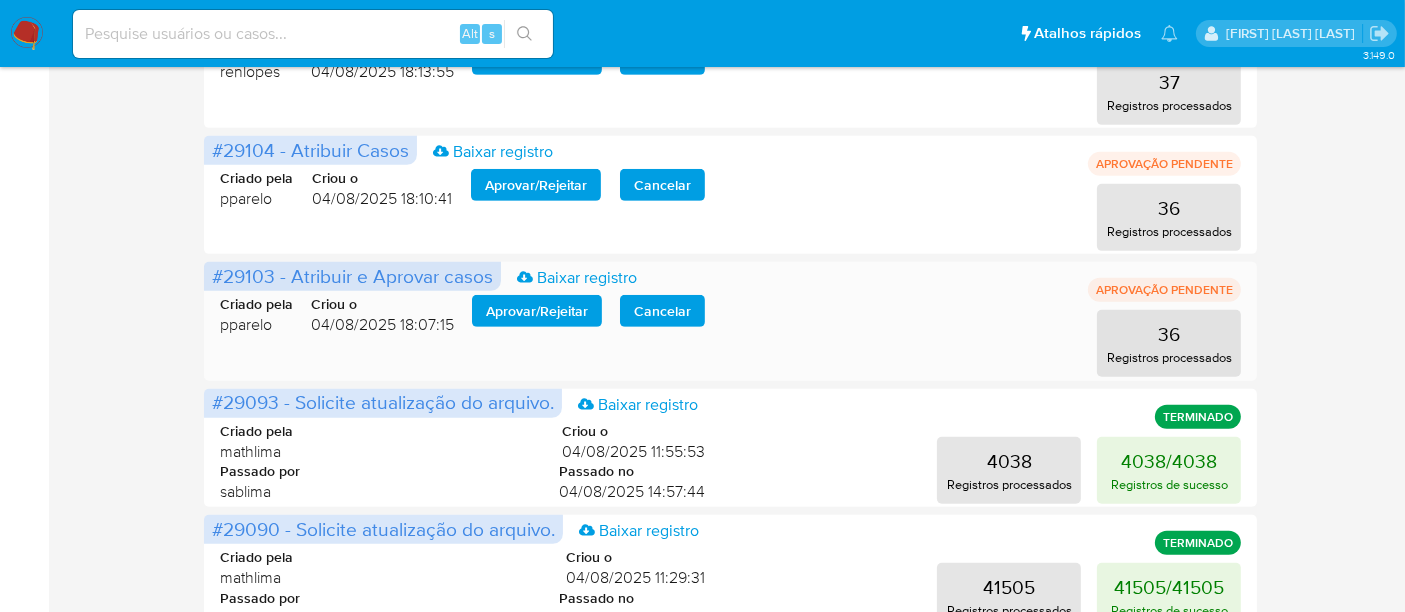 click on "Aprovar  /  Rejeitar" at bounding box center [537, 311] 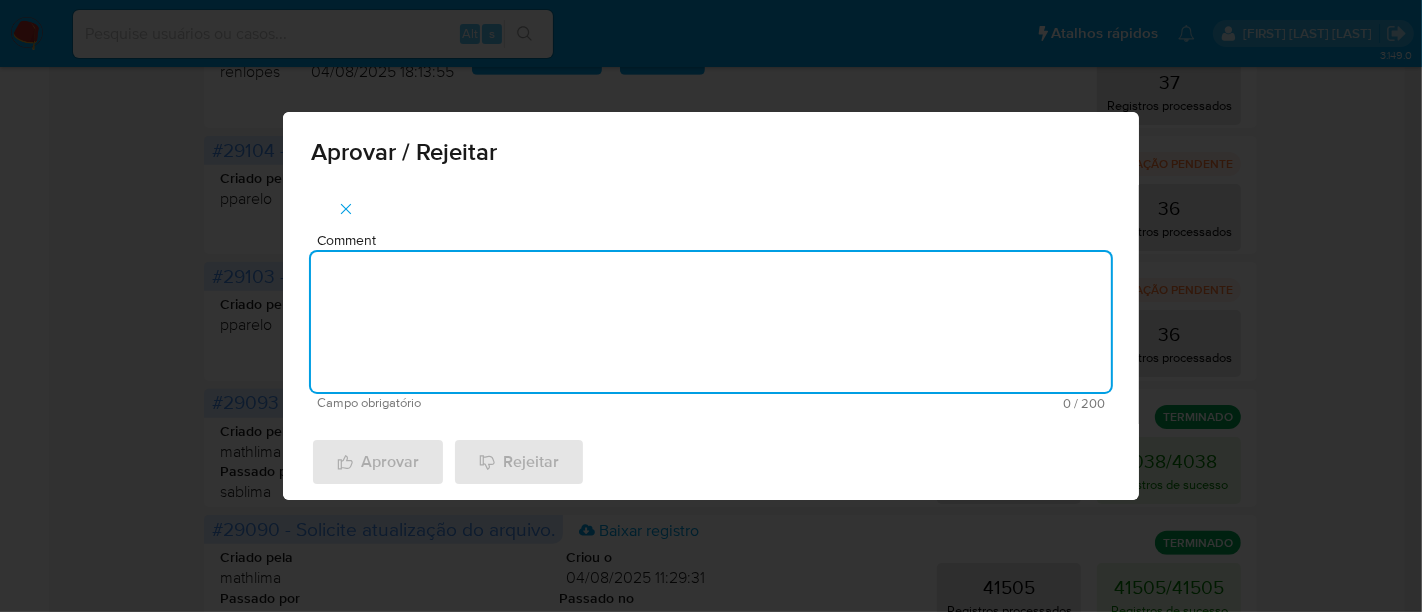 click on "Comment" at bounding box center [711, 322] 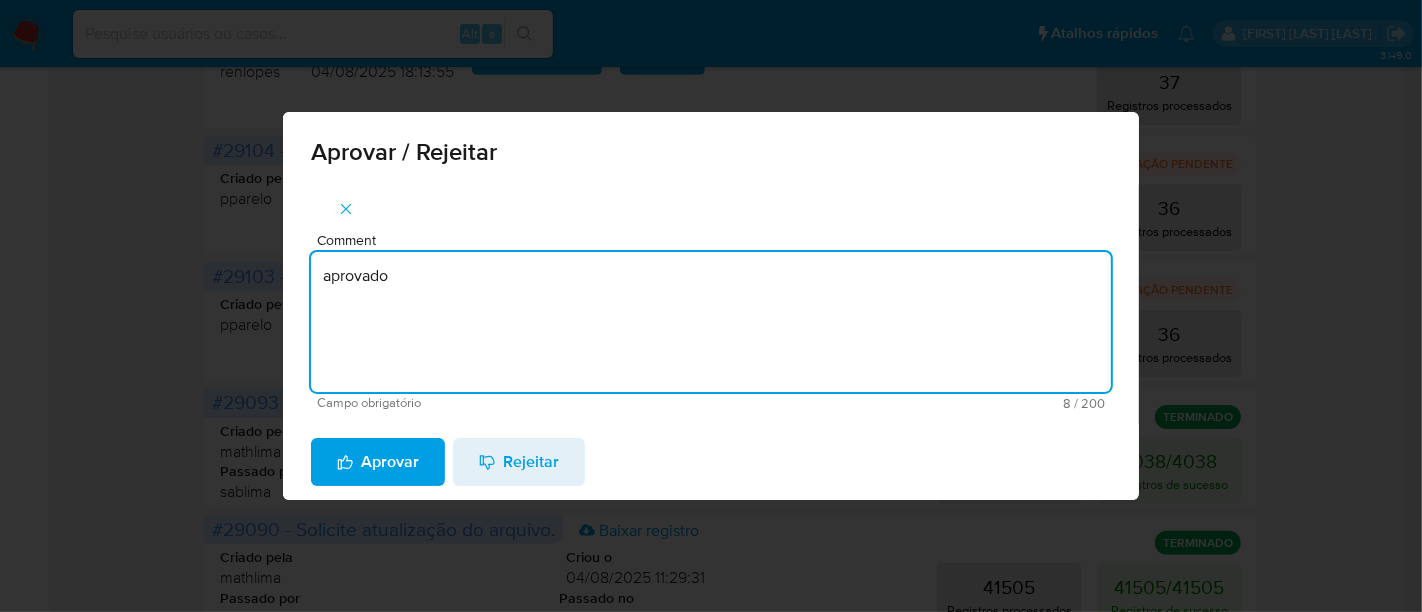 drag, startPoint x: 443, startPoint y: 275, endPoint x: 252, endPoint y: 274, distance: 191.00262 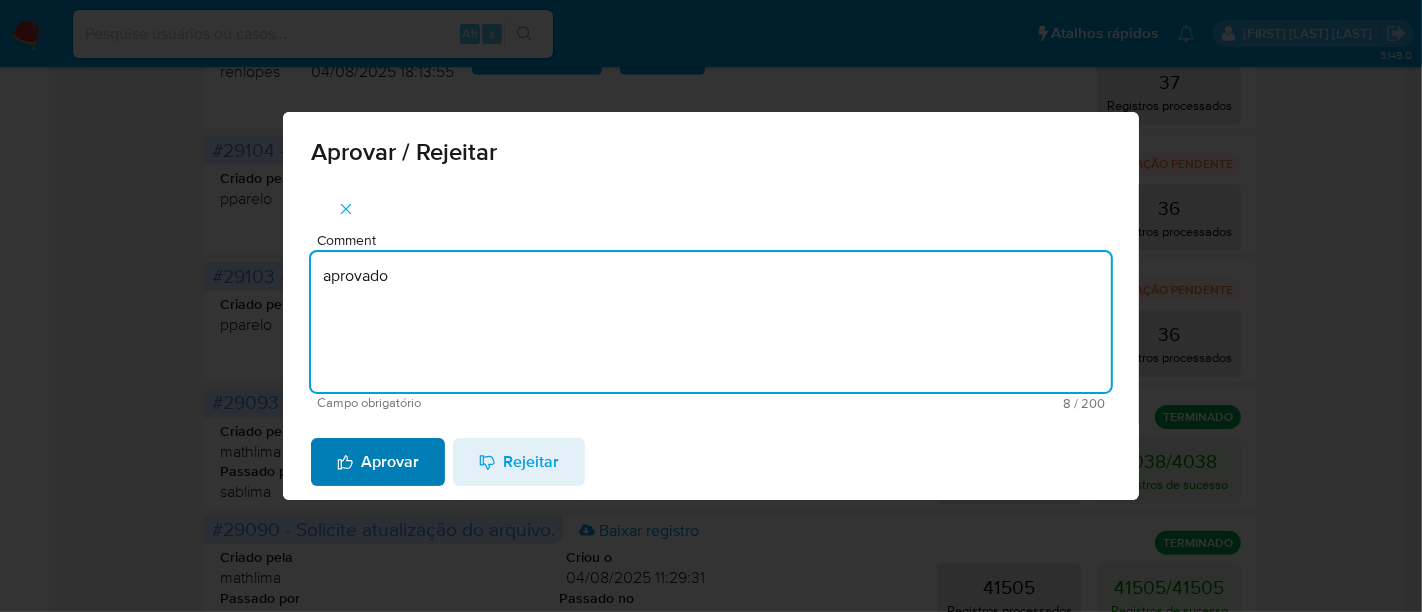 type on "aprovado" 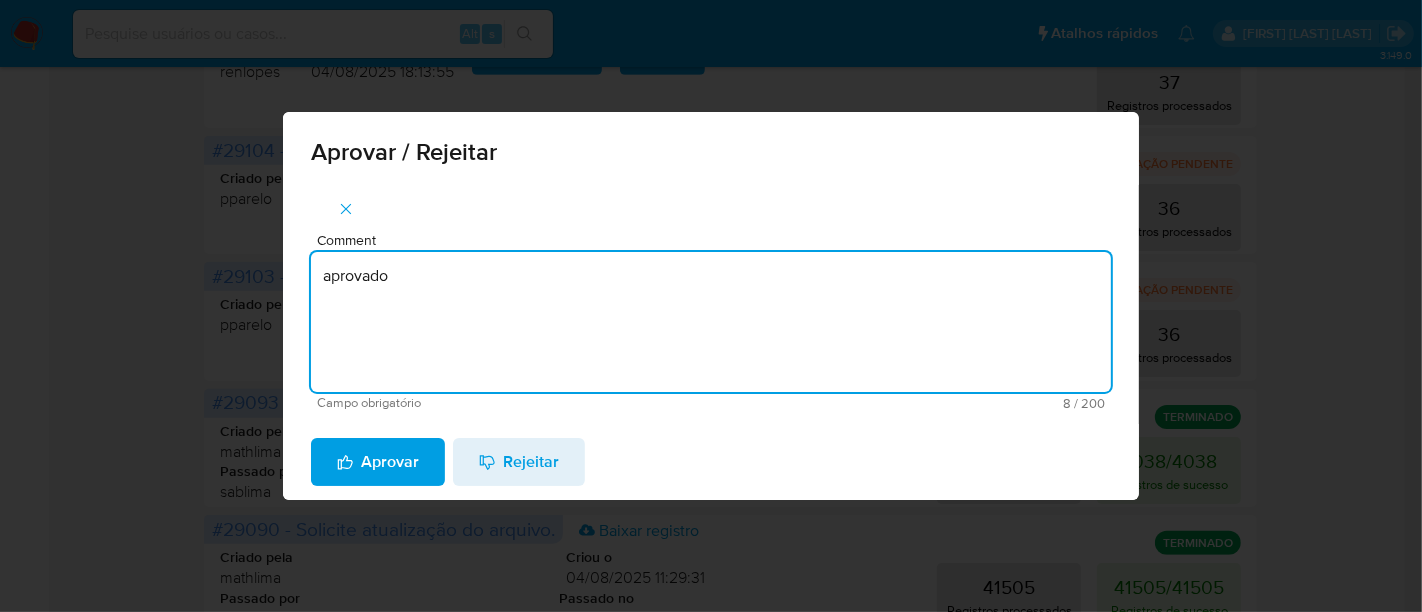 click on "Aprovar" at bounding box center [378, 462] 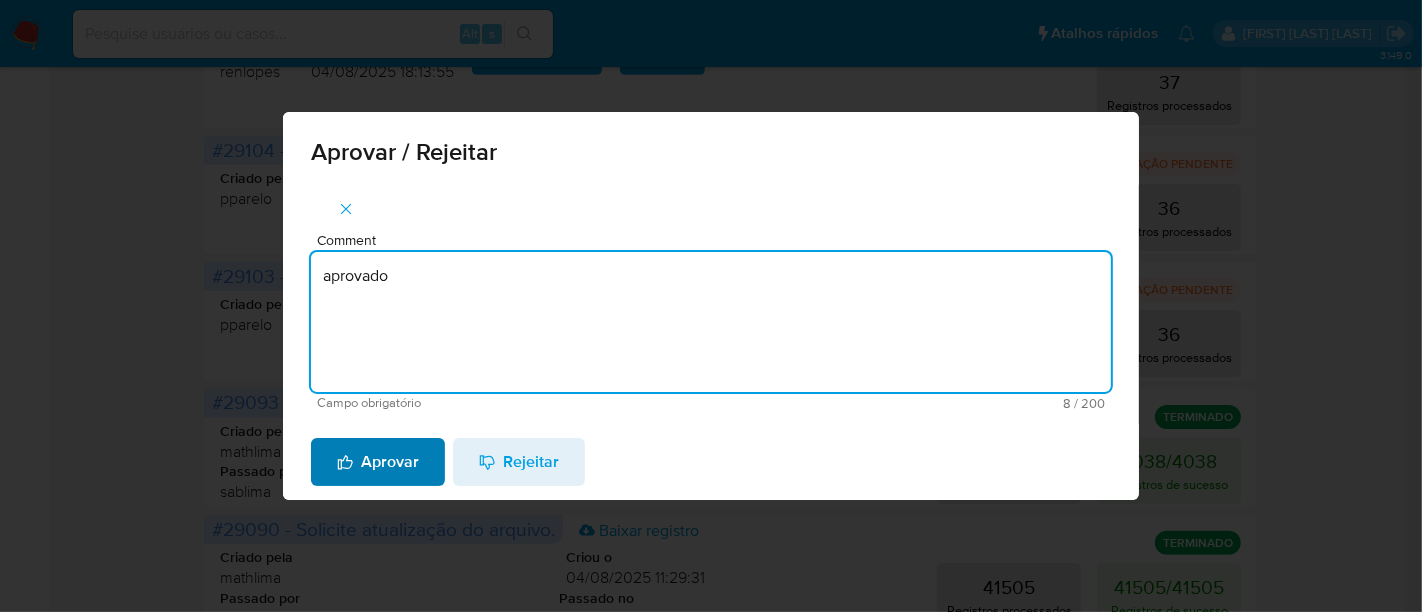 type 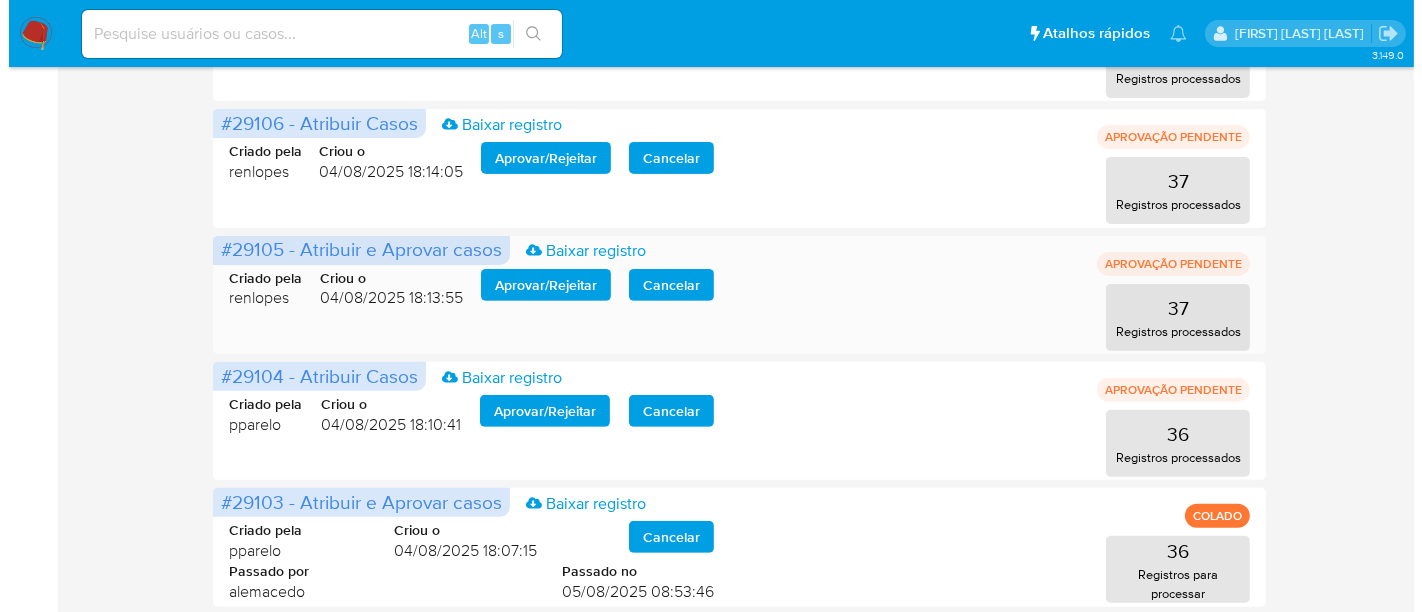 scroll, scrollTop: 632, scrollLeft: 0, axis: vertical 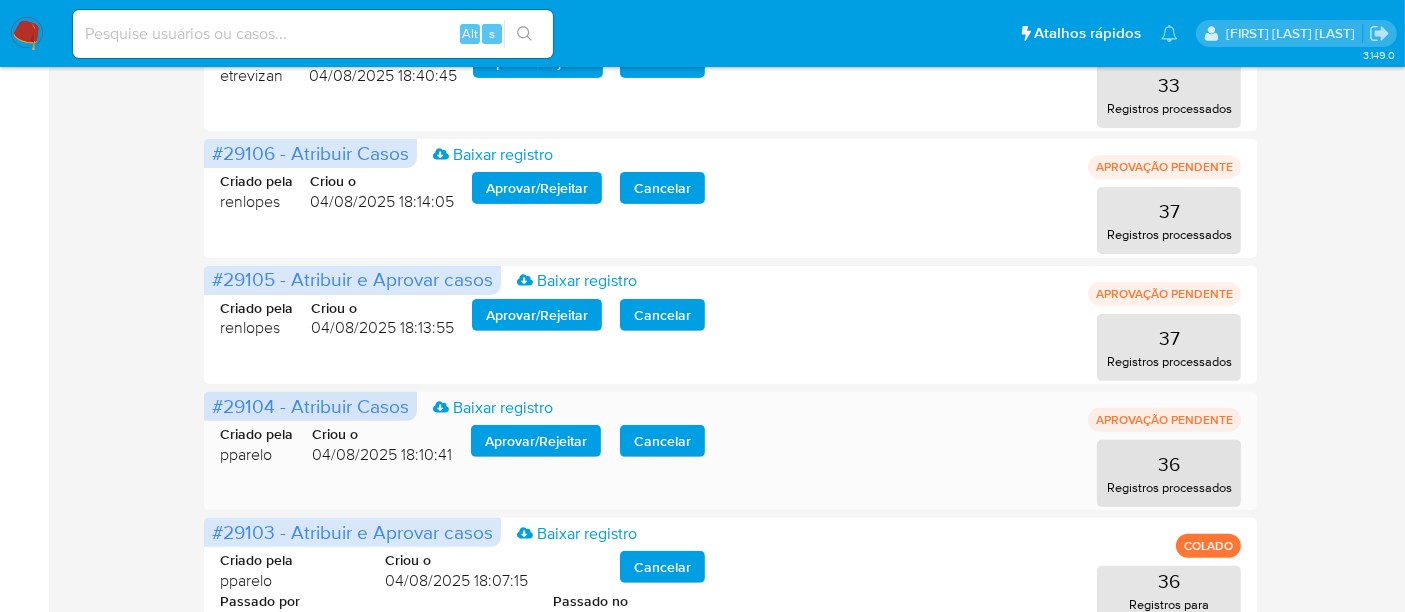click on "Aprovar  /  Rejeitar" at bounding box center (536, 441) 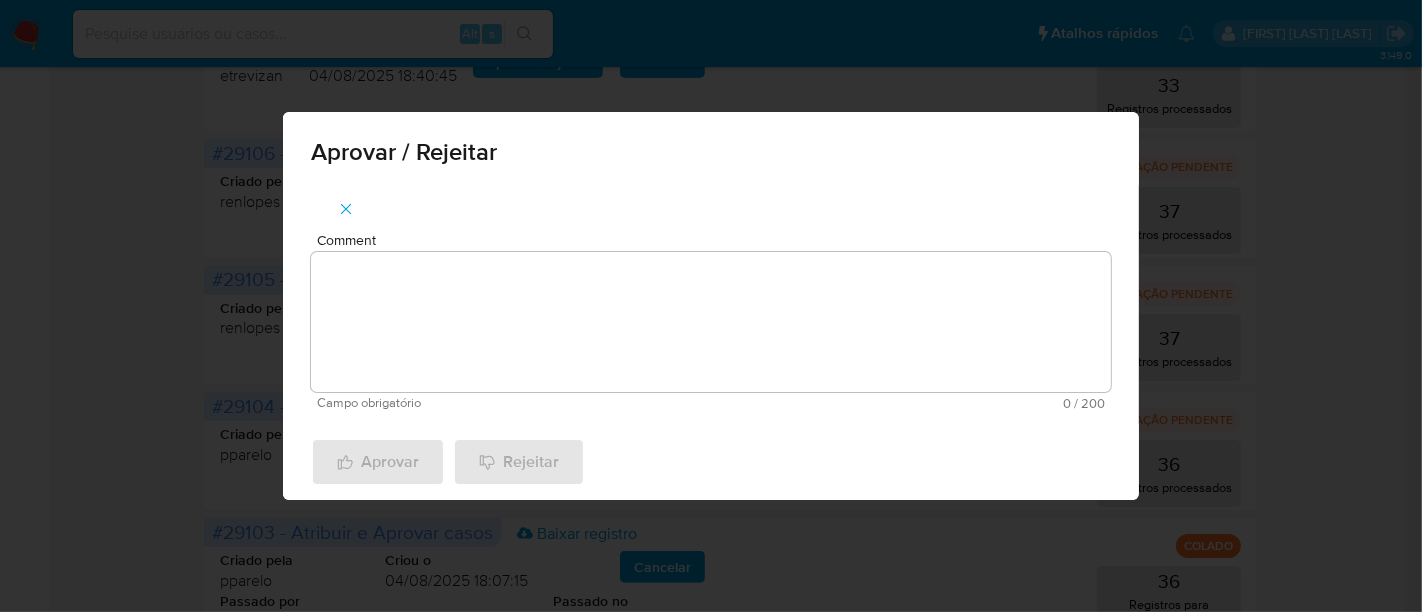 click on "Comment" at bounding box center (711, 322) 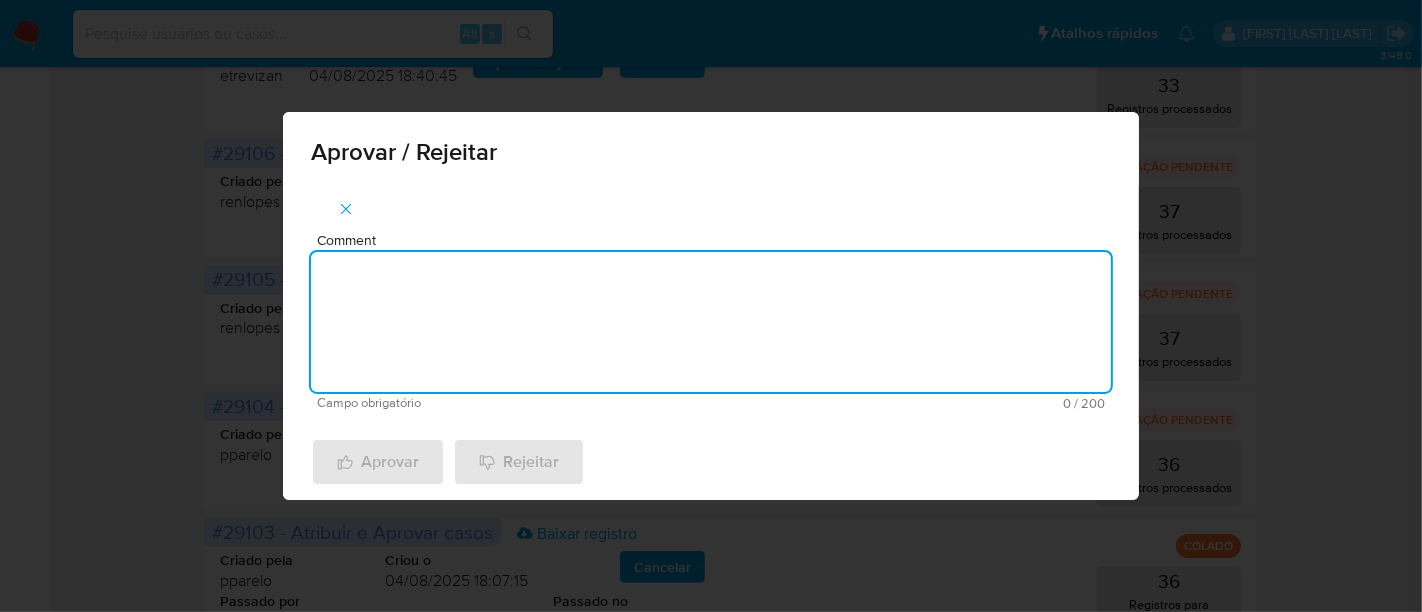 paste on "aprovado" 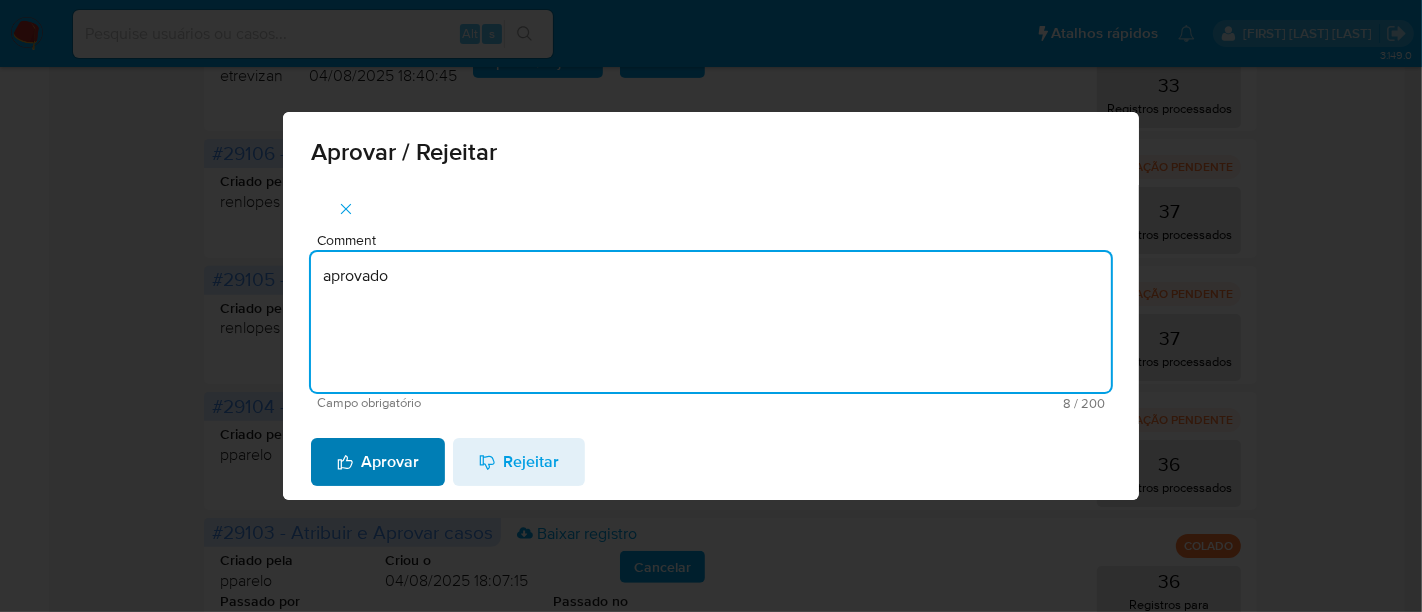 type on "aprovado" 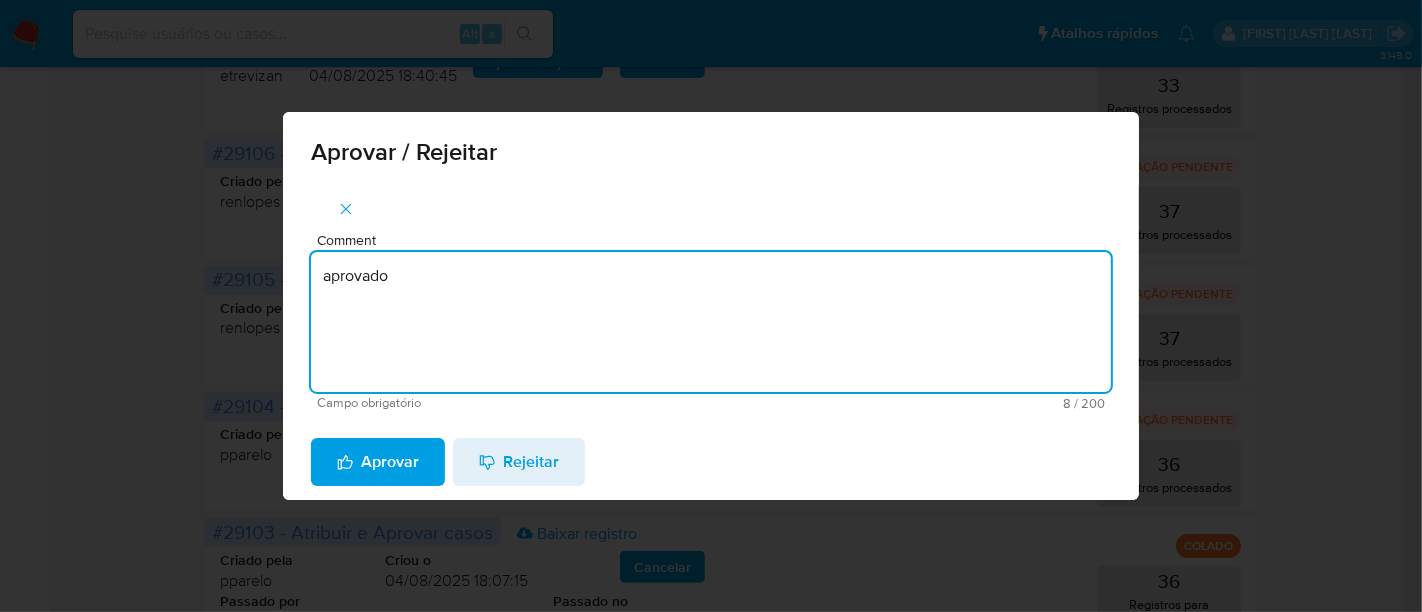 click on "Aprovar" at bounding box center [378, 462] 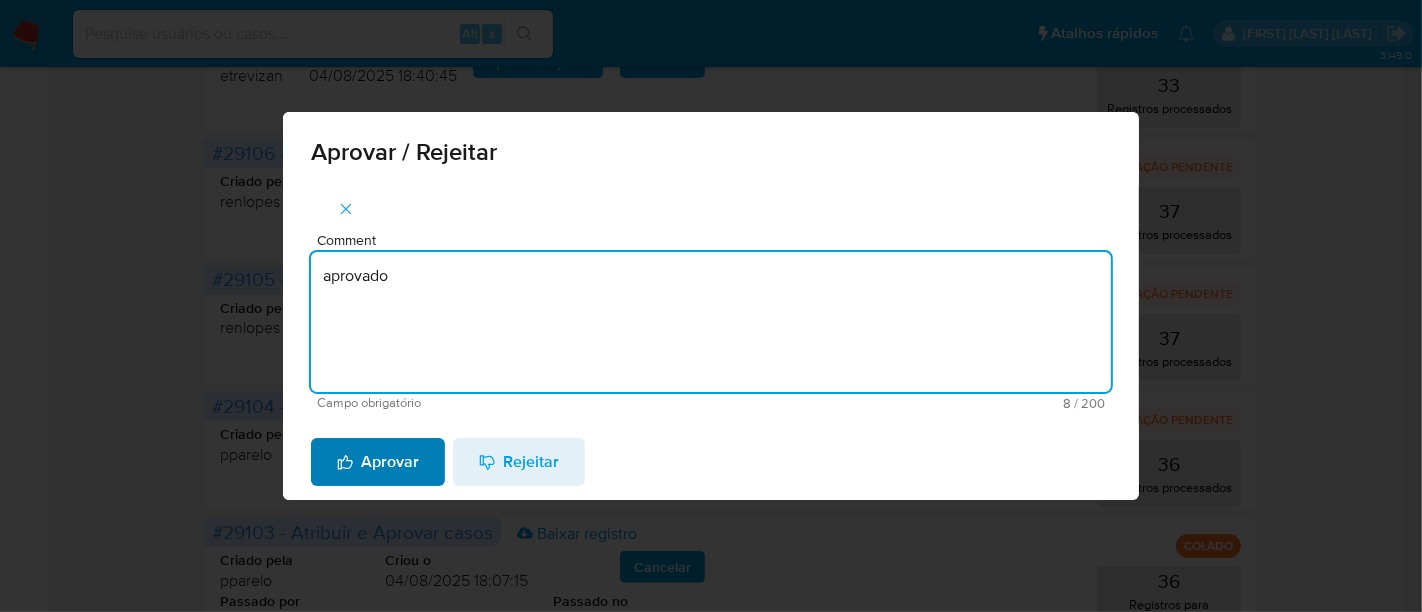 type 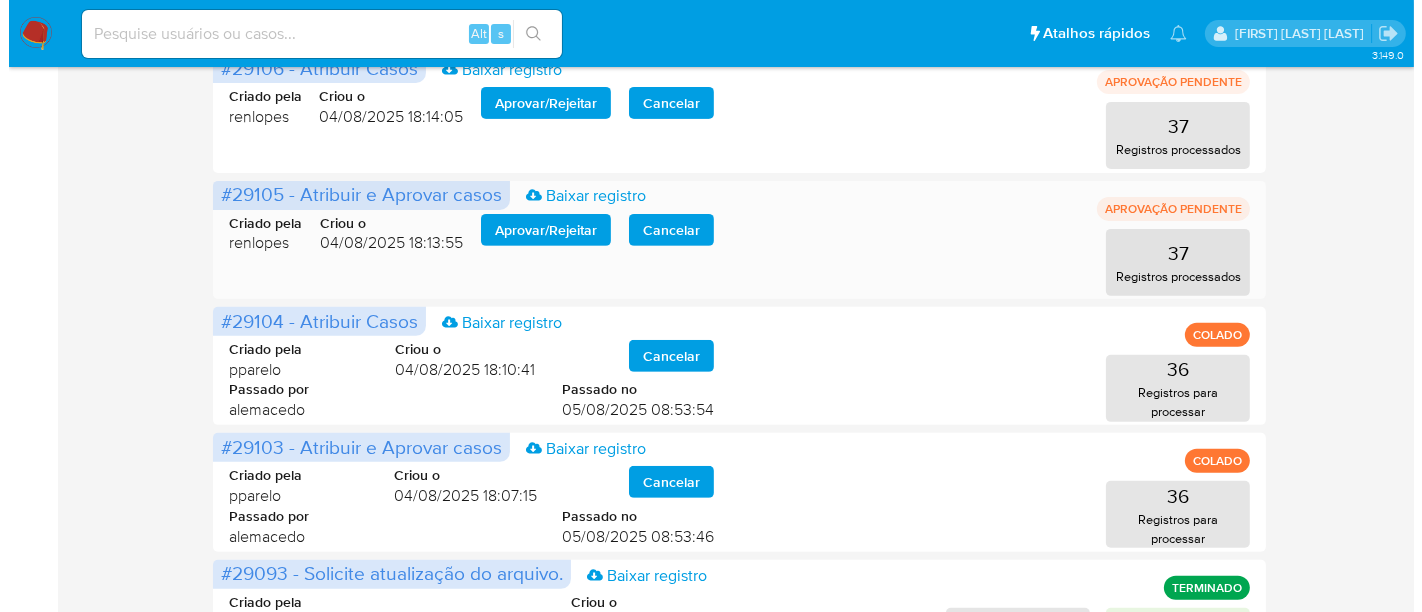 scroll, scrollTop: 666, scrollLeft: 0, axis: vertical 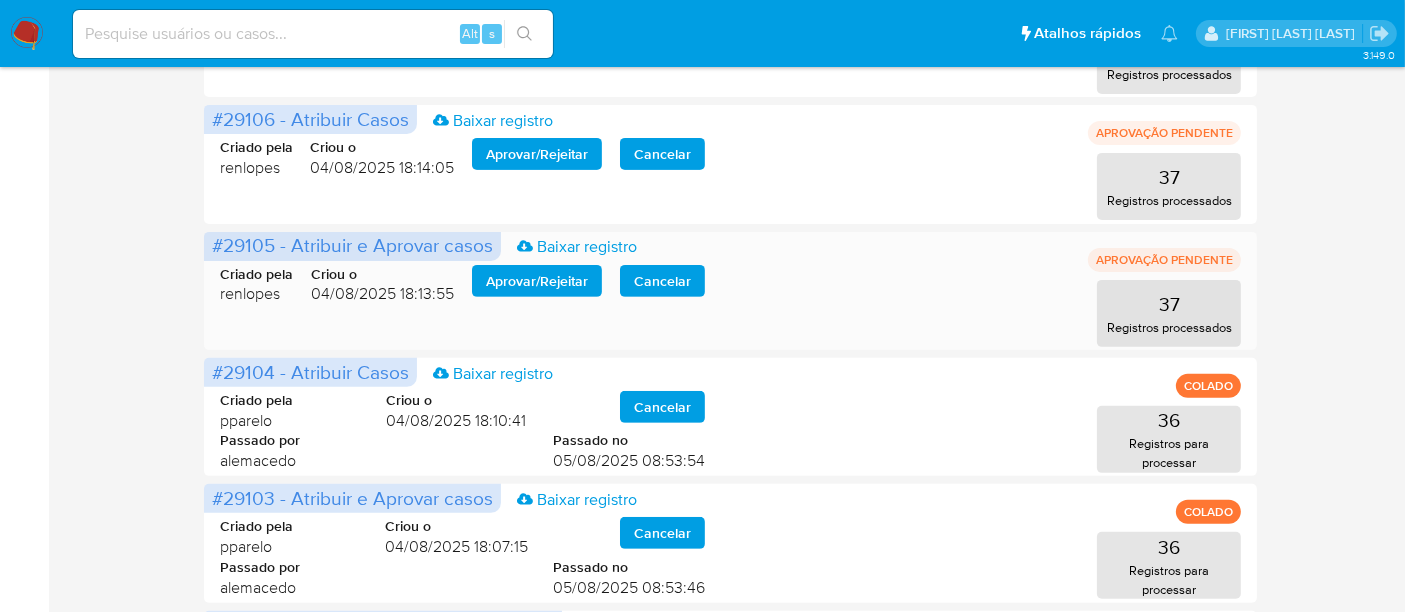 click on "Aprovar  /  Rejeitar" at bounding box center (537, 281) 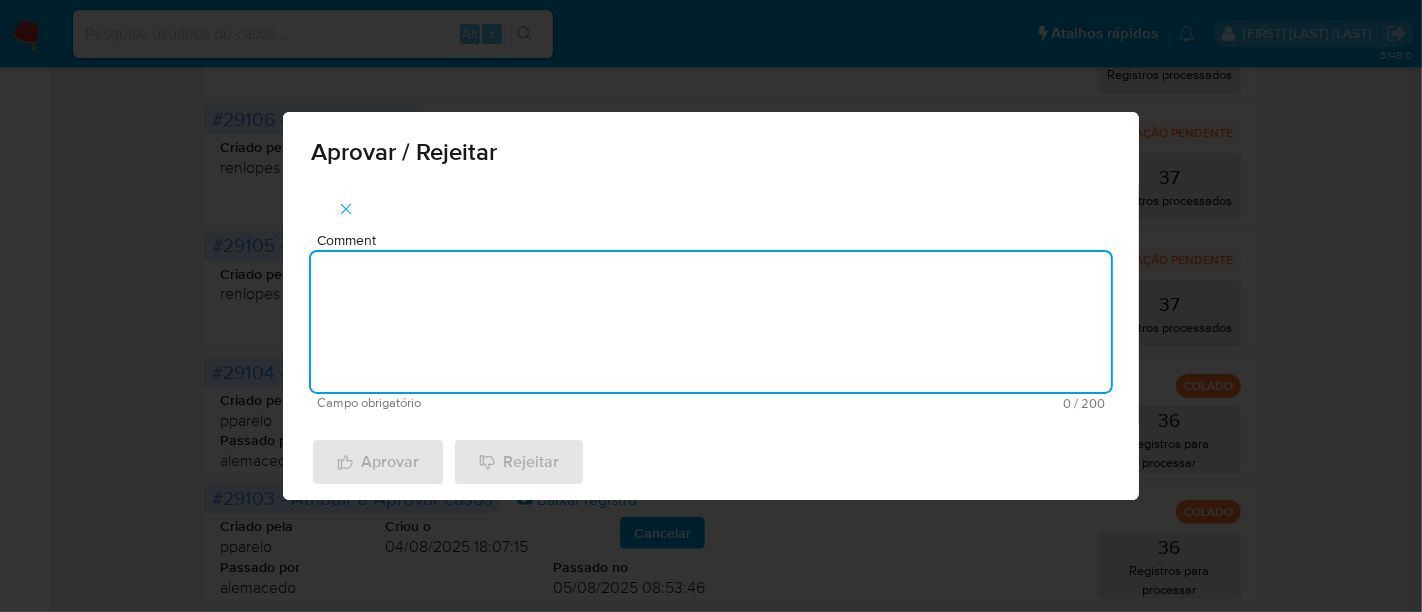 click on "Comment" at bounding box center (711, 322) 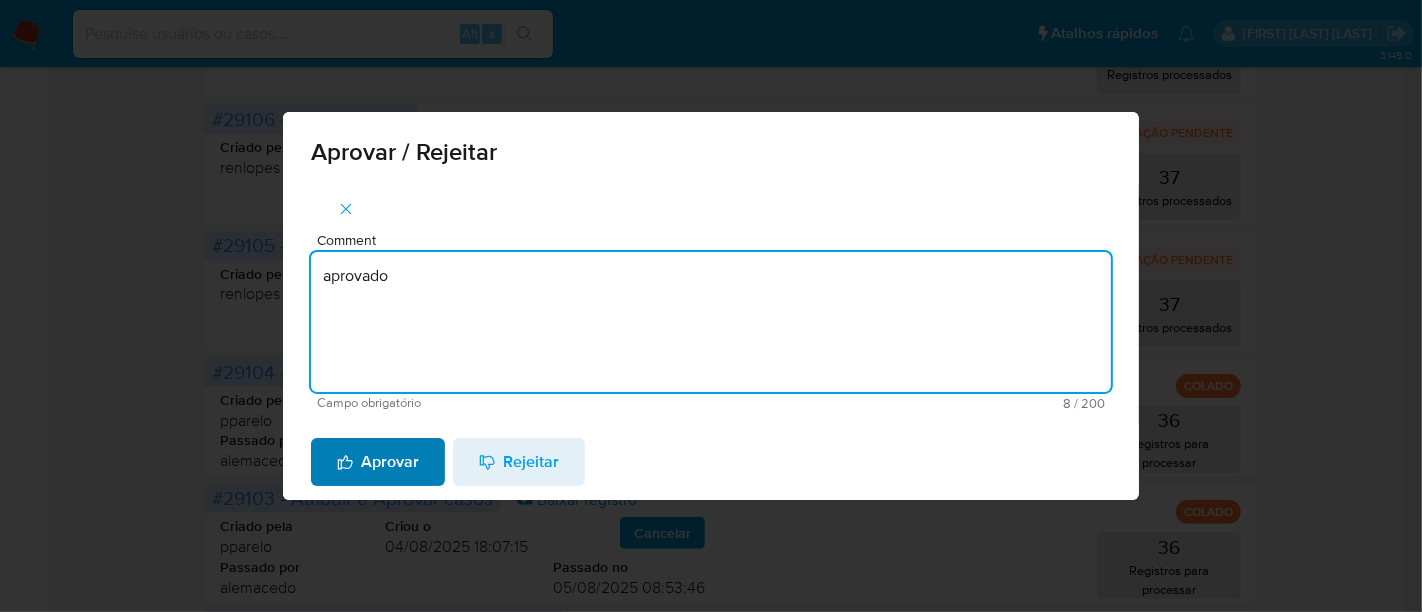 type on "aprovado" 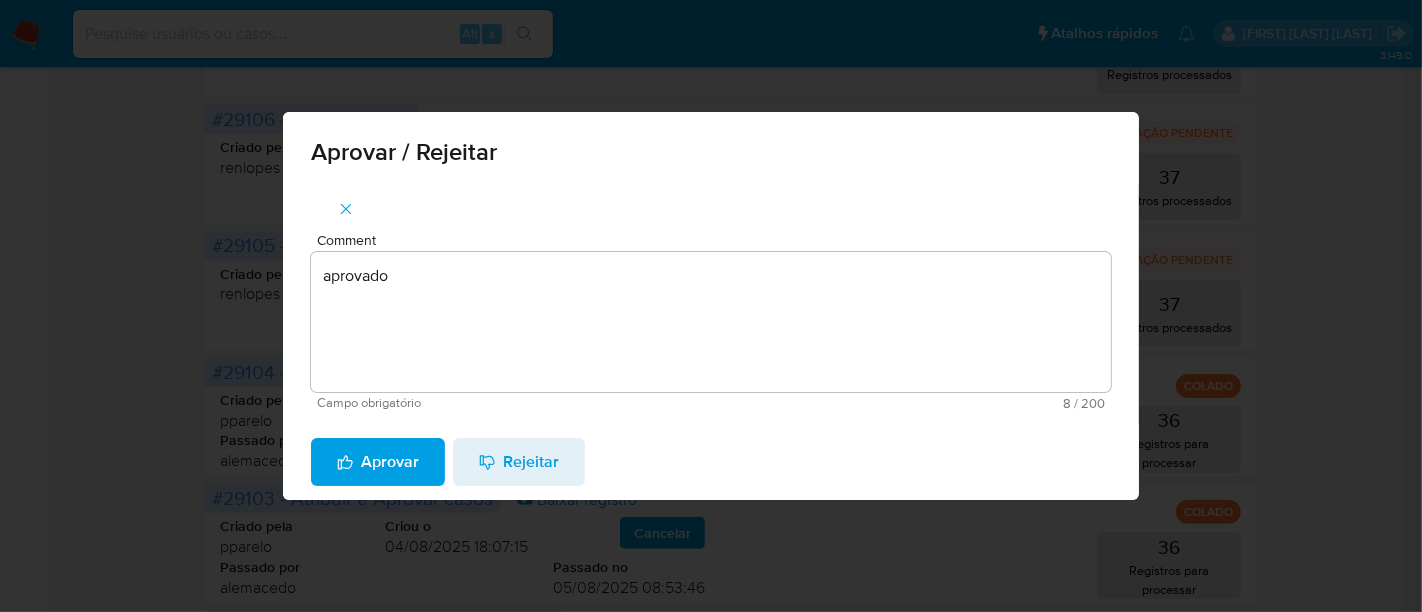 click on "Aprovar" at bounding box center (378, 462) 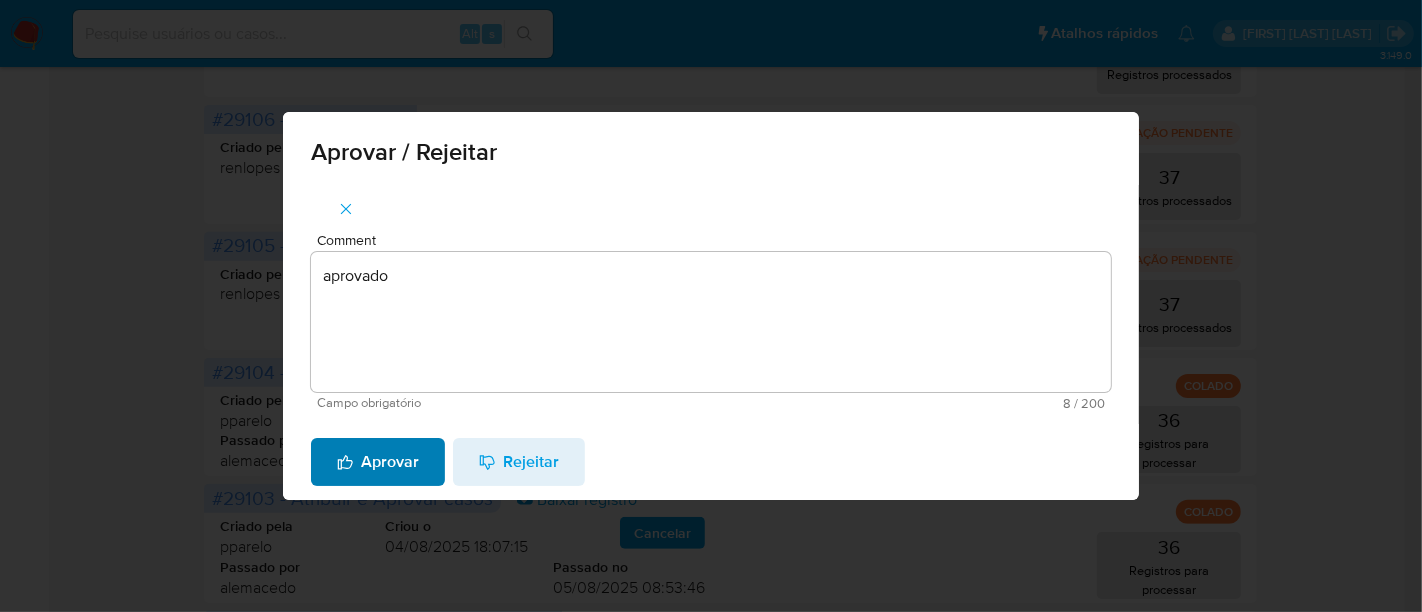 type 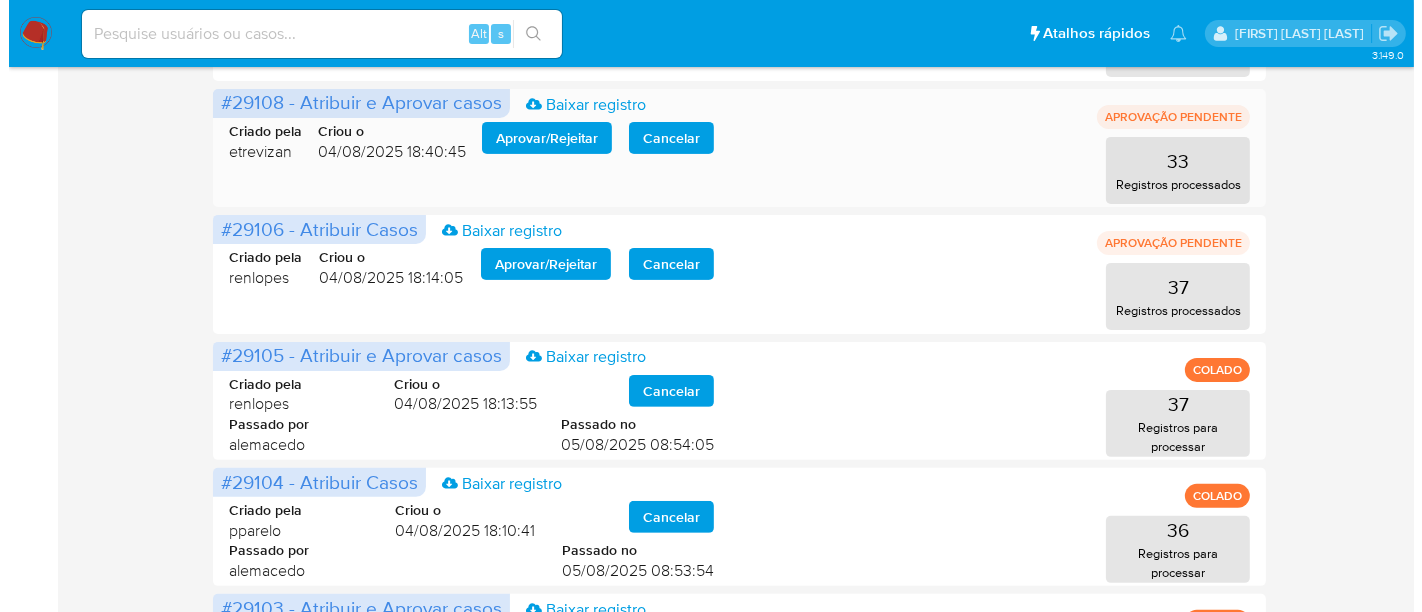 scroll, scrollTop: 521, scrollLeft: 0, axis: vertical 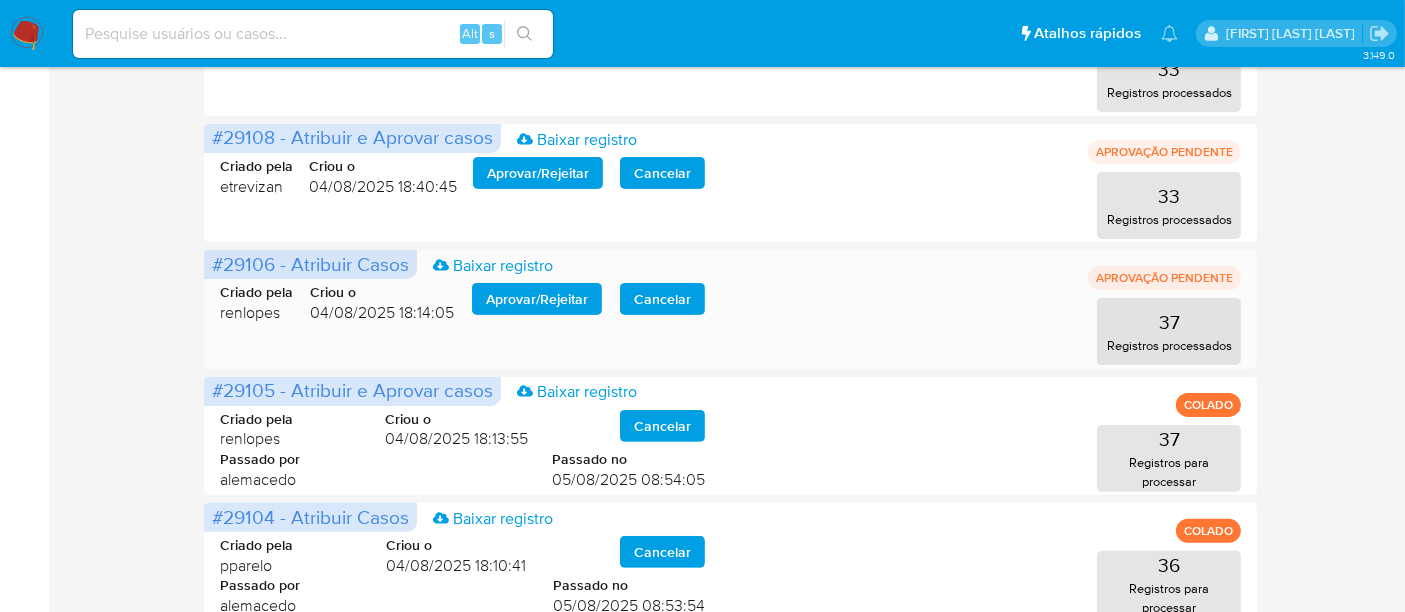 click on "Aprovar  /  Rejeitar" at bounding box center (537, 299) 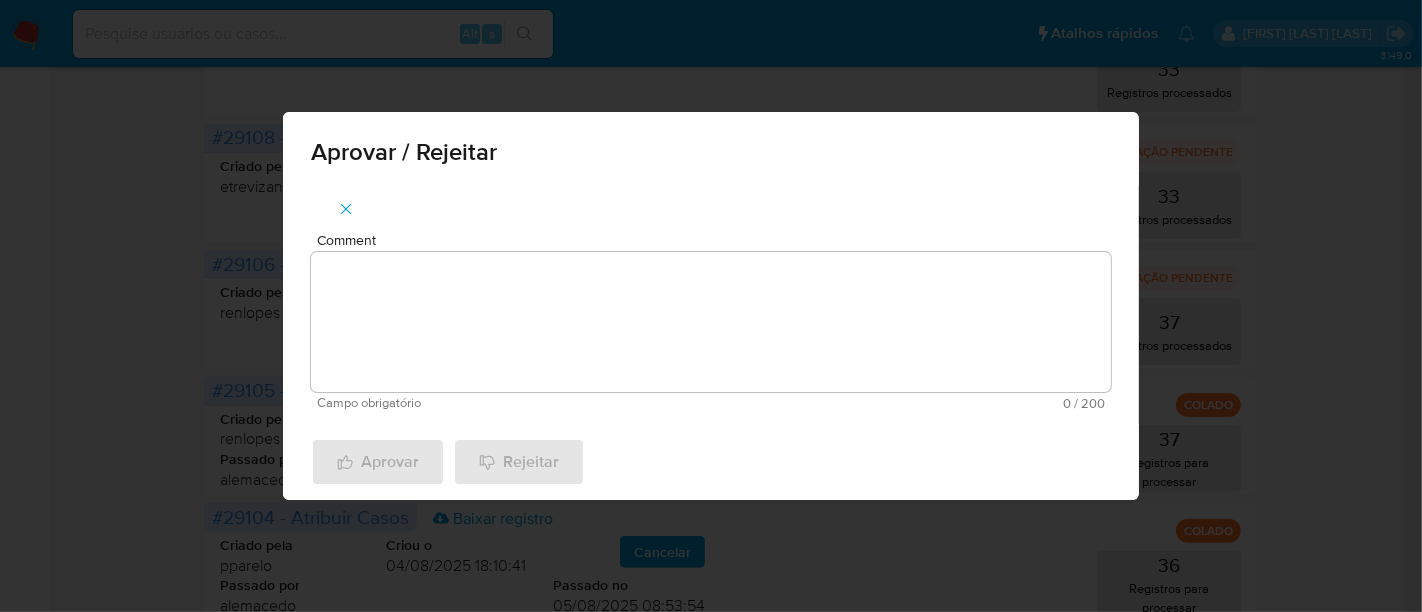 click on "Comment" at bounding box center [711, 322] 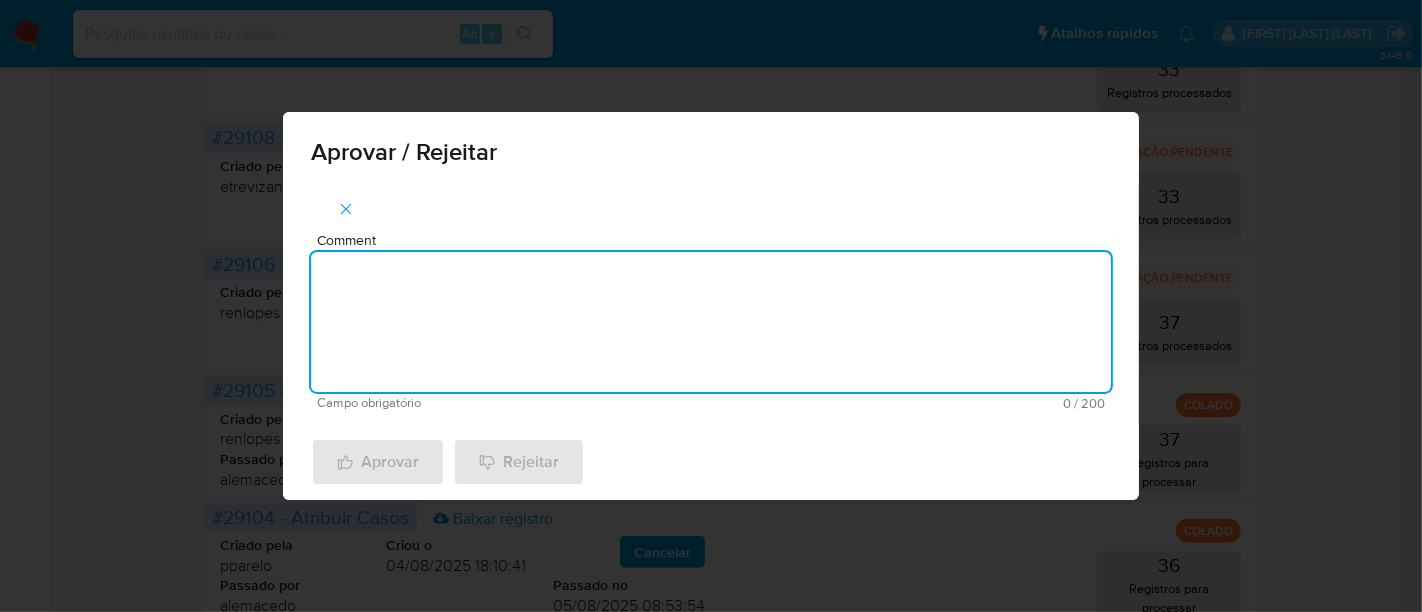 paste on "aprovado" 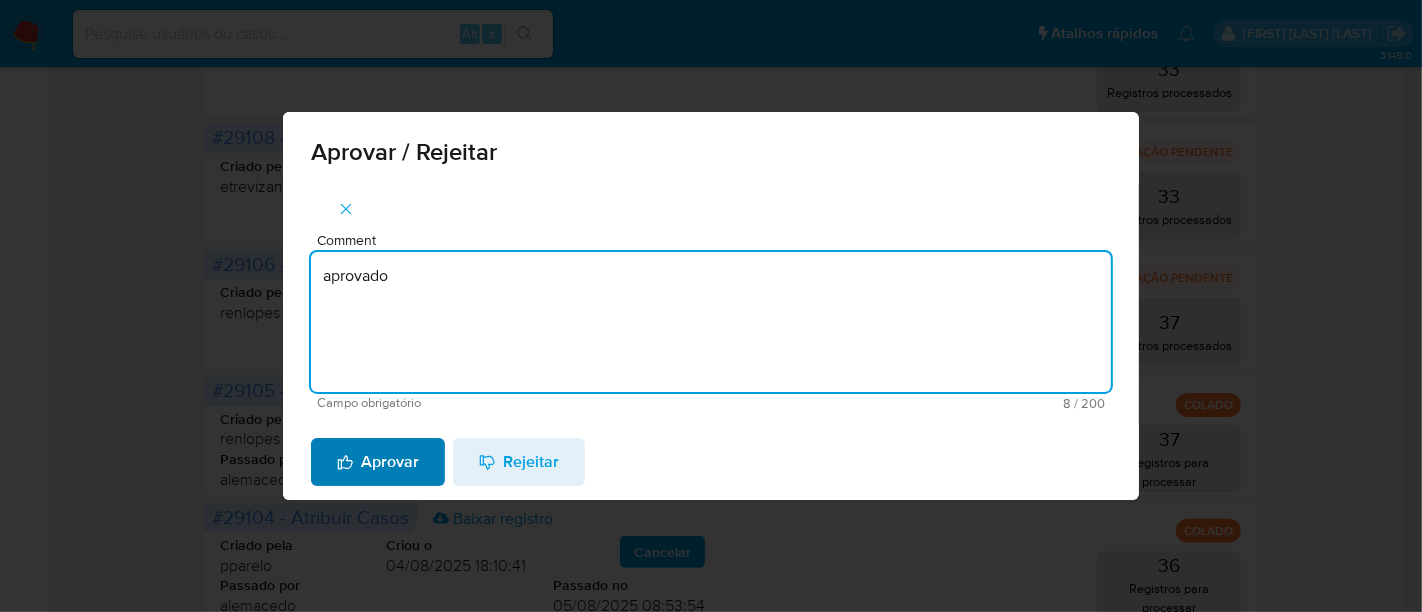 type on "aprovado" 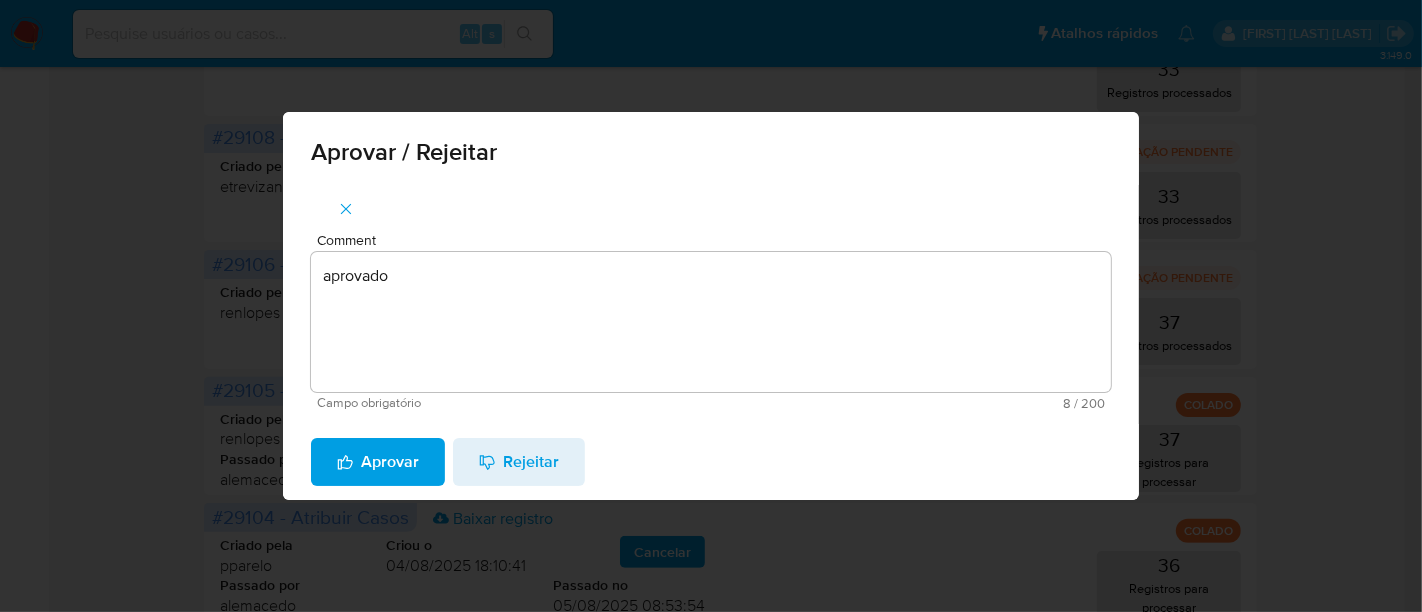 click on "Aprovar" at bounding box center (378, 462) 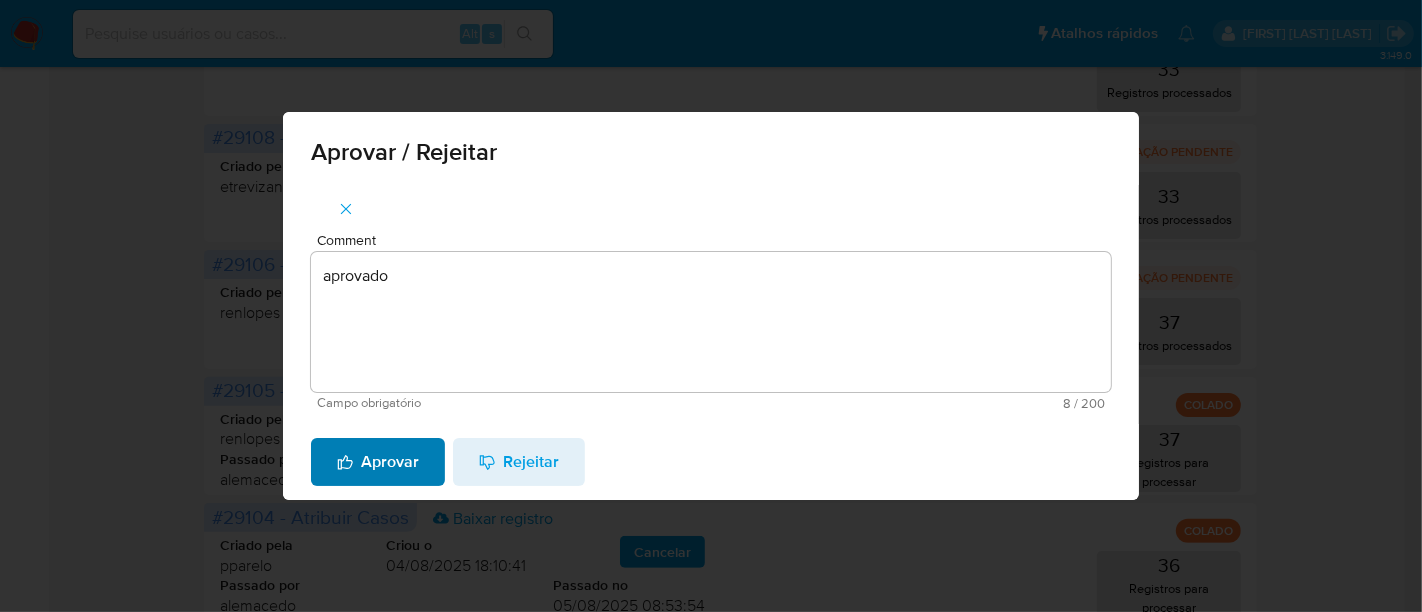 type 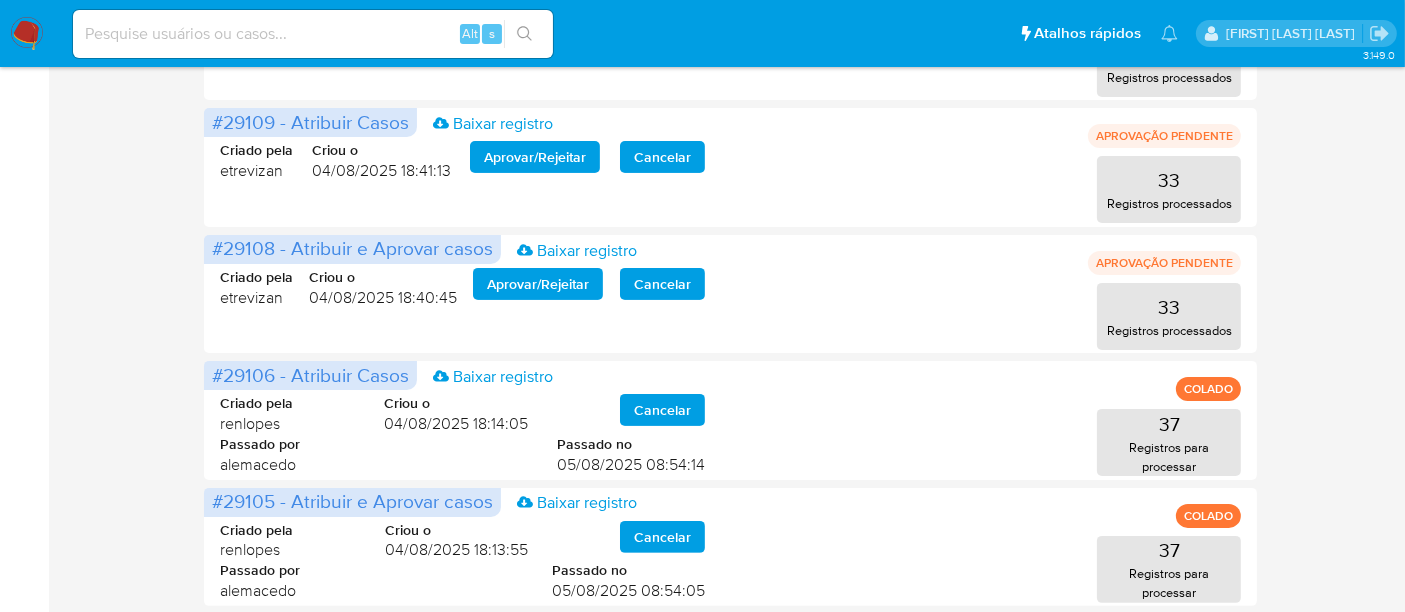 scroll, scrollTop: 299, scrollLeft: 0, axis: vertical 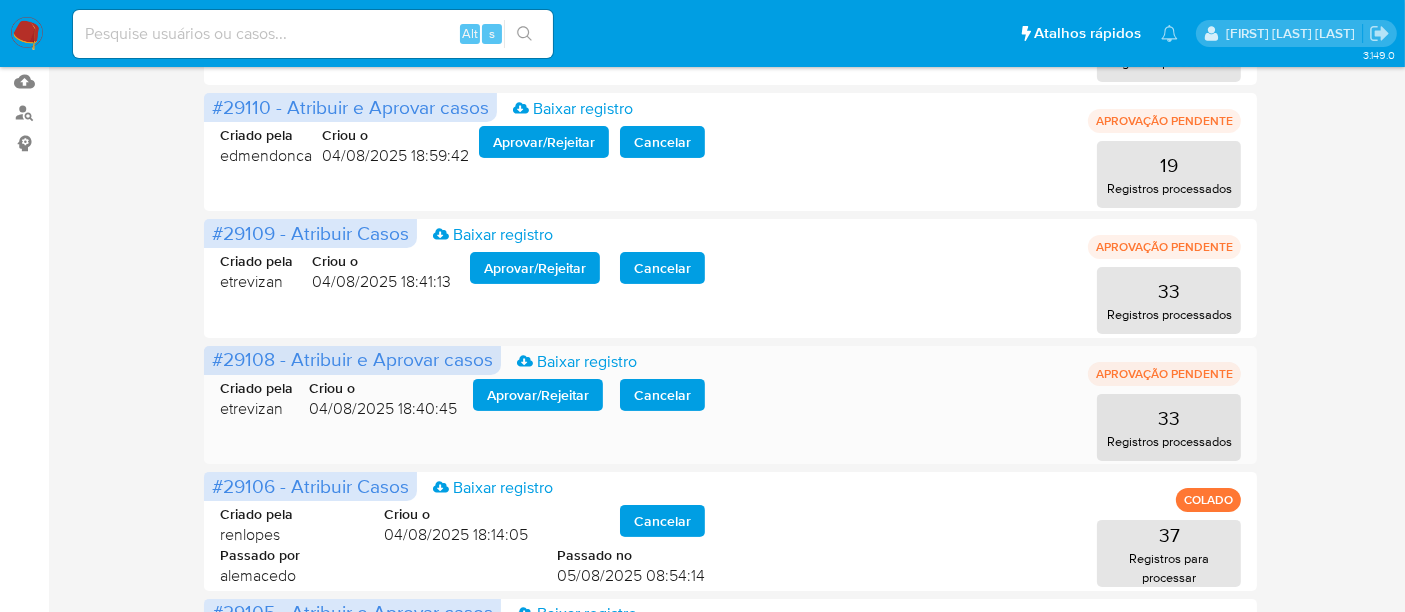 click on "Aprovar  /  Rejeitar" at bounding box center (538, 395) 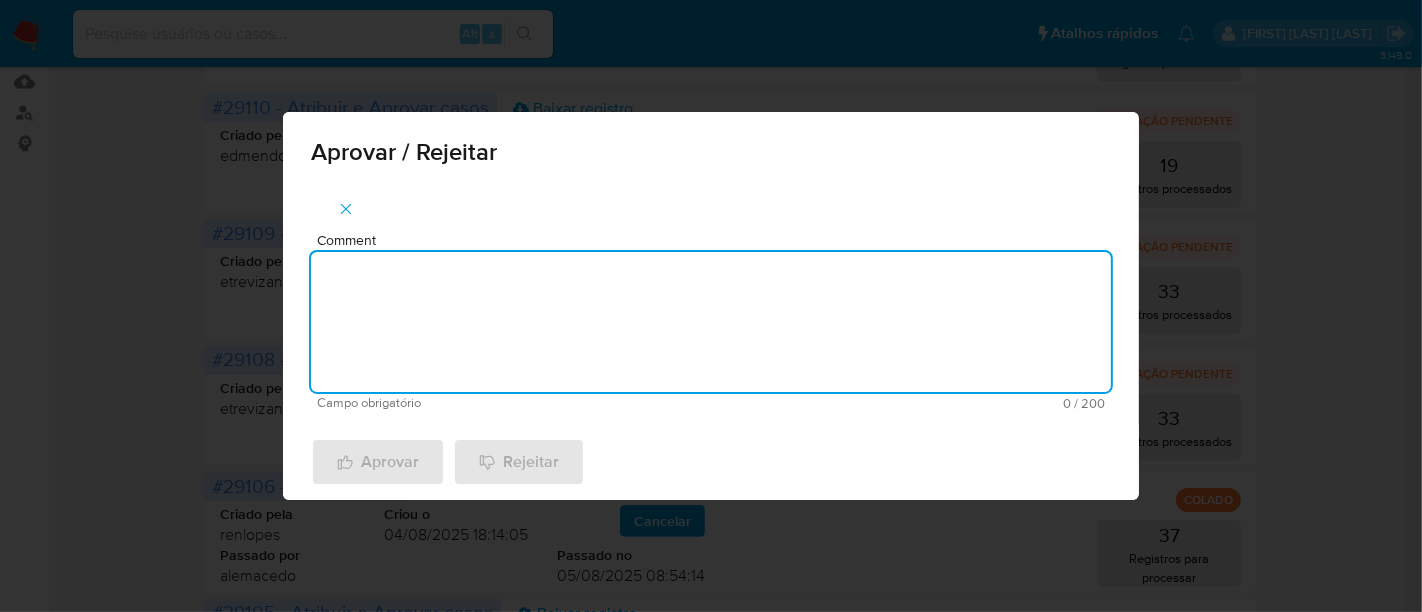 click on "Comment" at bounding box center (711, 322) 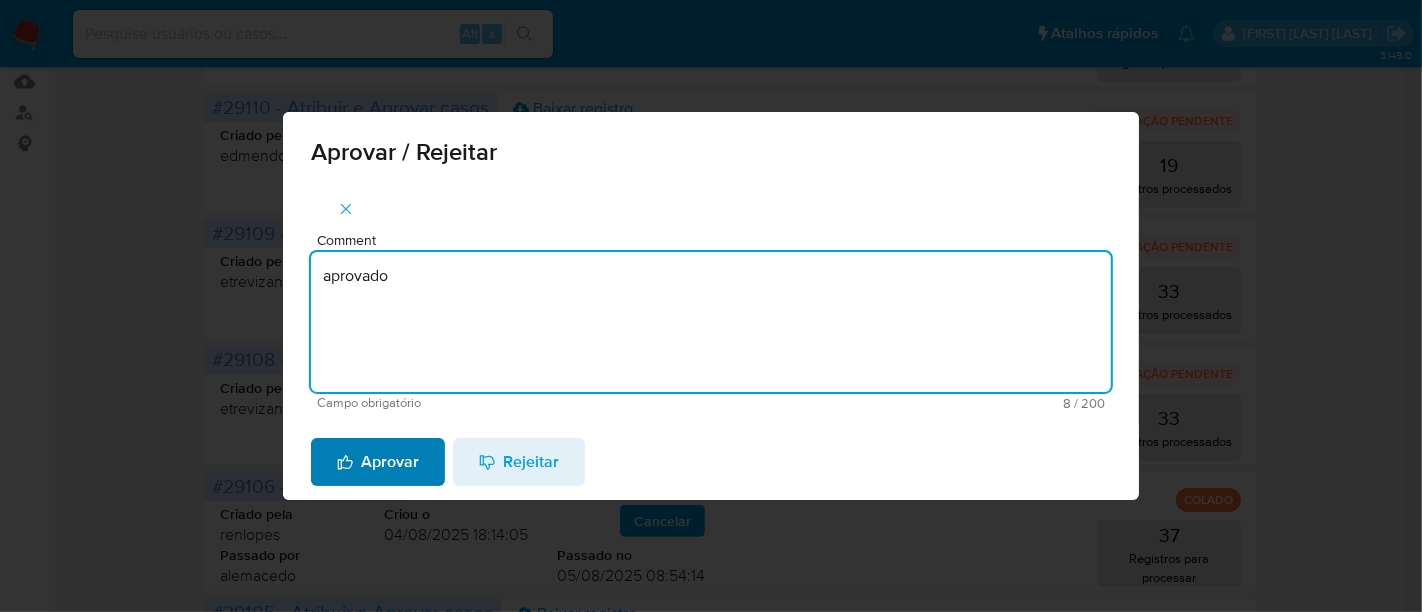 type on "aprovado" 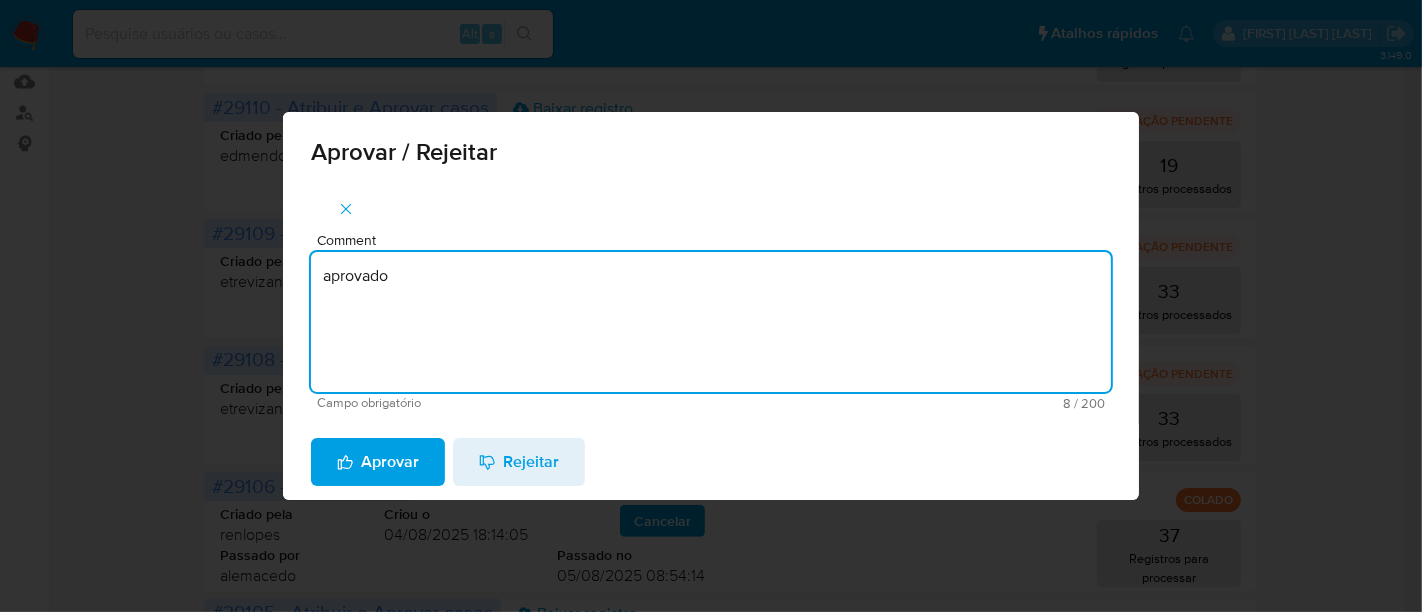 click on "Aprovar" at bounding box center (378, 462) 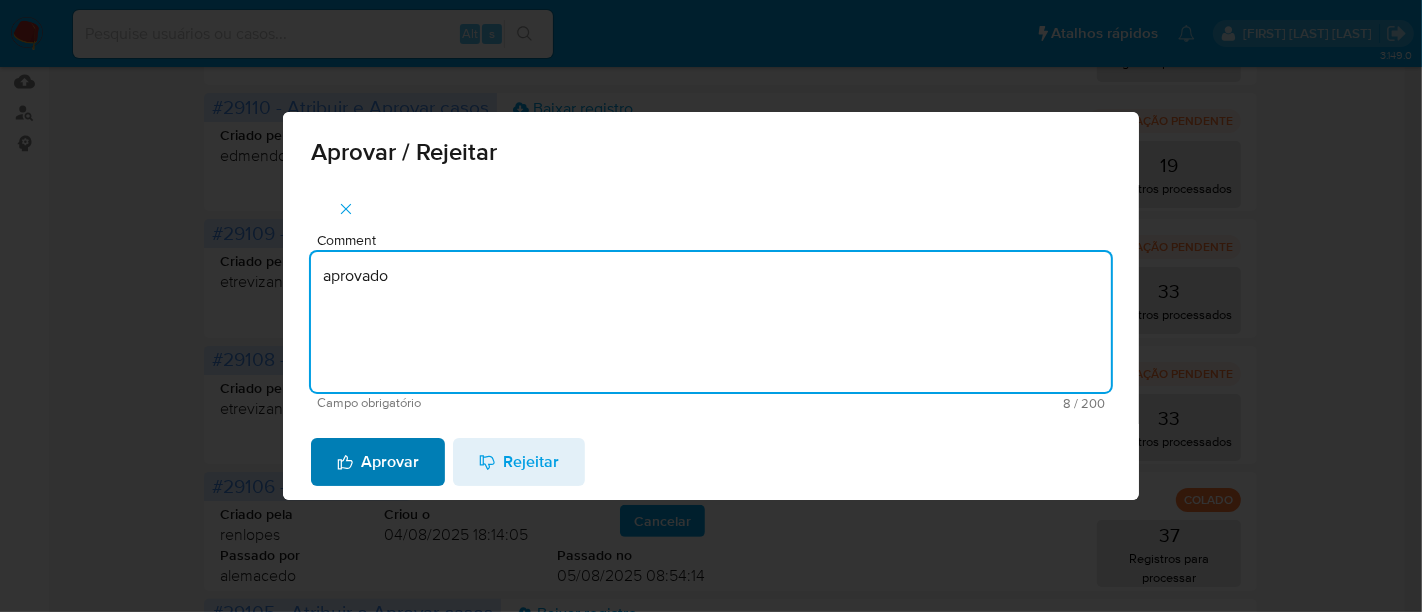 type 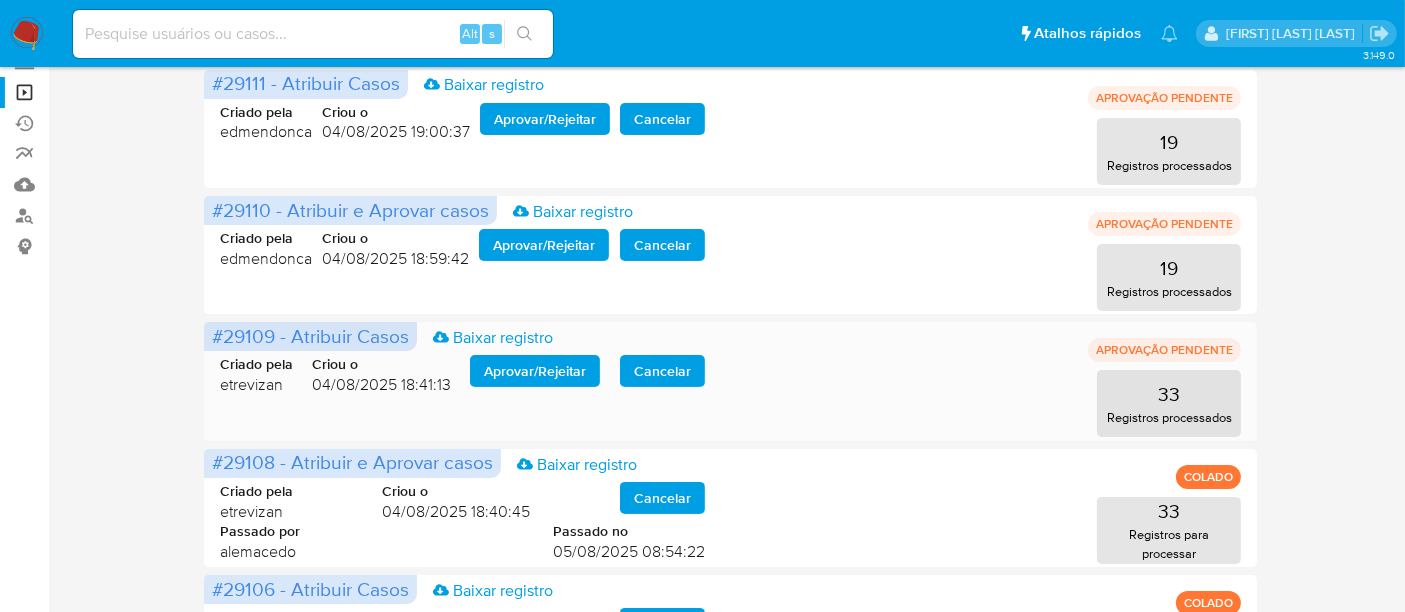 scroll, scrollTop: 188, scrollLeft: 0, axis: vertical 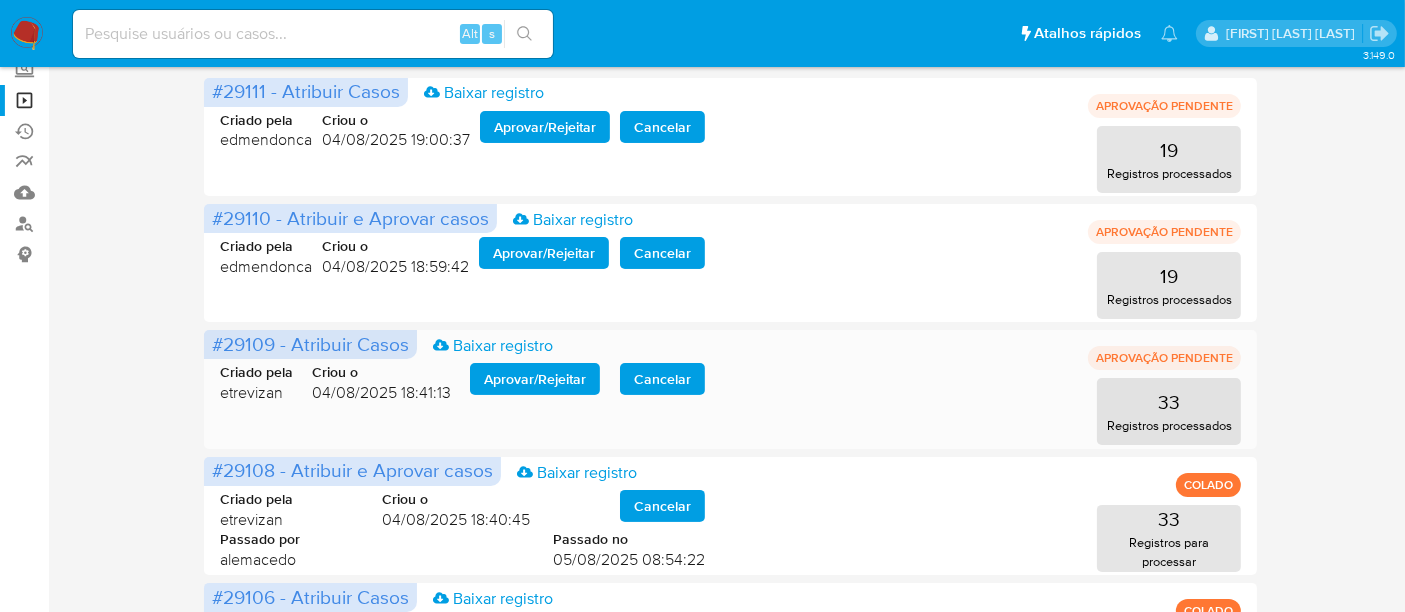 click on "Aprovar  /  Rejeitar" at bounding box center [535, 379] 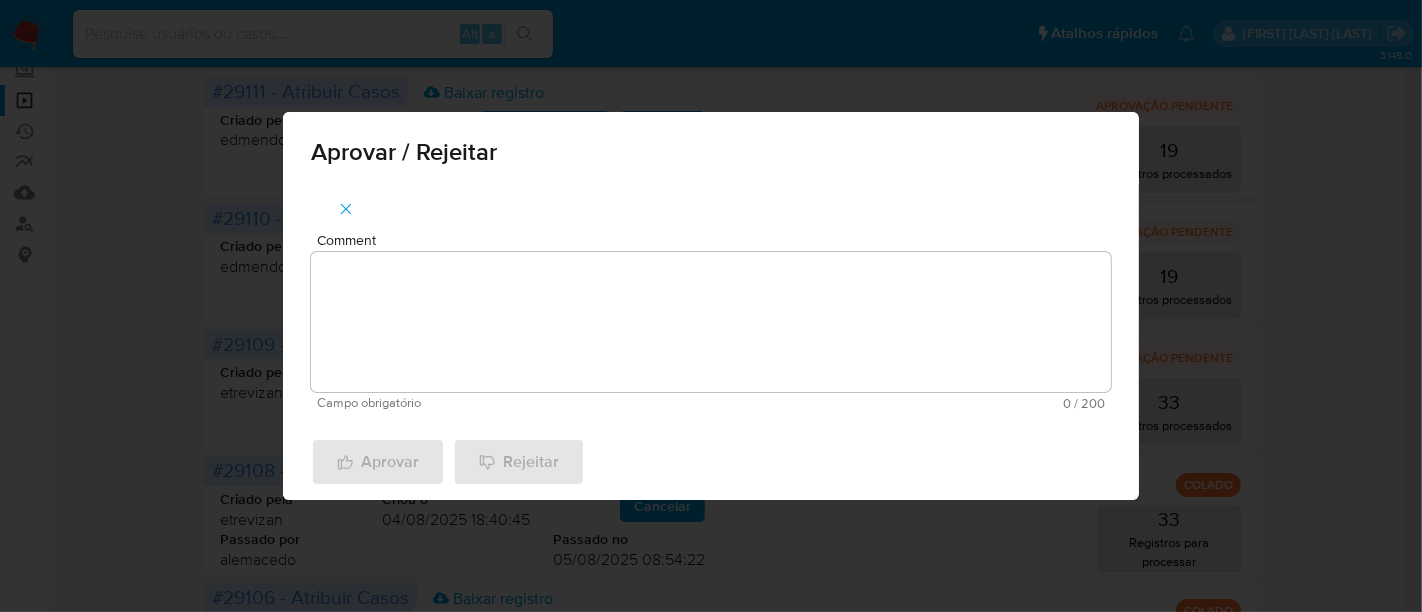 click on "Comment" at bounding box center (711, 322) 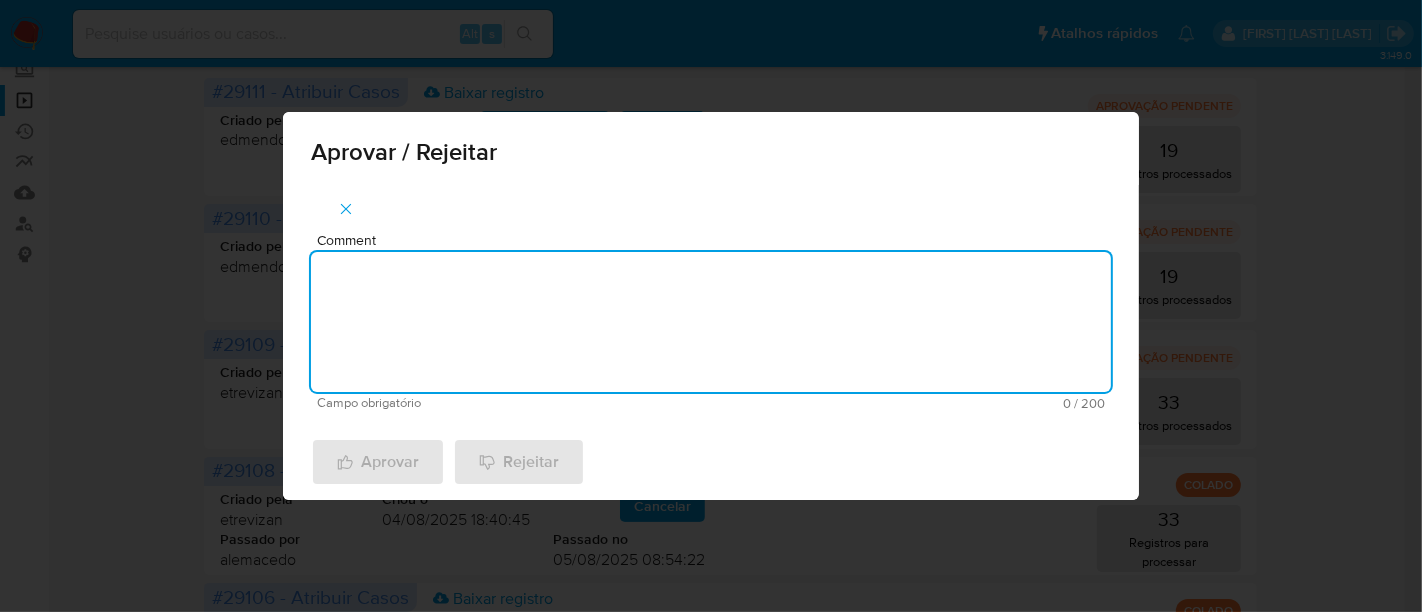 paste on "aprovado" 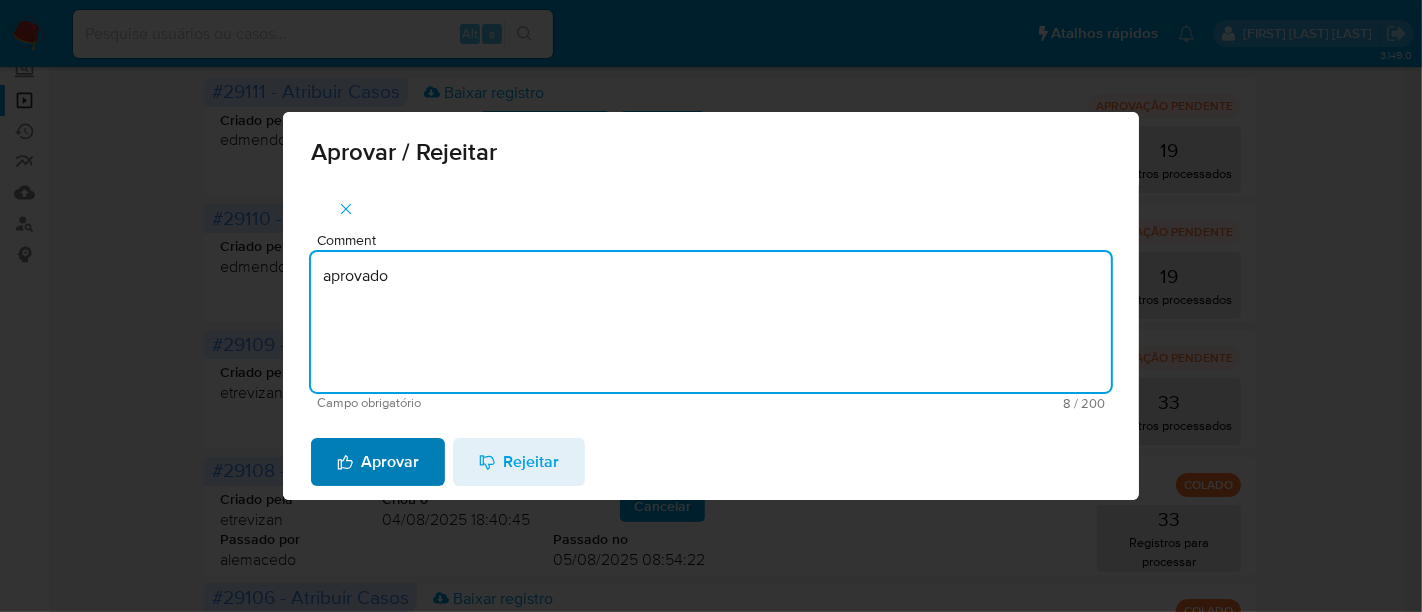 type on "aprovado" 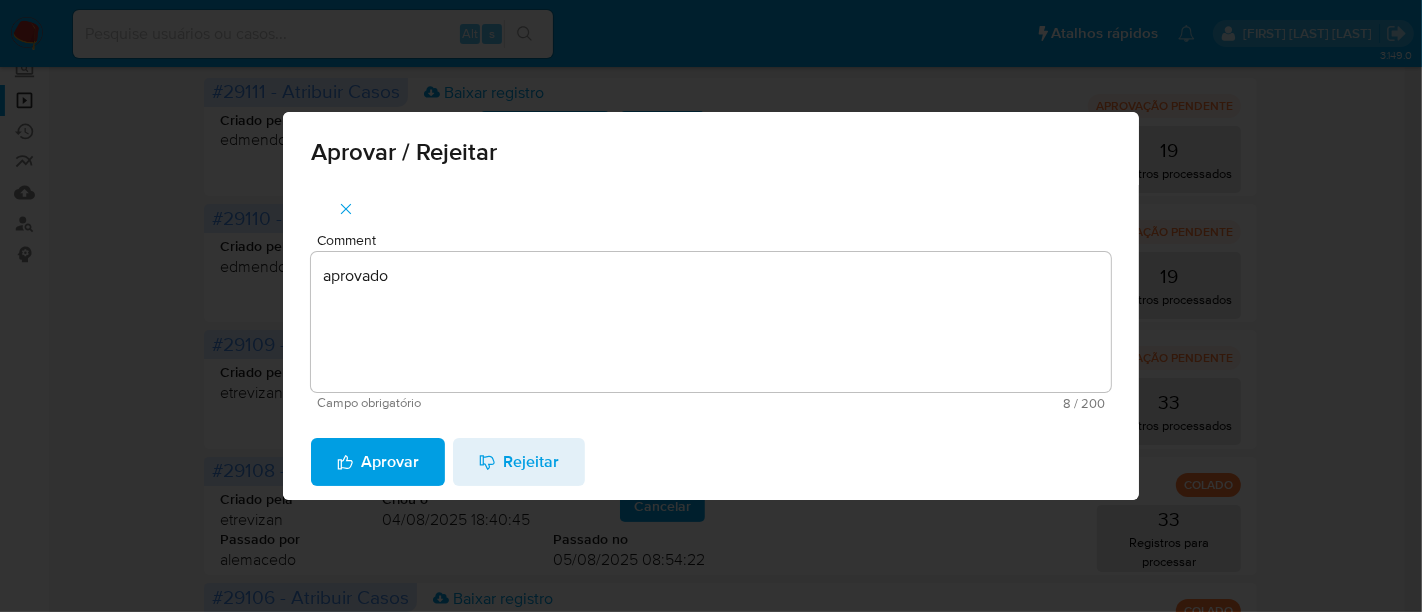 click on "Aprovar" at bounding box center (378, 462) 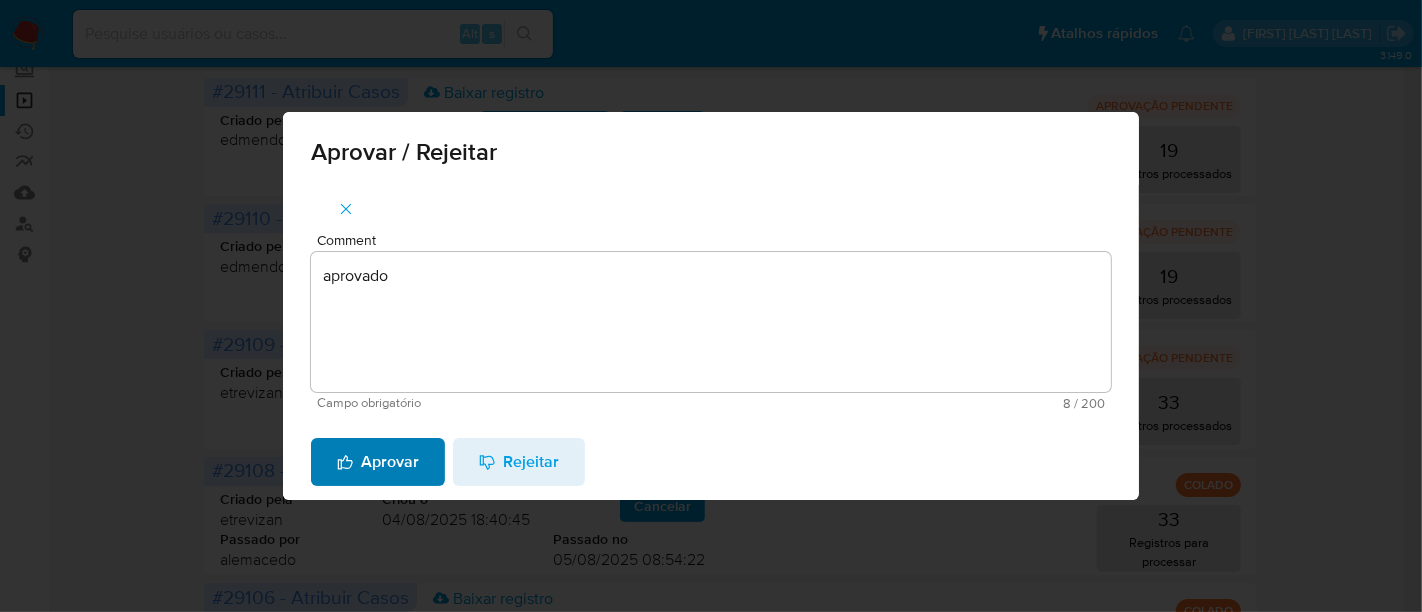 type 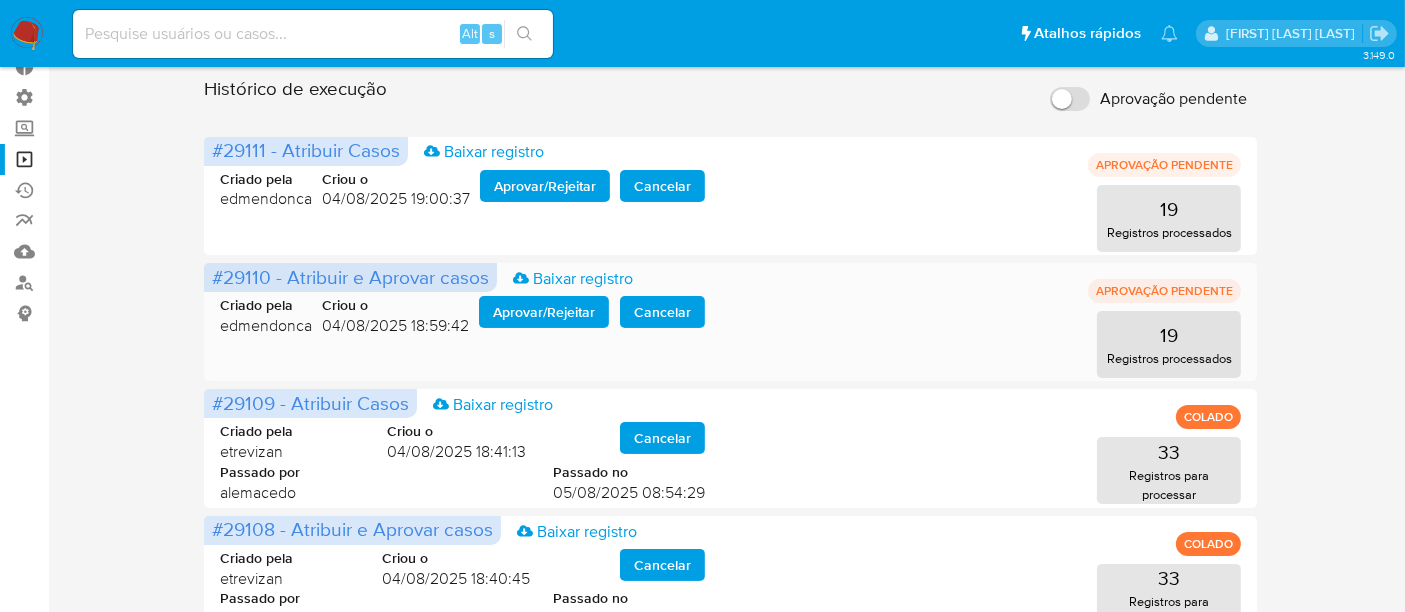 scroll, scrollTop: 77, scrollLeft: 0, axis: vertical 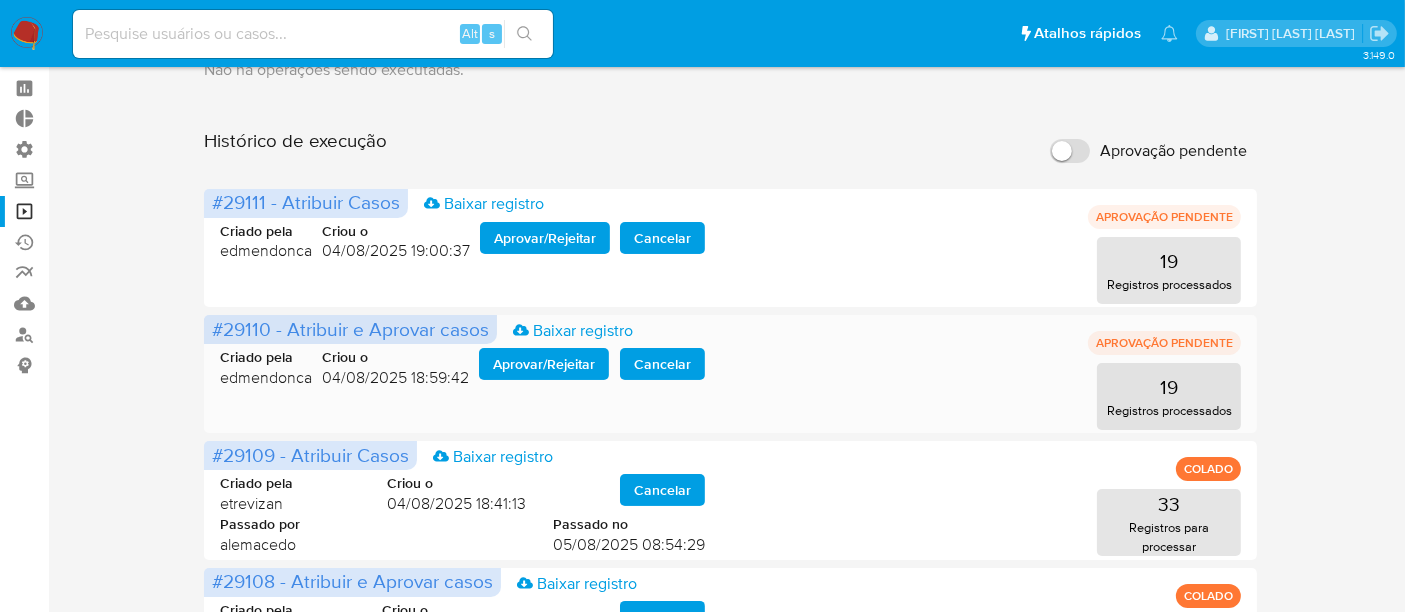 click on "Criado pela edmendonca Criou o 04/08/2025 18:59:42 Aprovar  /  Rejeitar Cancelar" at bounding box center (462, 368) 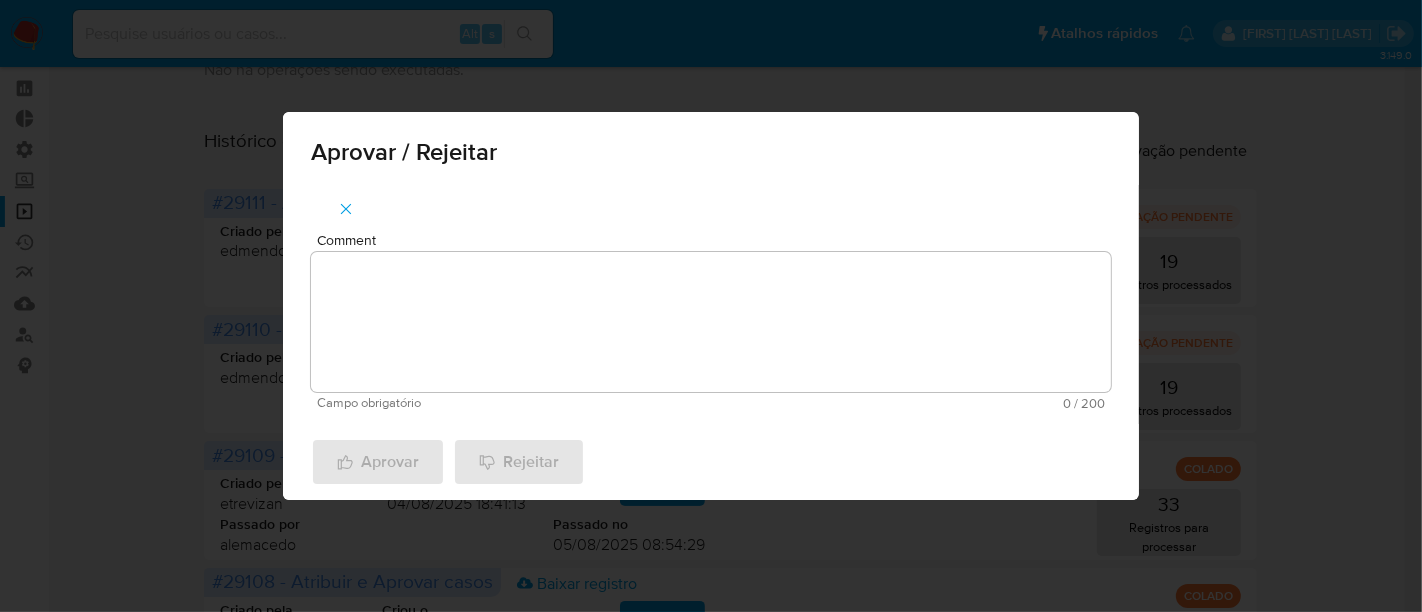 click on "Comment" at bounding box center (711, 322) 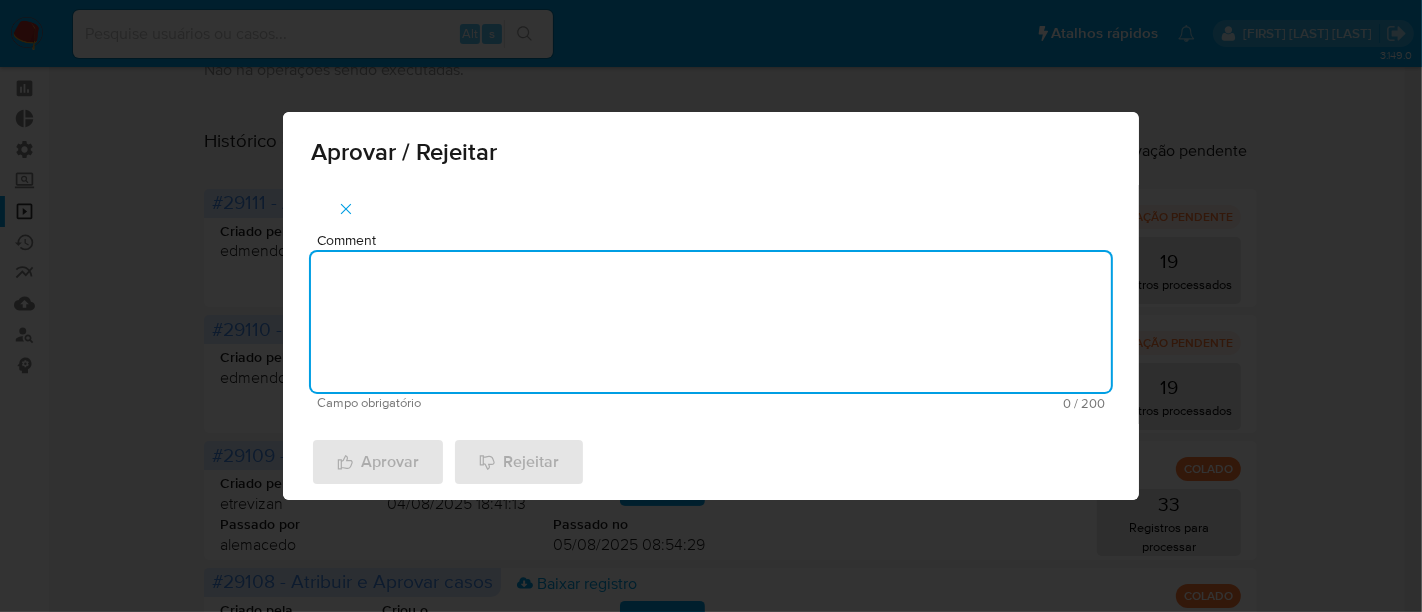 paste on "aprovado" 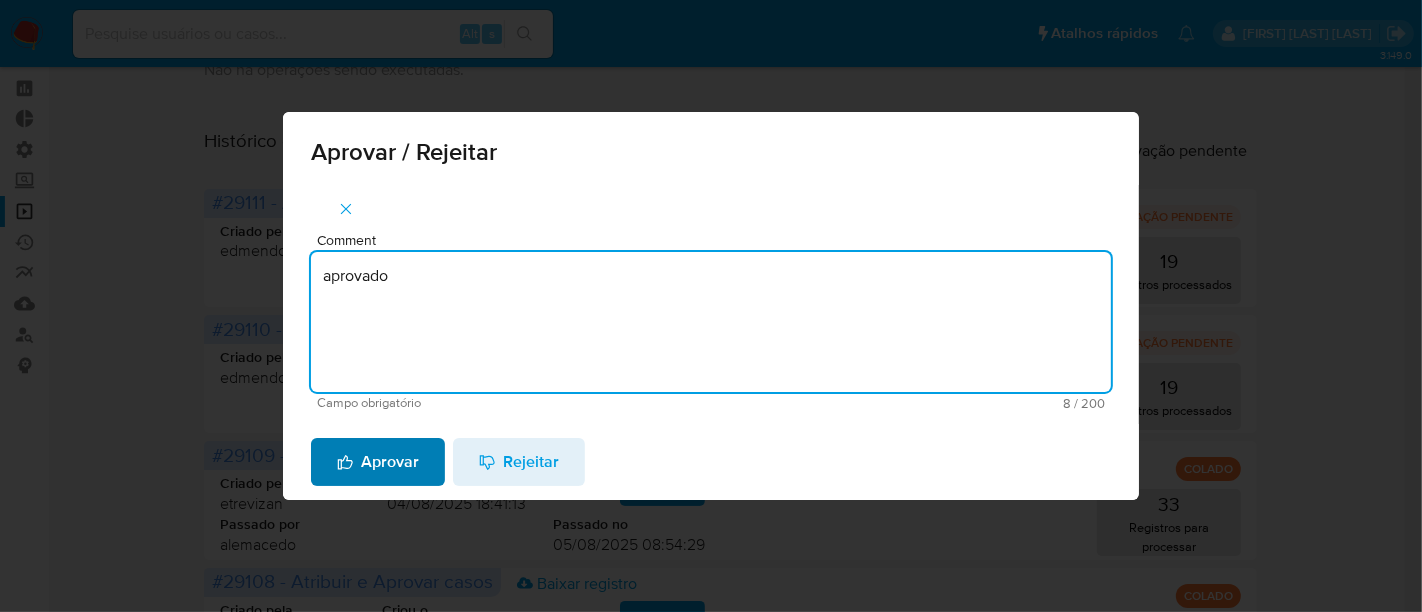 type on "aprovado" 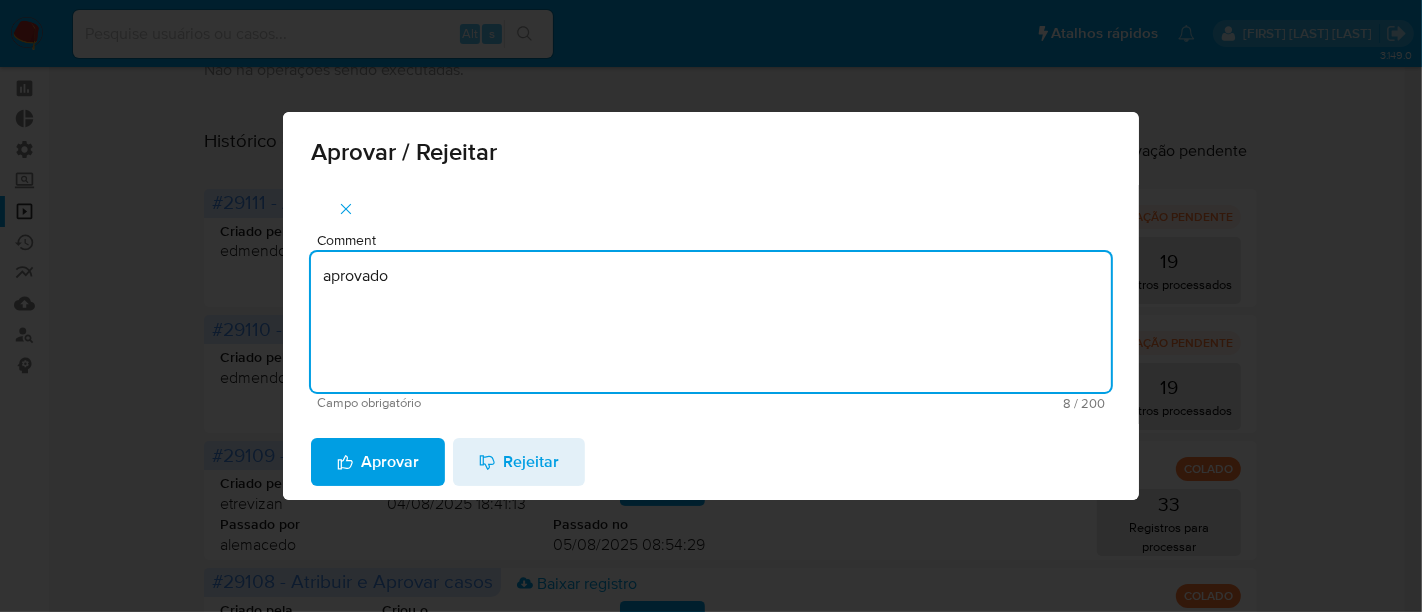 click on "Aprovar" at bounding box center (378, 462) 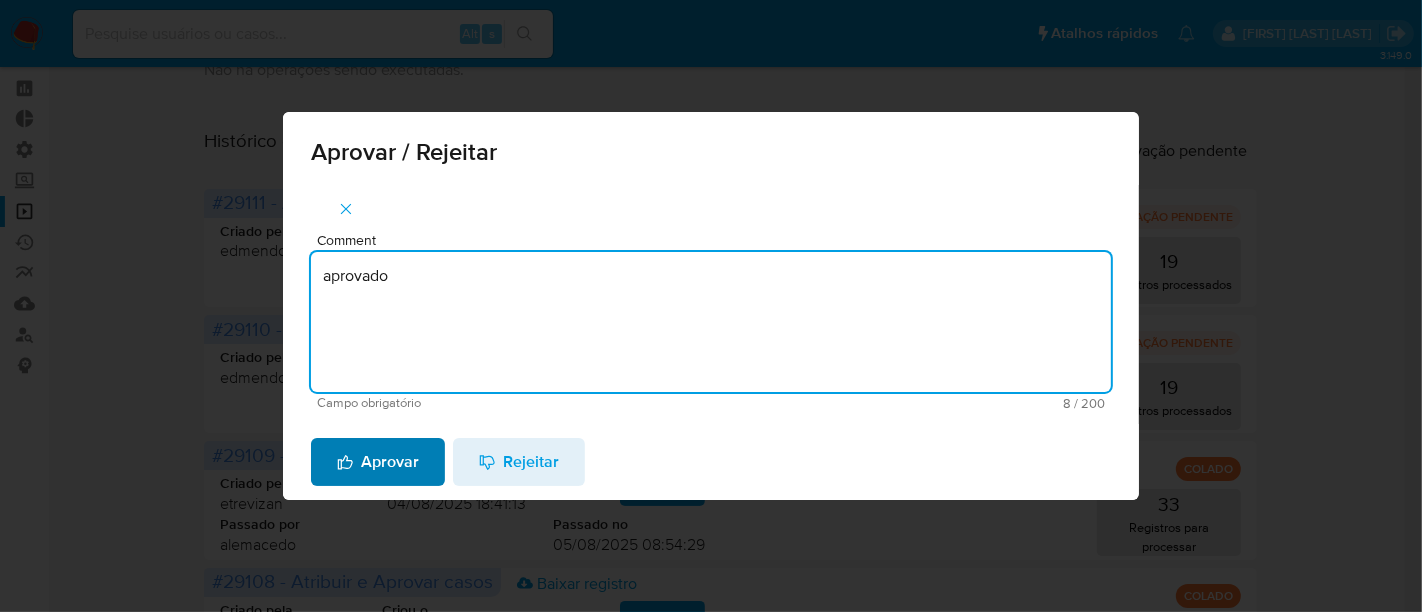 type 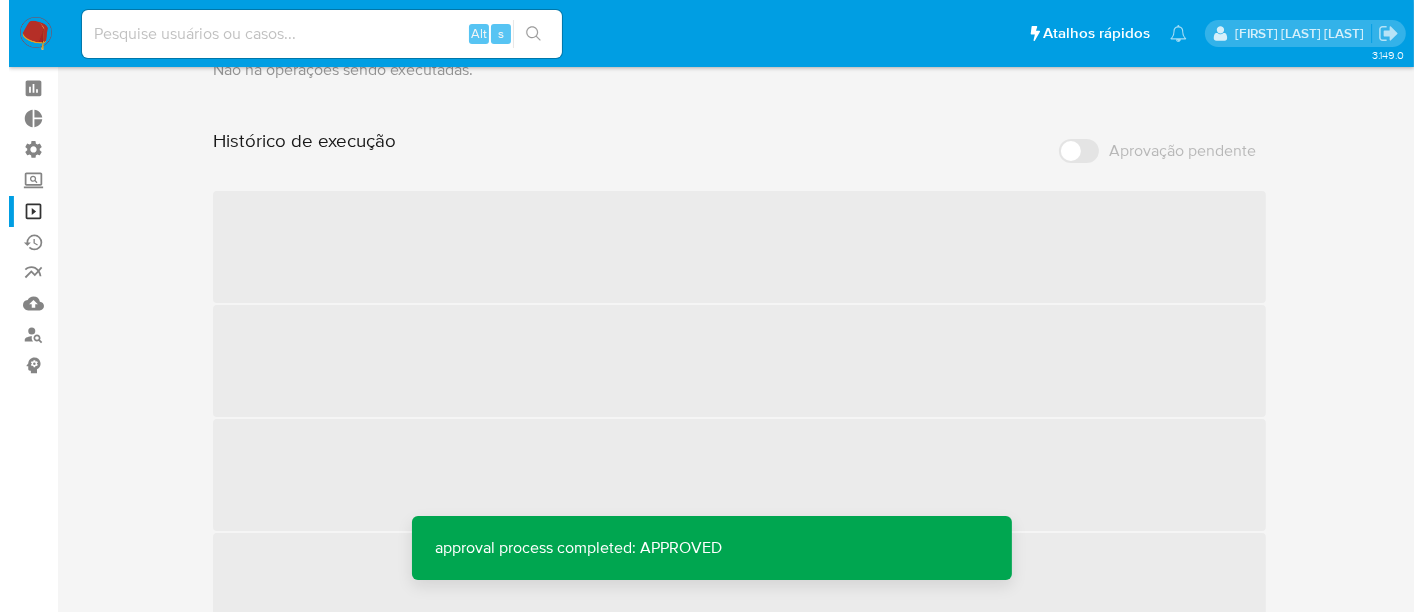 scroll, scrollTop: 0, scrollLeft: 0, axis: both 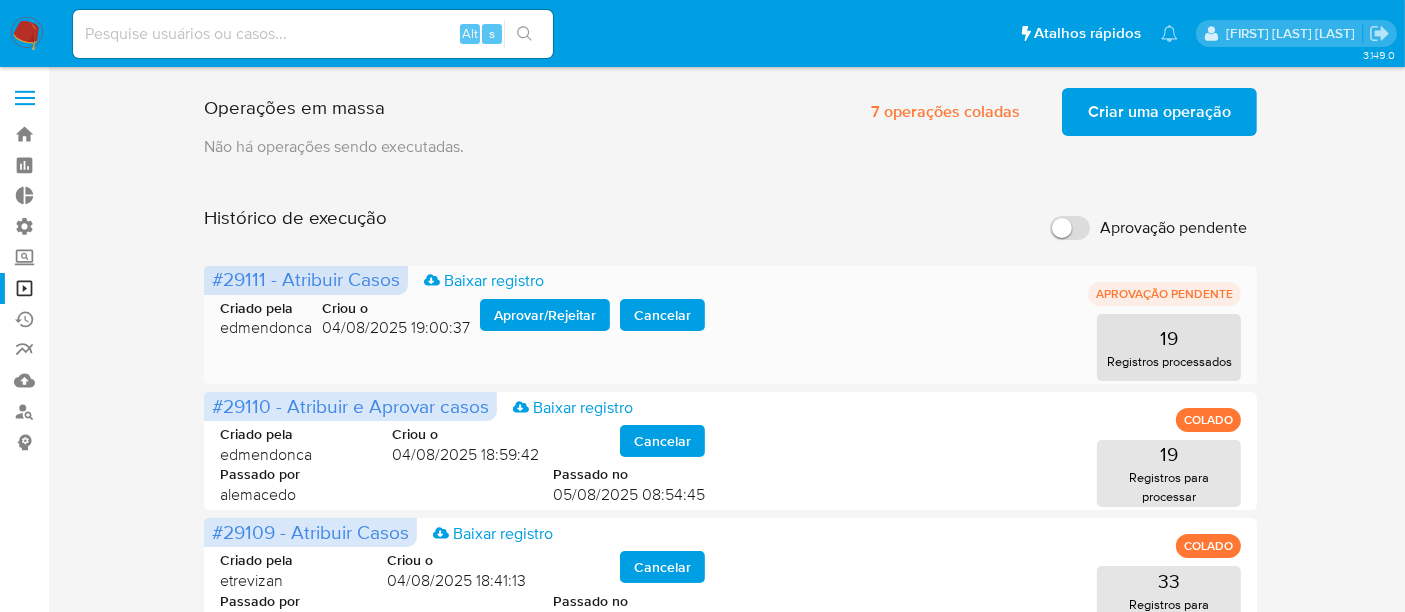 click on "Aprovar  /  Rejeitar" at bounding box center [545, 315] 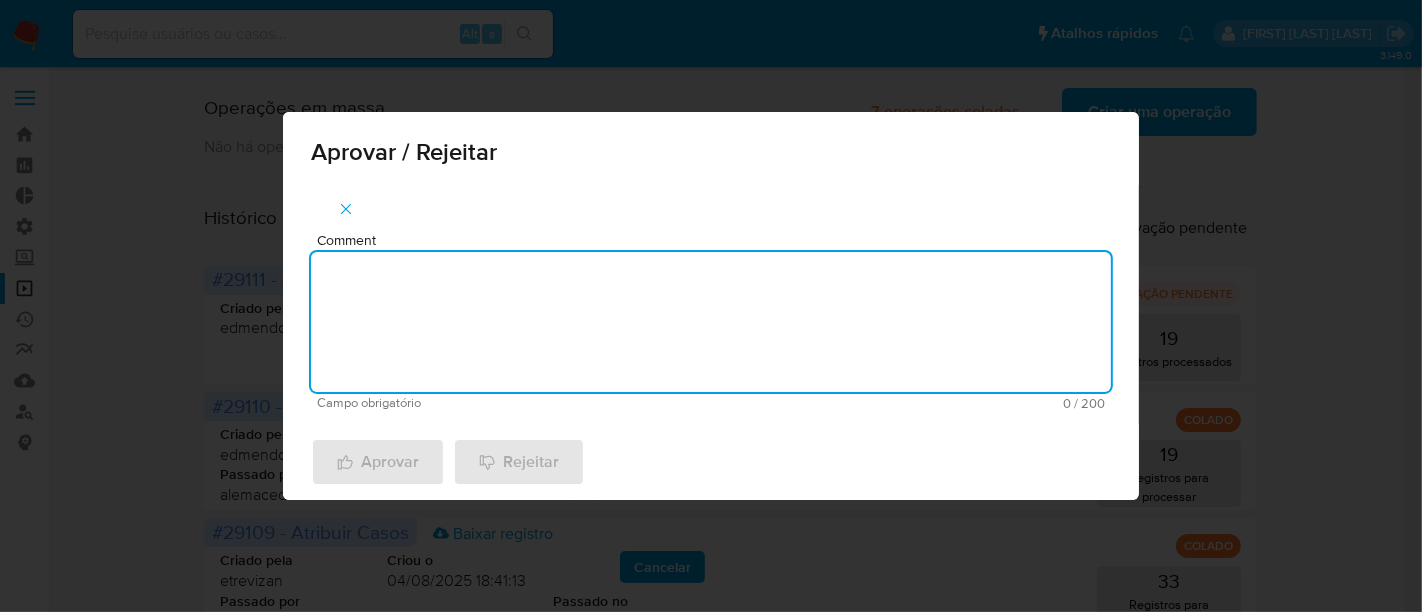 click on "Comment" at bounding box center [711, 322] 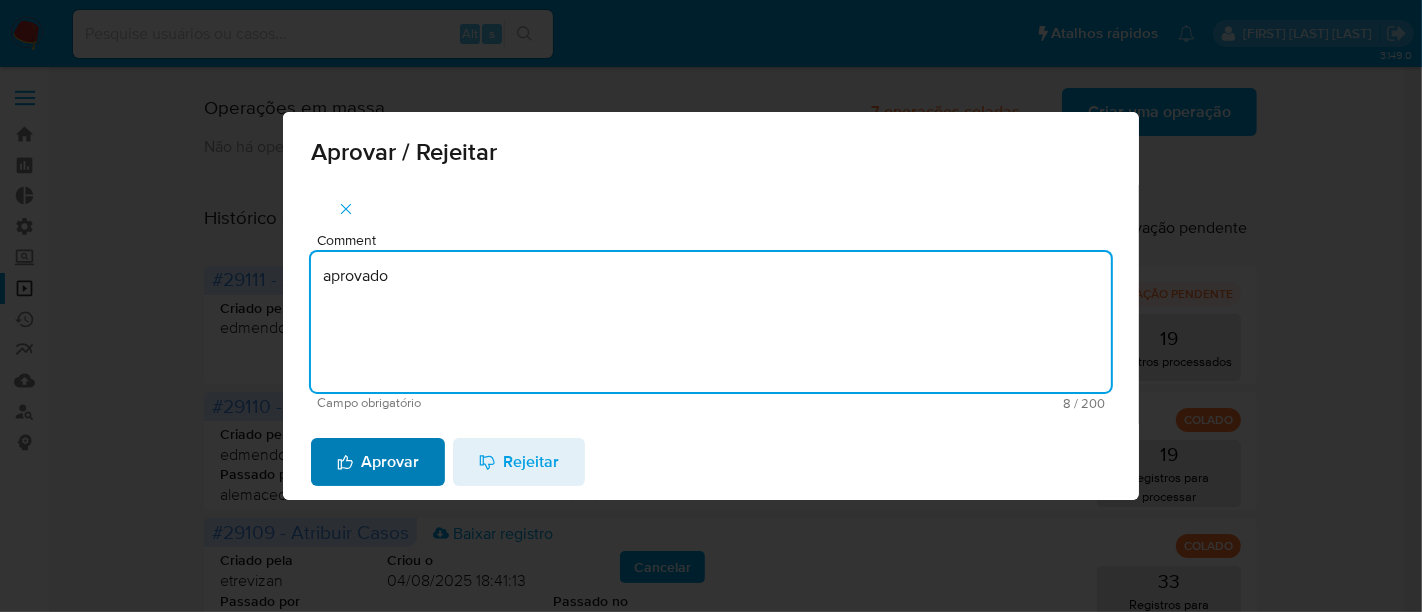 type on "aprovado" 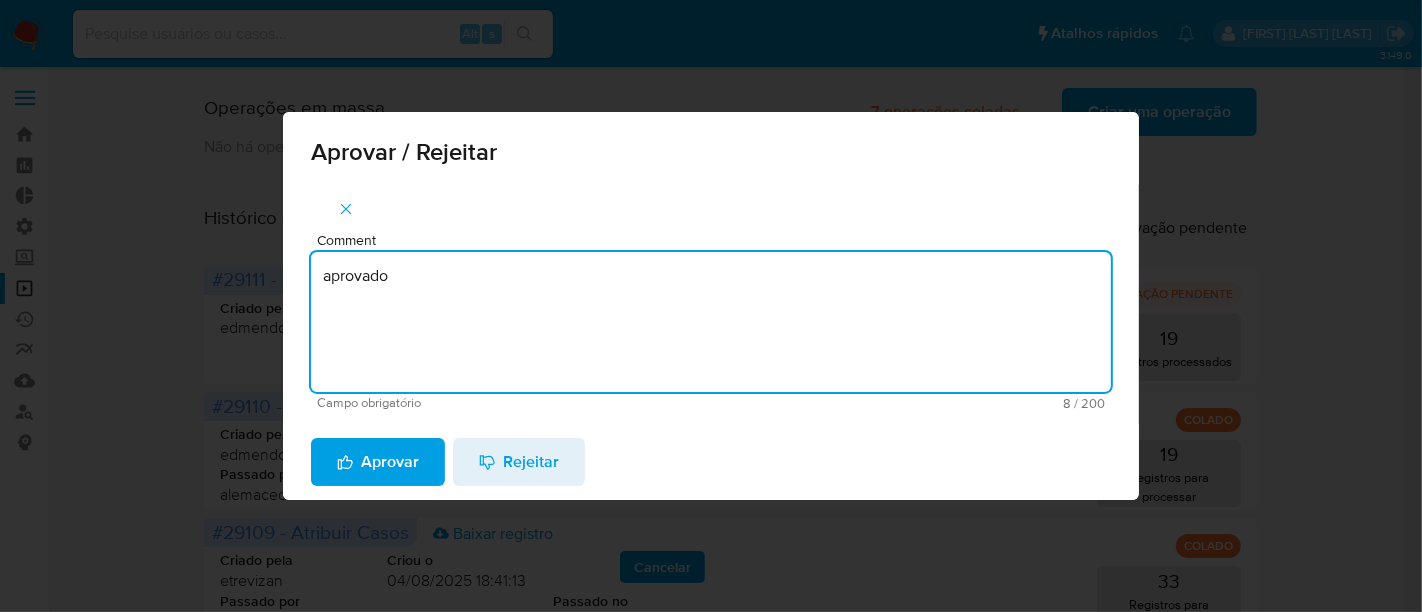 click on "Aprovar" at bounding box center (378, 462) 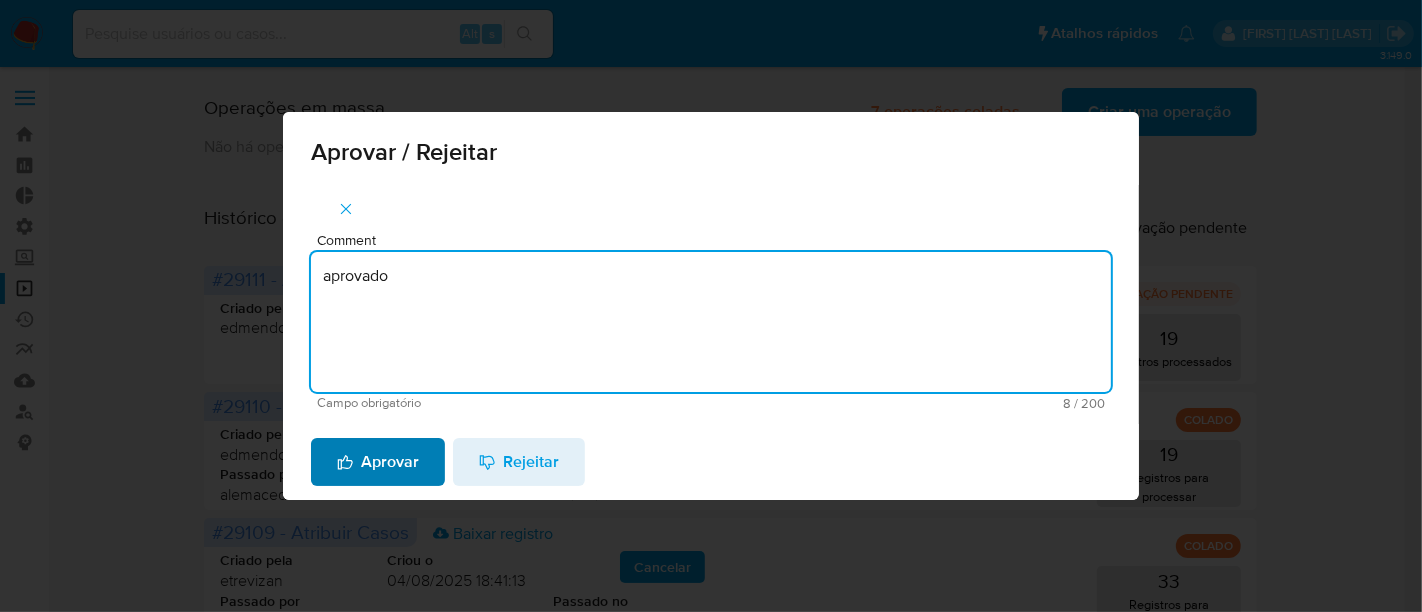 type 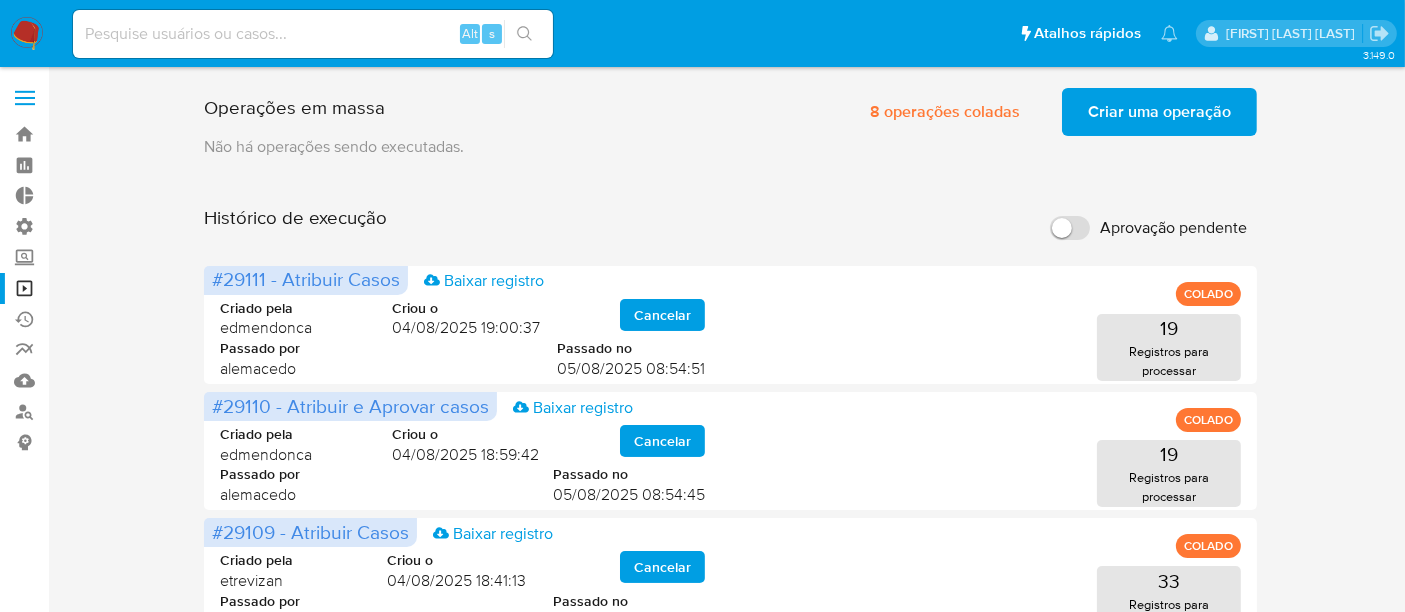 click on "Criar uma operação" at bounding box center (1159, 112) 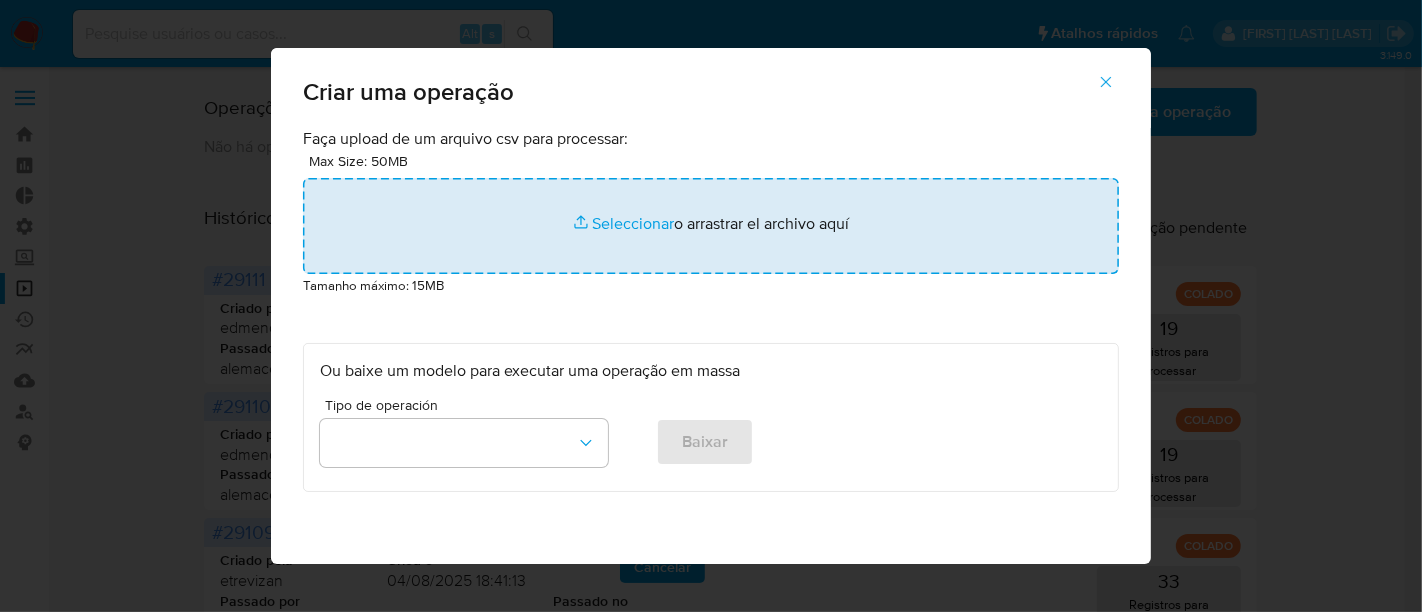 click at bounding box center (711, 226) 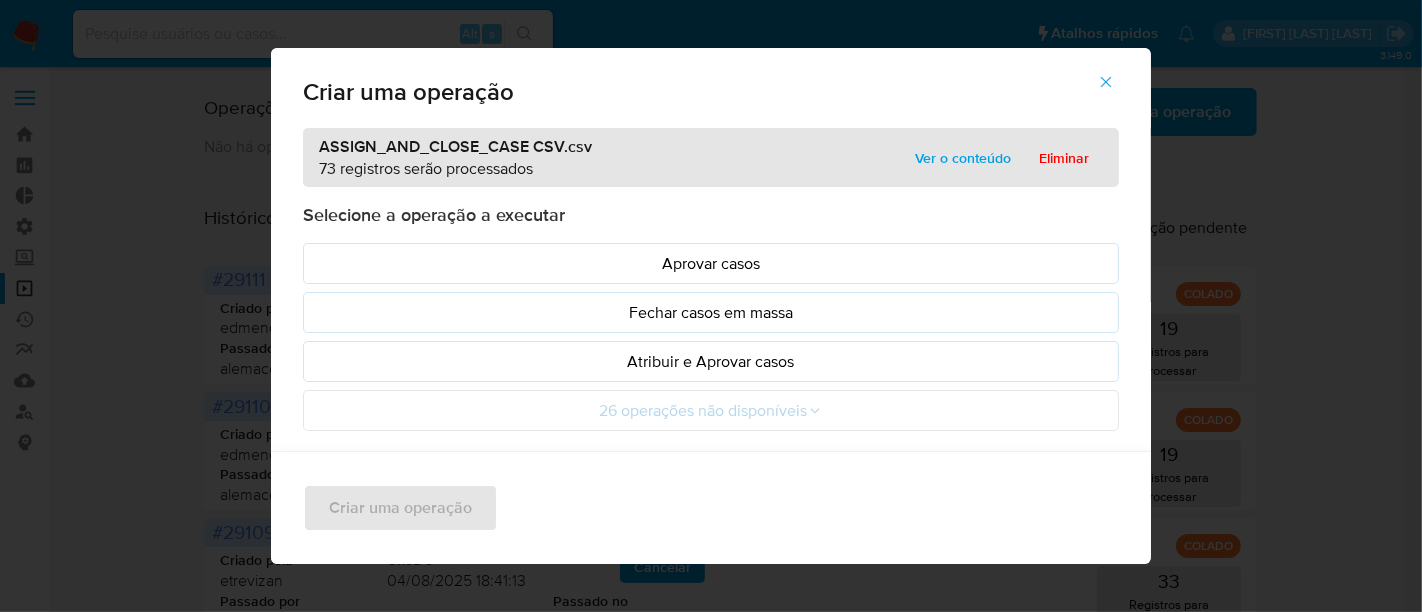 click on "Ver o conteúdo" at bounding box center [963, 158] 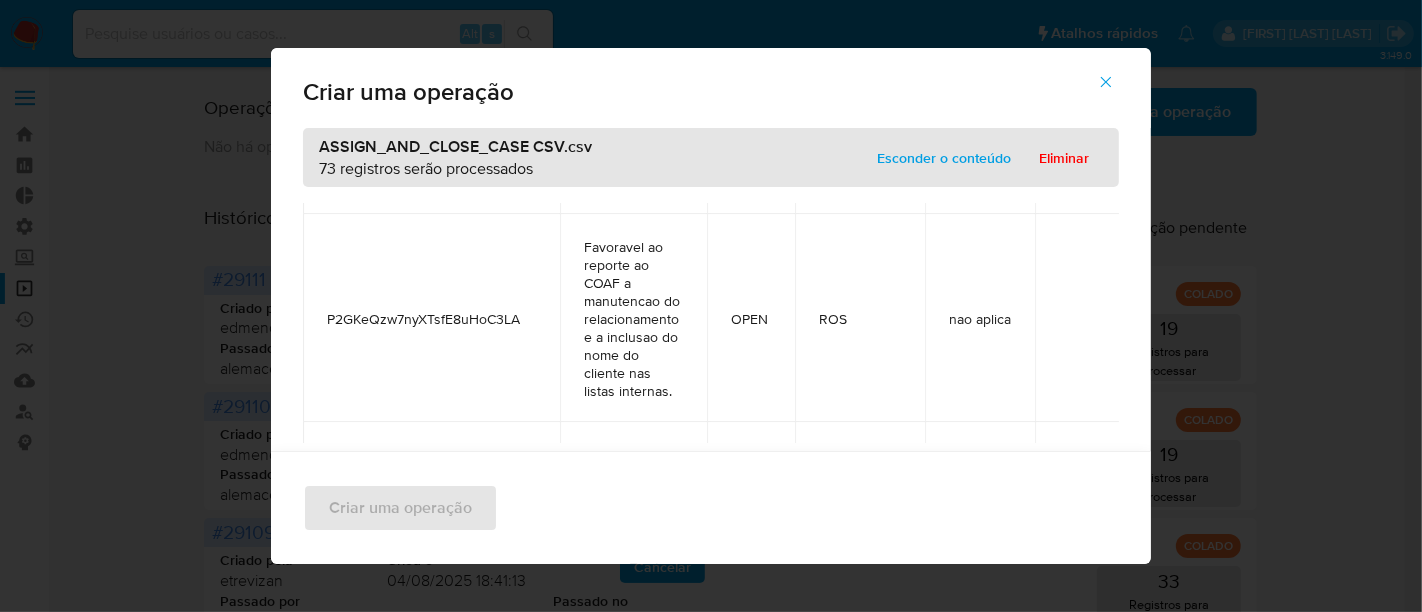 scroll, scrollTop: 14020, scrollLeft: 0, axis: vertical 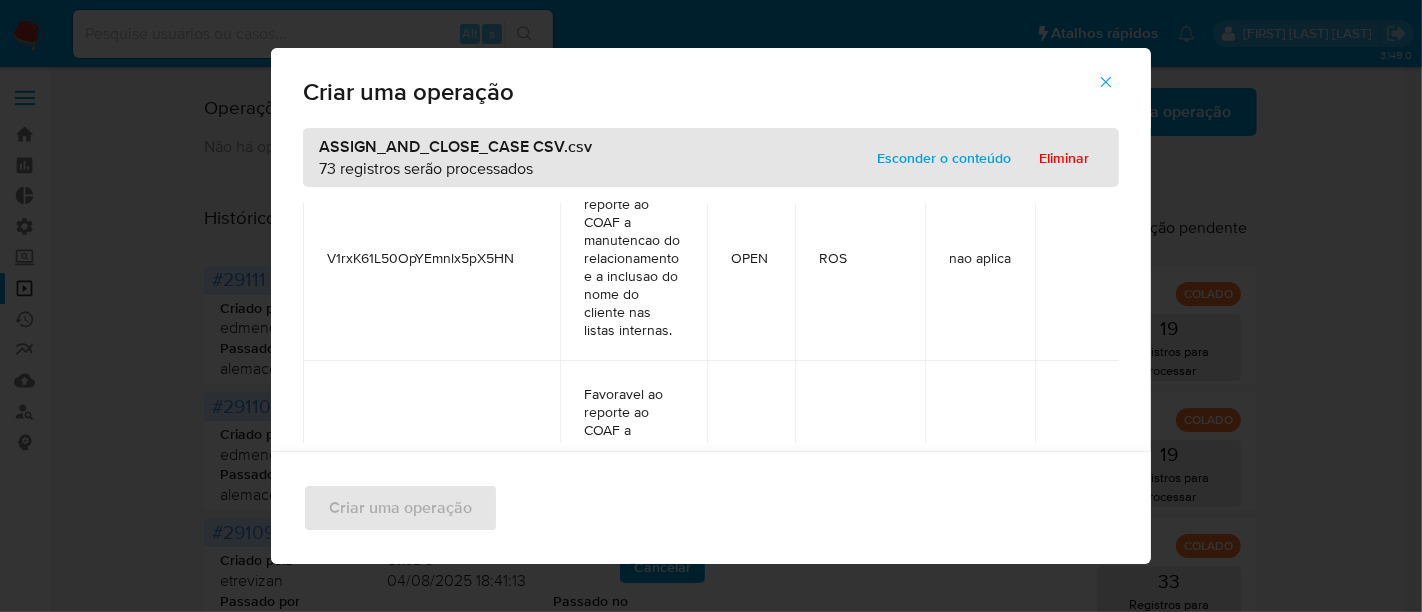 click on "Esconder o conteúdo" at bounding box center [944, 158] 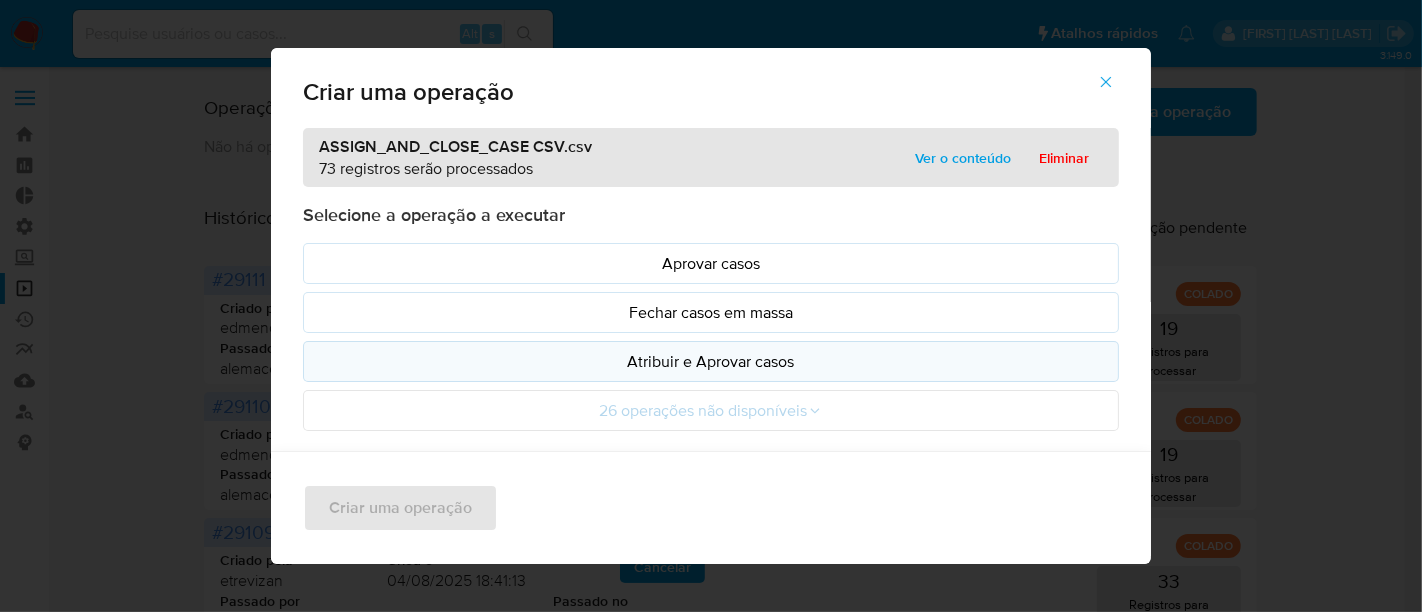 click on "Atribuir e Aprovar casos" at bounding box center [711, 361] 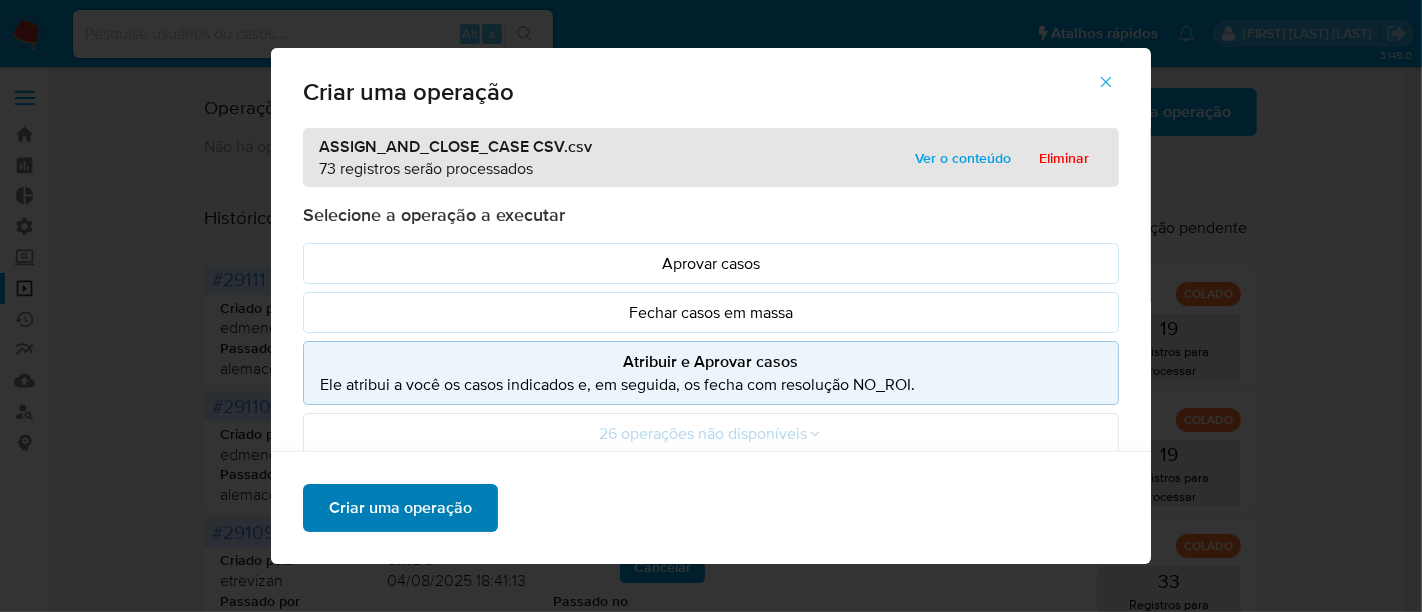 click on "Criar uma operação" at bounding box center [400, 508] 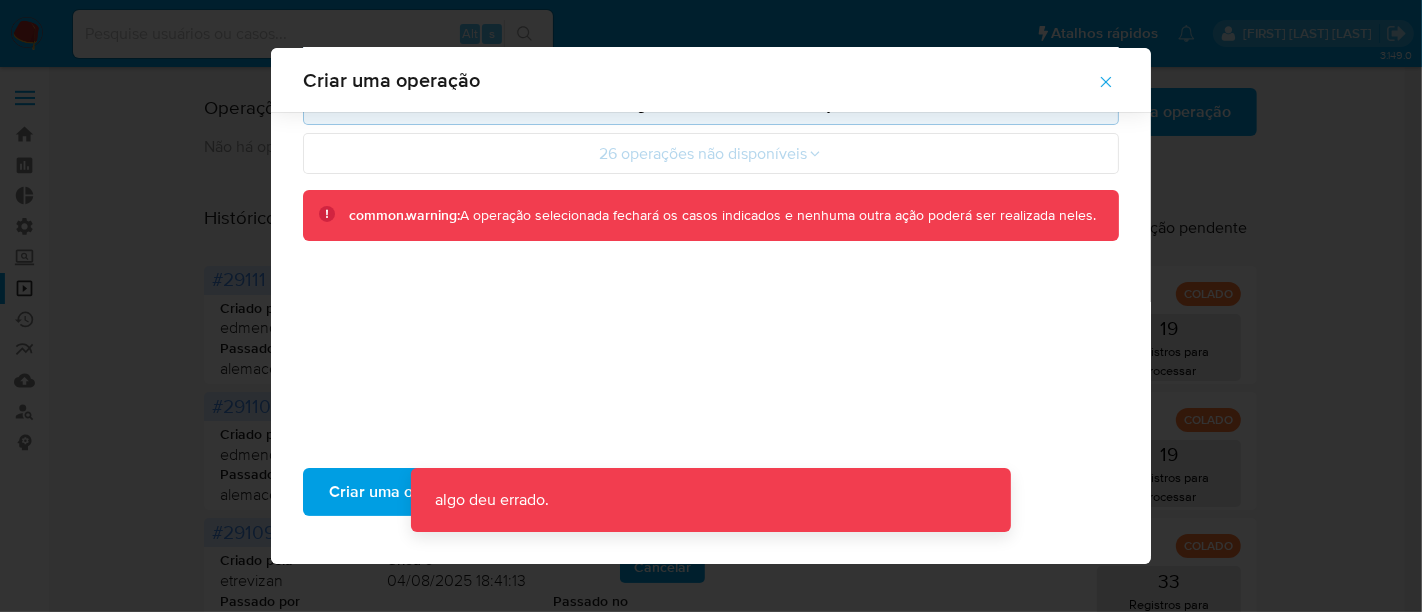 scroll, scrollTop: 267, scrollLeft: 0, axis: vertical 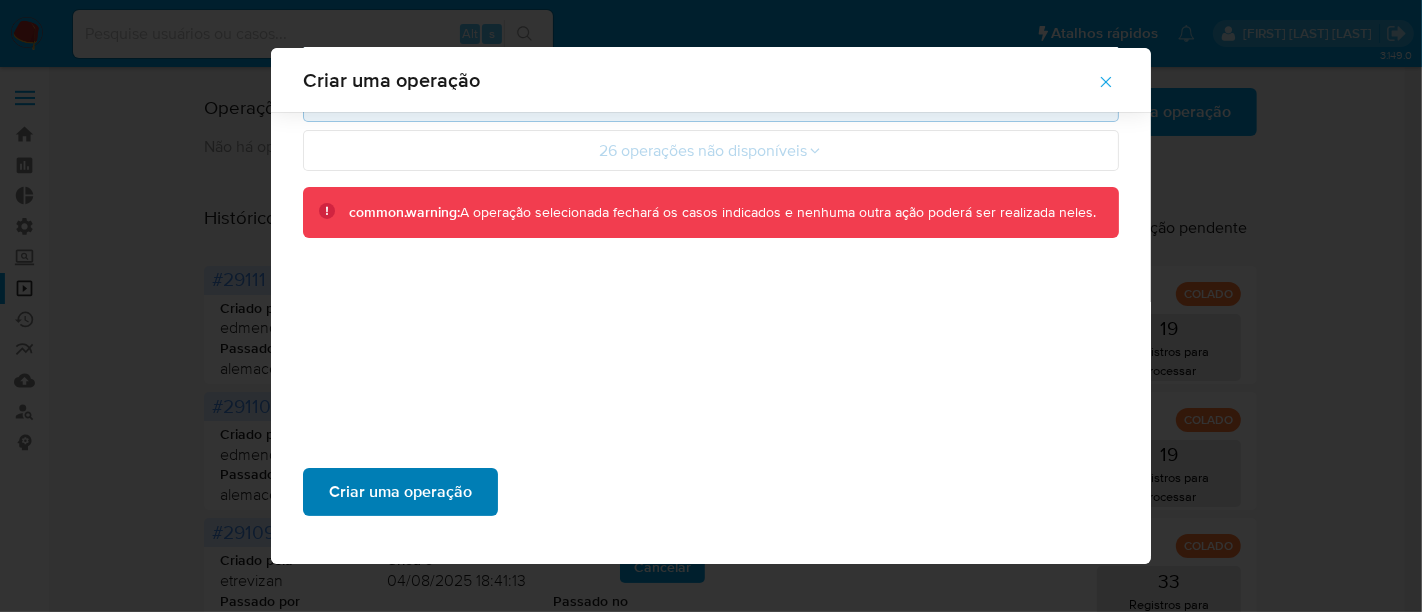 click on "Criar uma operação" at bounding box center [400, 492] 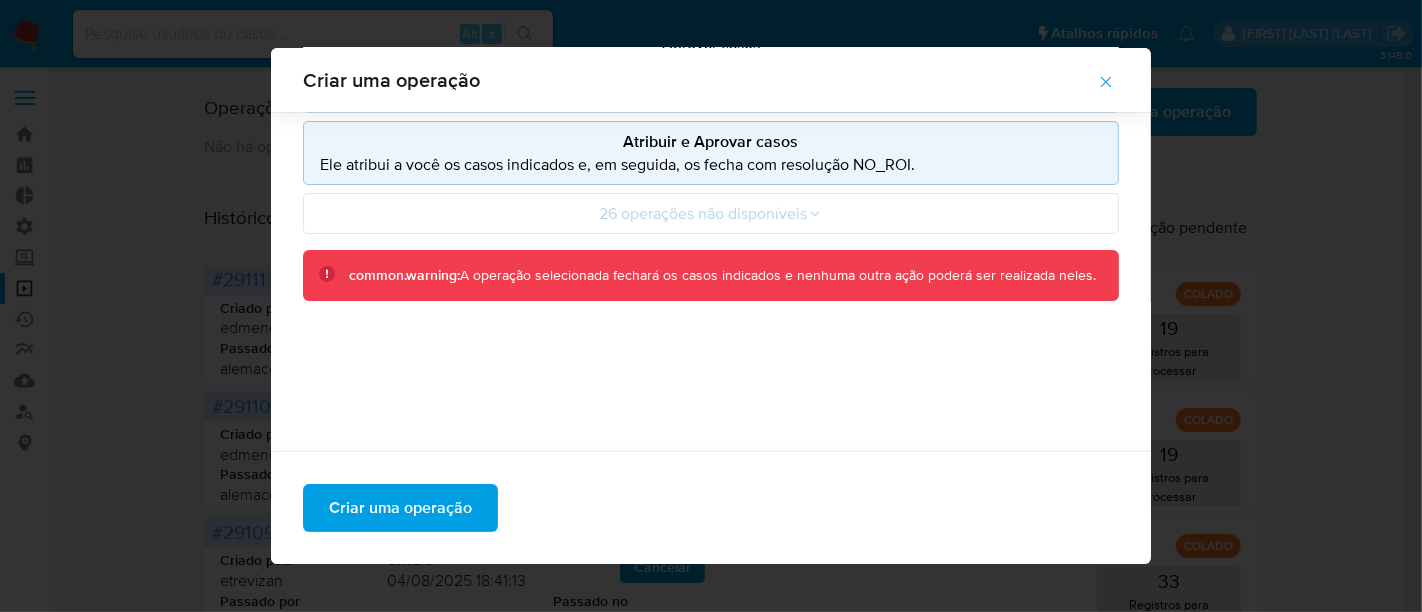 scroll, scrollTop: 205, scrollLeft: 0, axis: vertical 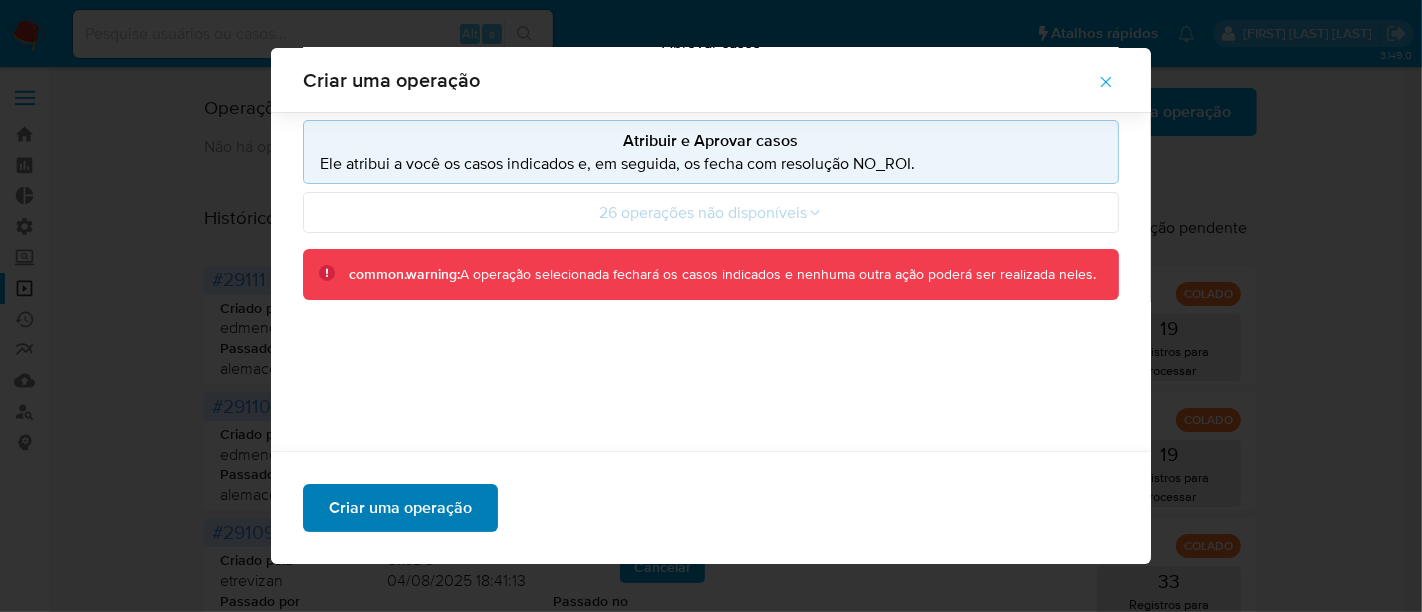 click on "Criar uma operação" at bounding box center (400, 508) 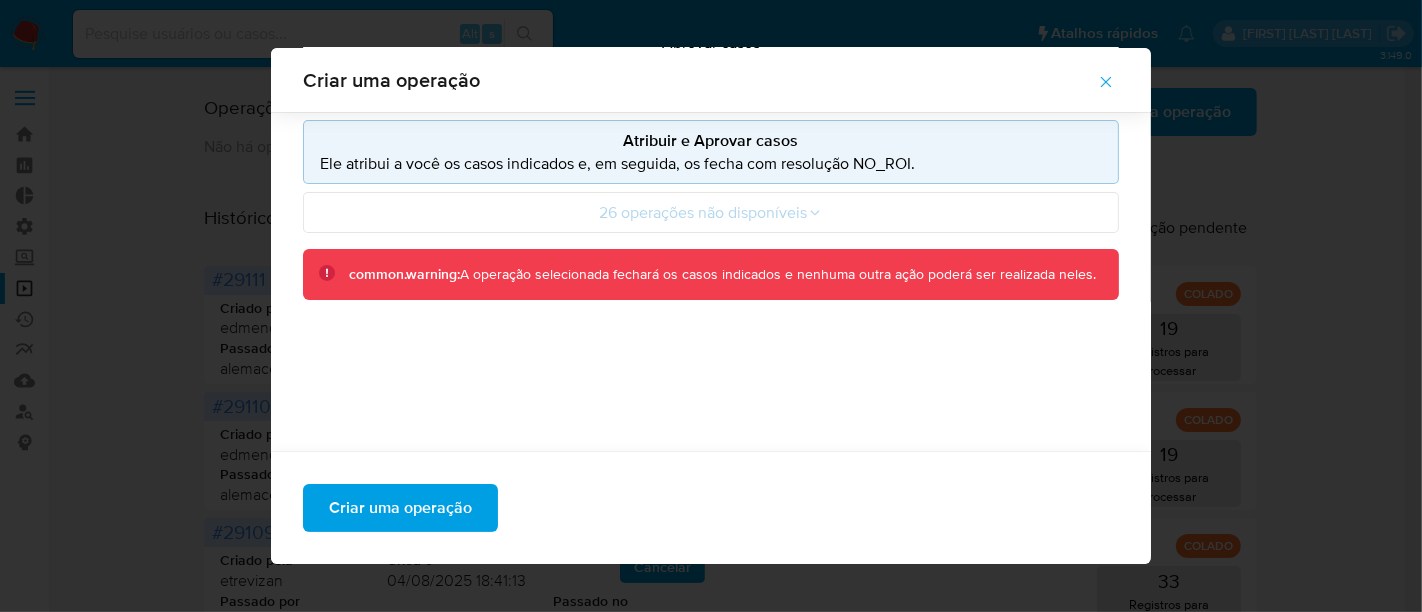 click 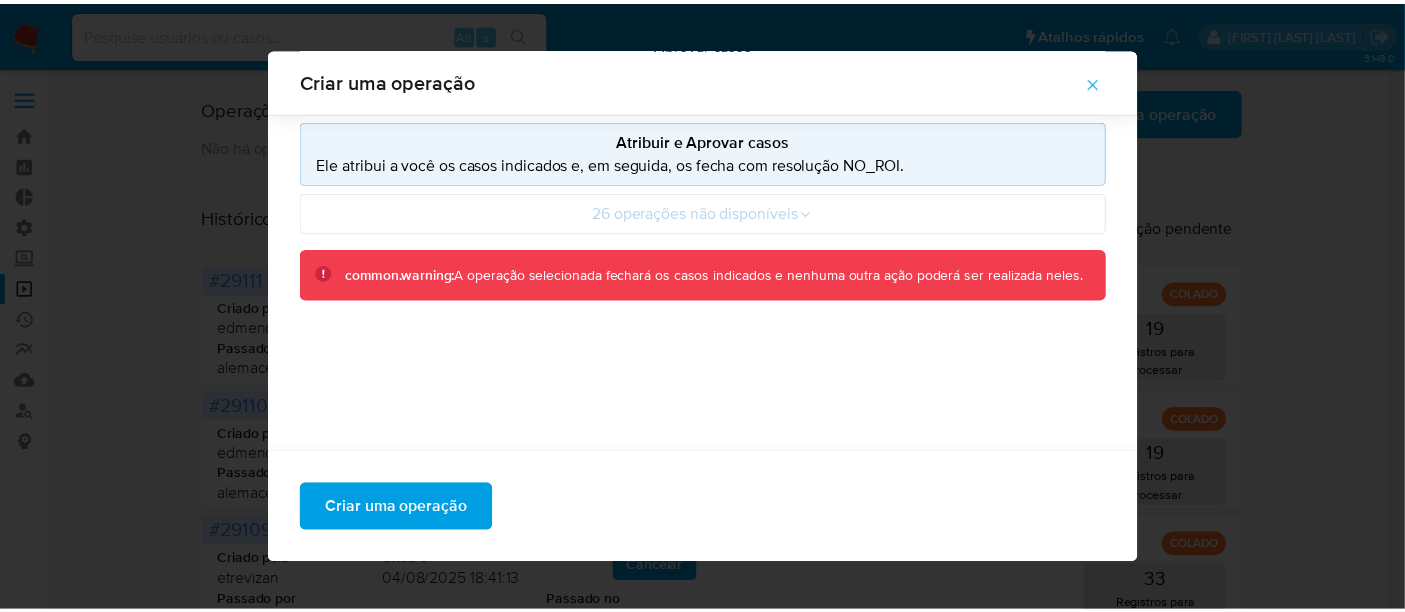 scroll, scrollTop: 140, scrollLeft: 0, axis: vertical 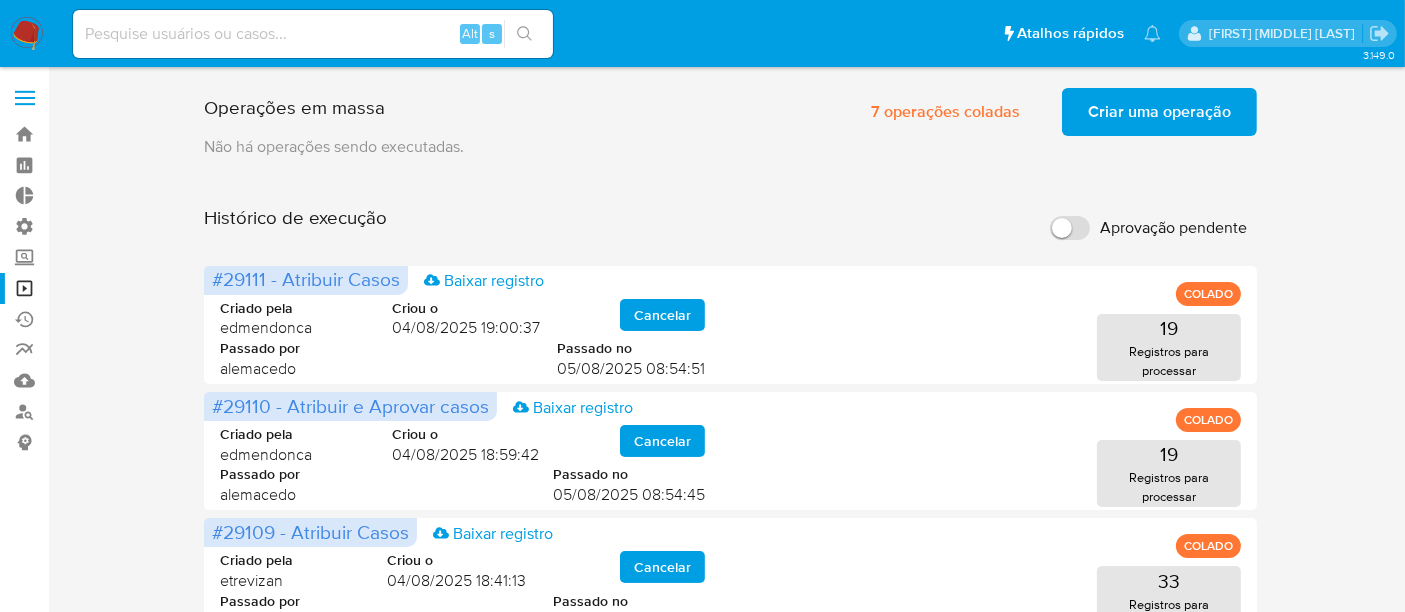 click on "Criar uma operação" at bounding box center (1159, 112) 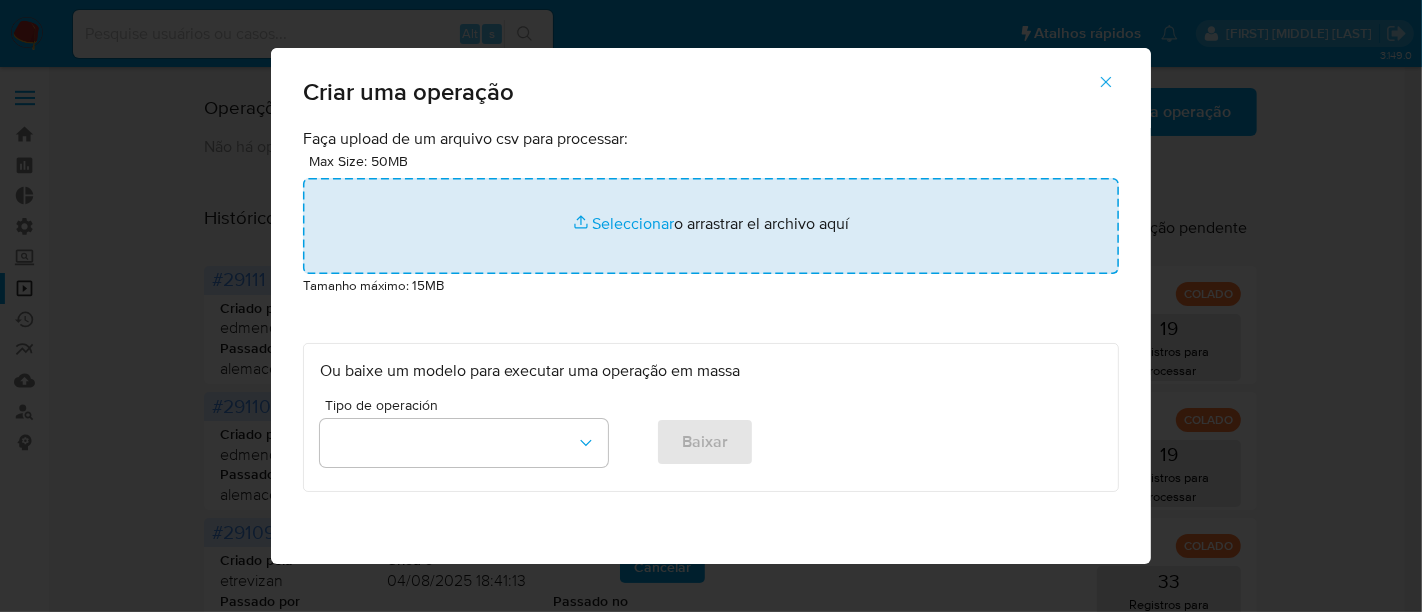 click at bounding box center [711, 226] 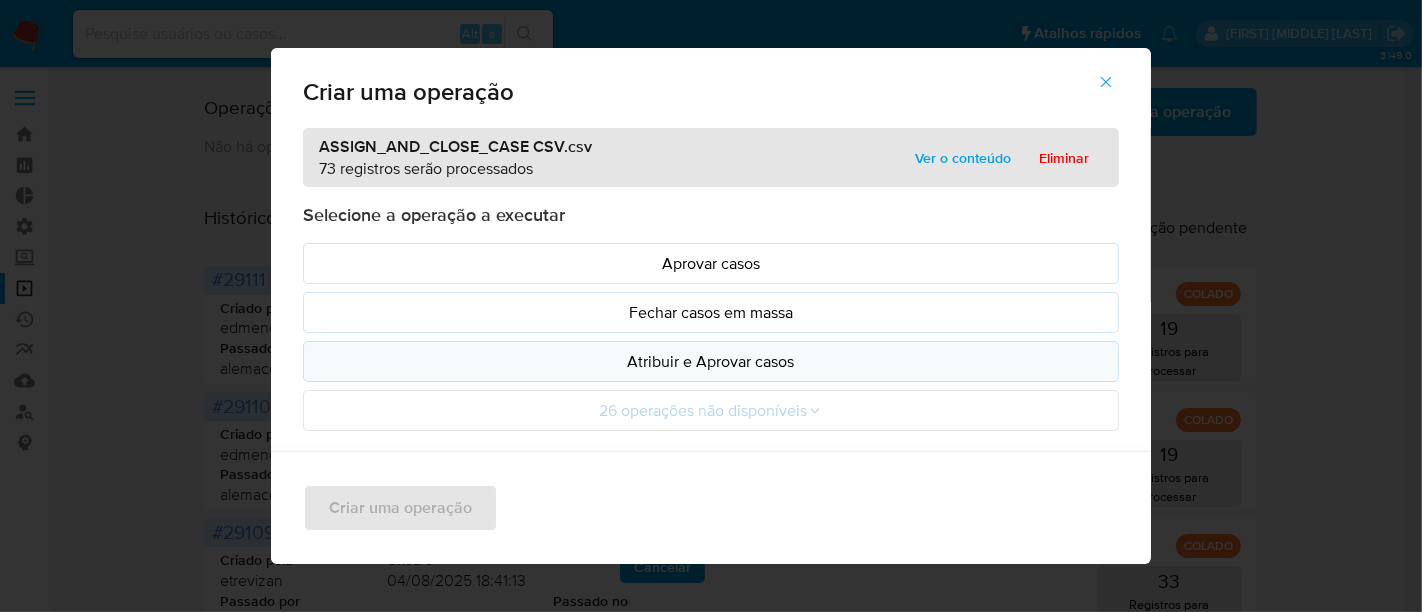 click on "Atribuir e Aprovar casos" at bounding box center [711, 361] 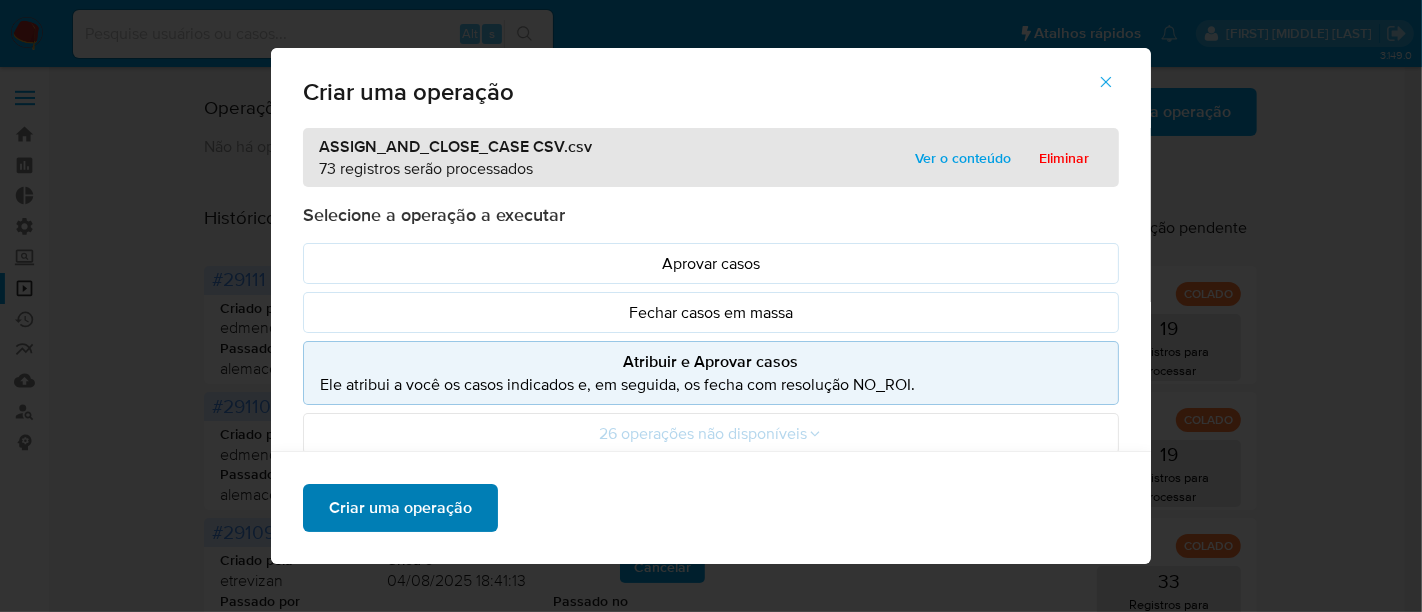 click on "Criar uma operação" at bounding box center (400, 508) 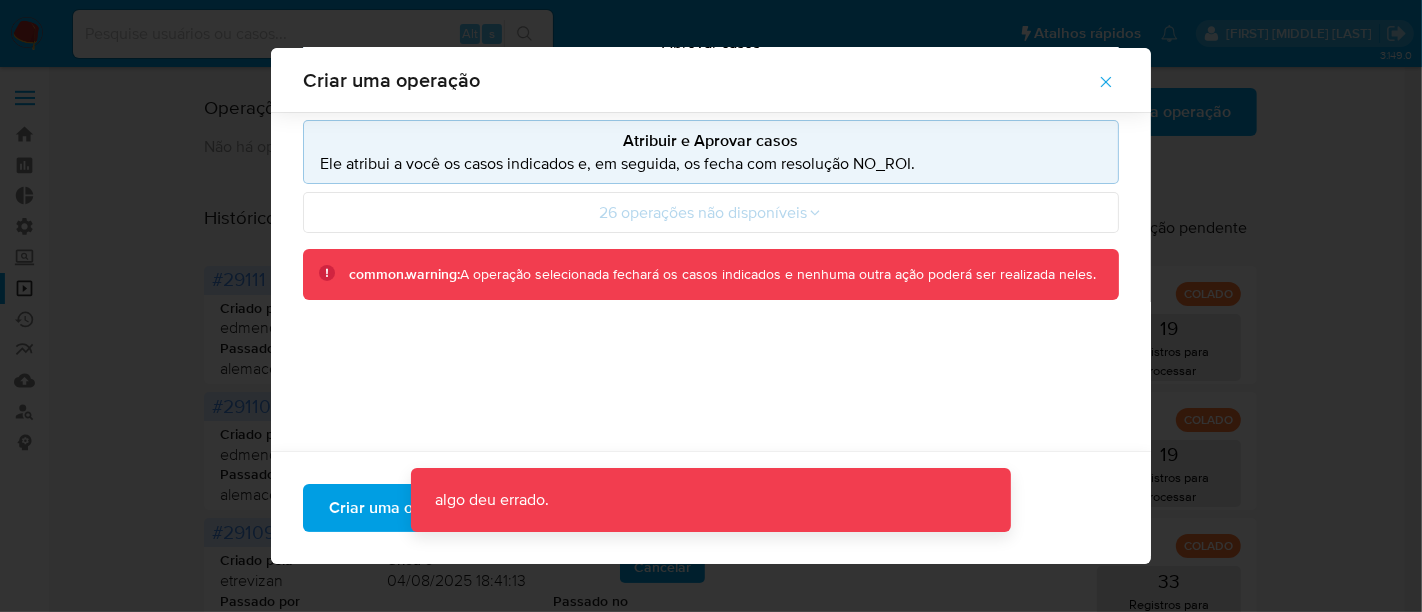 scroll, scrollTop: 251, scrollLeft: 0, axis: vertical 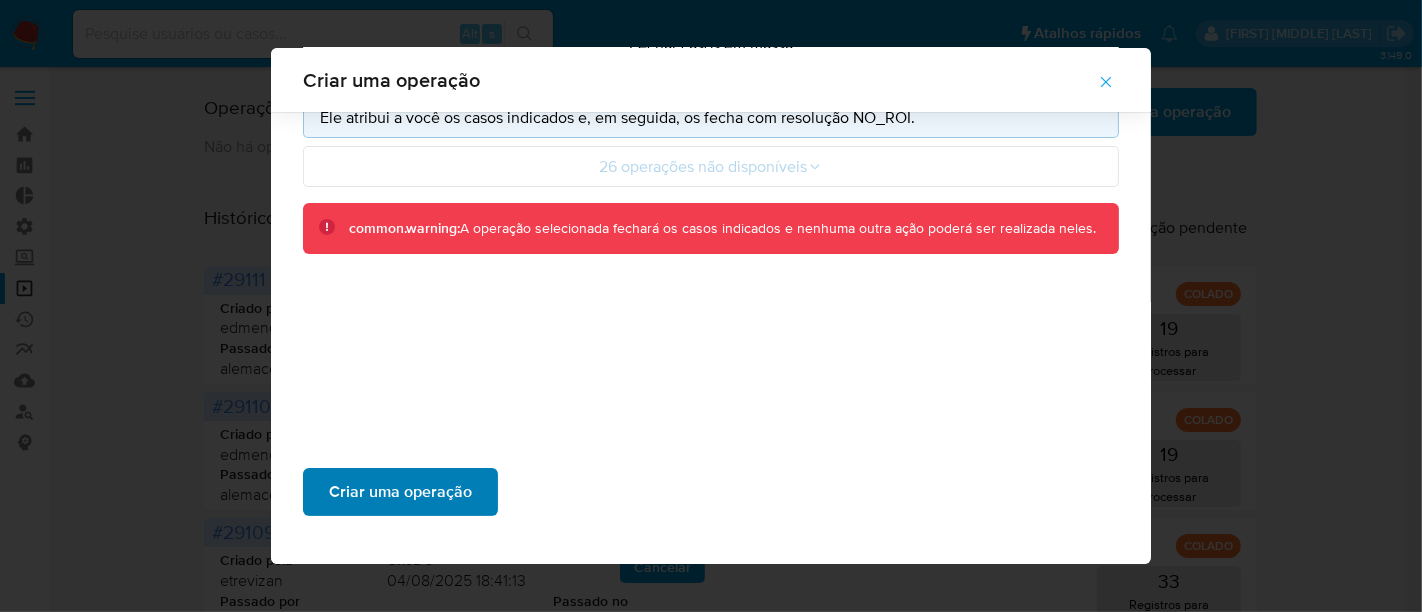 click on "Criar uma operação" at bounding box center (400, 492) 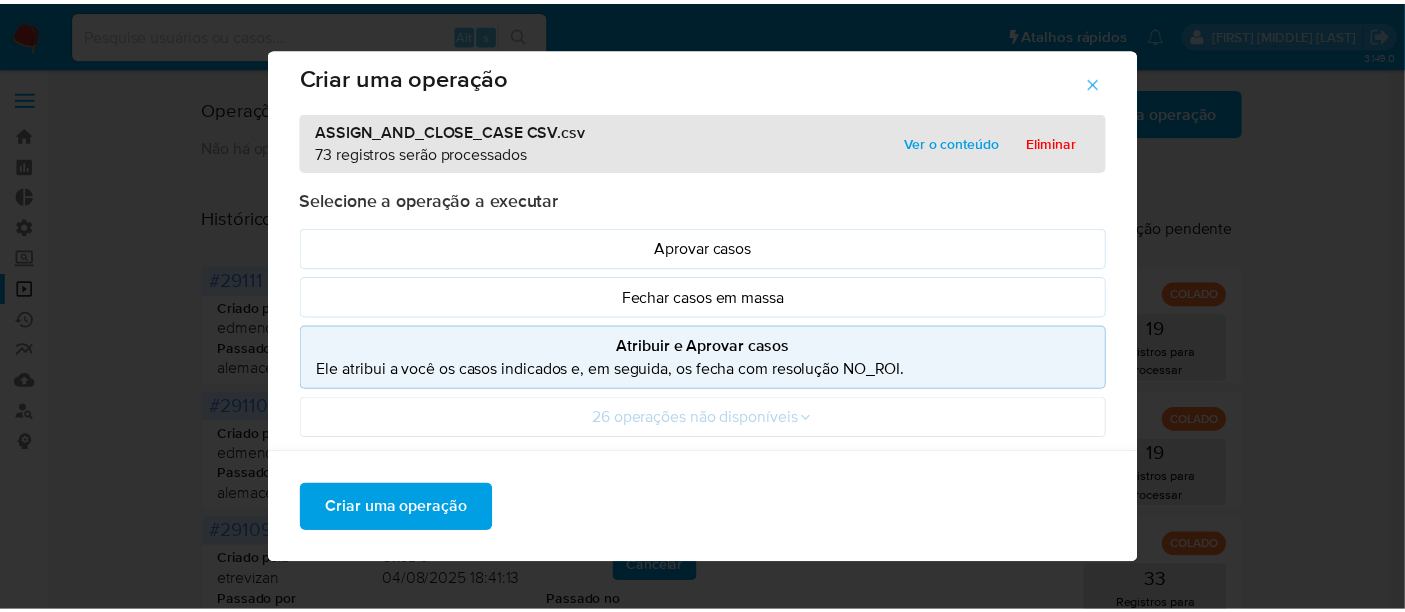 scroll, scrollTop: 0, scrollLeft: 0, axis: both 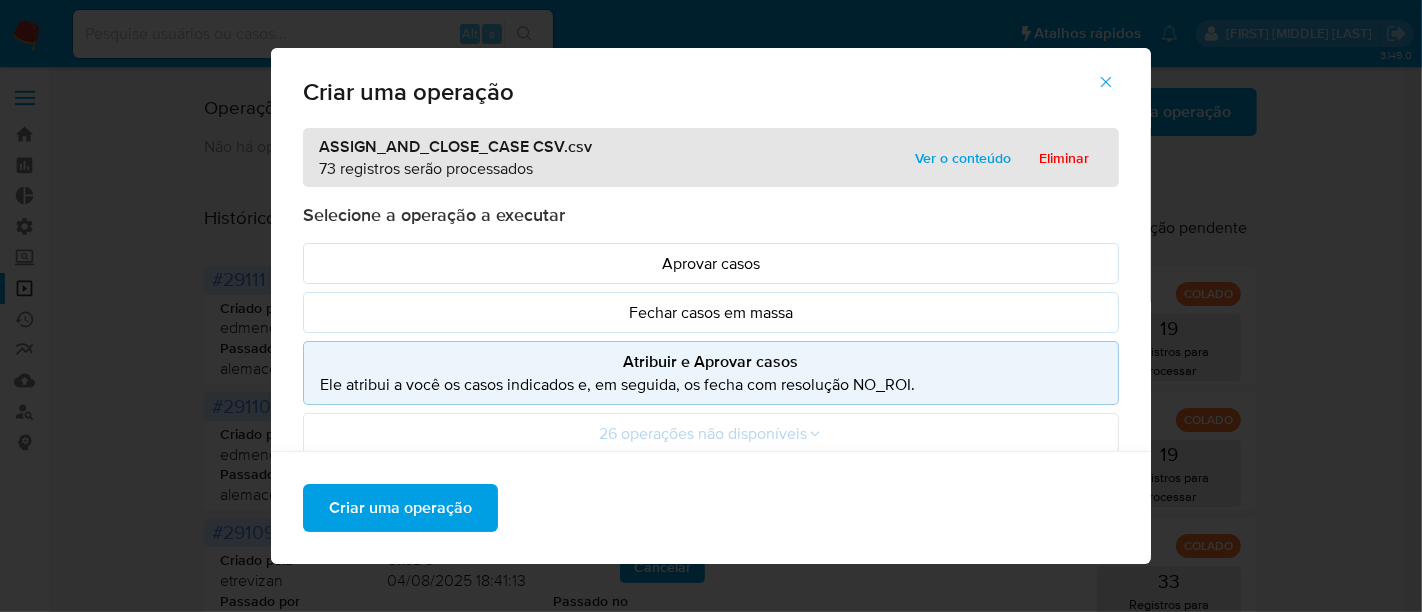 click 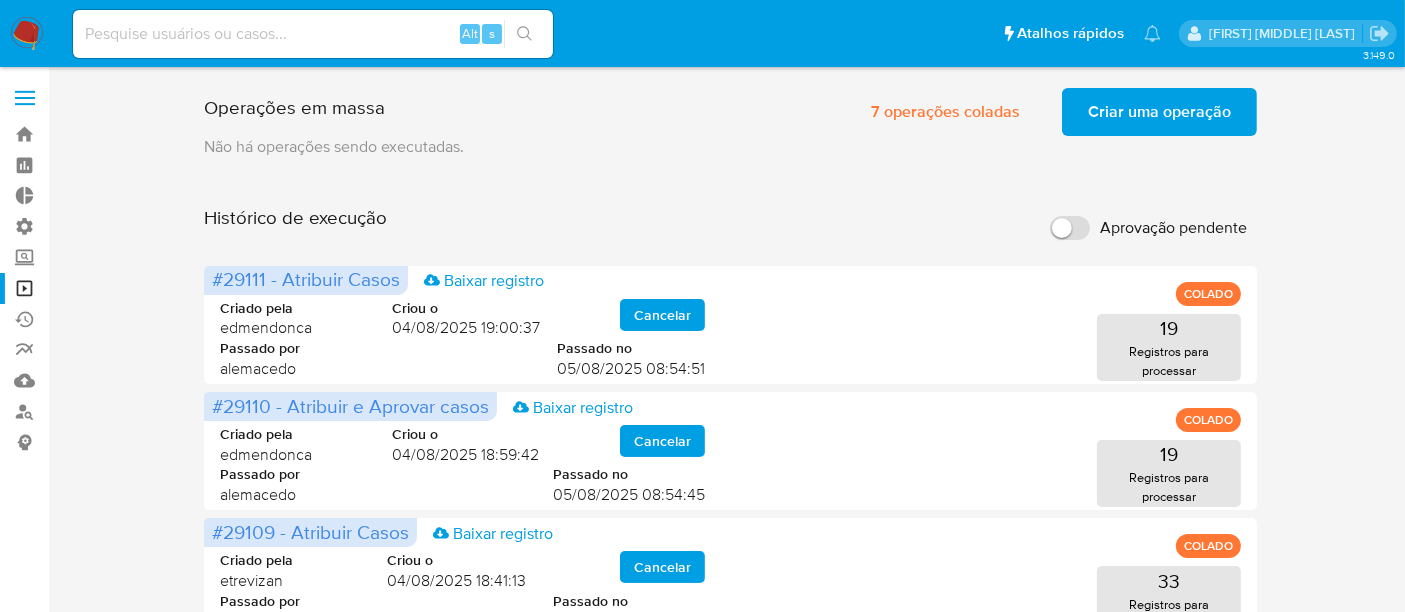 click on "Alt s" at bounding box center [313, 34] 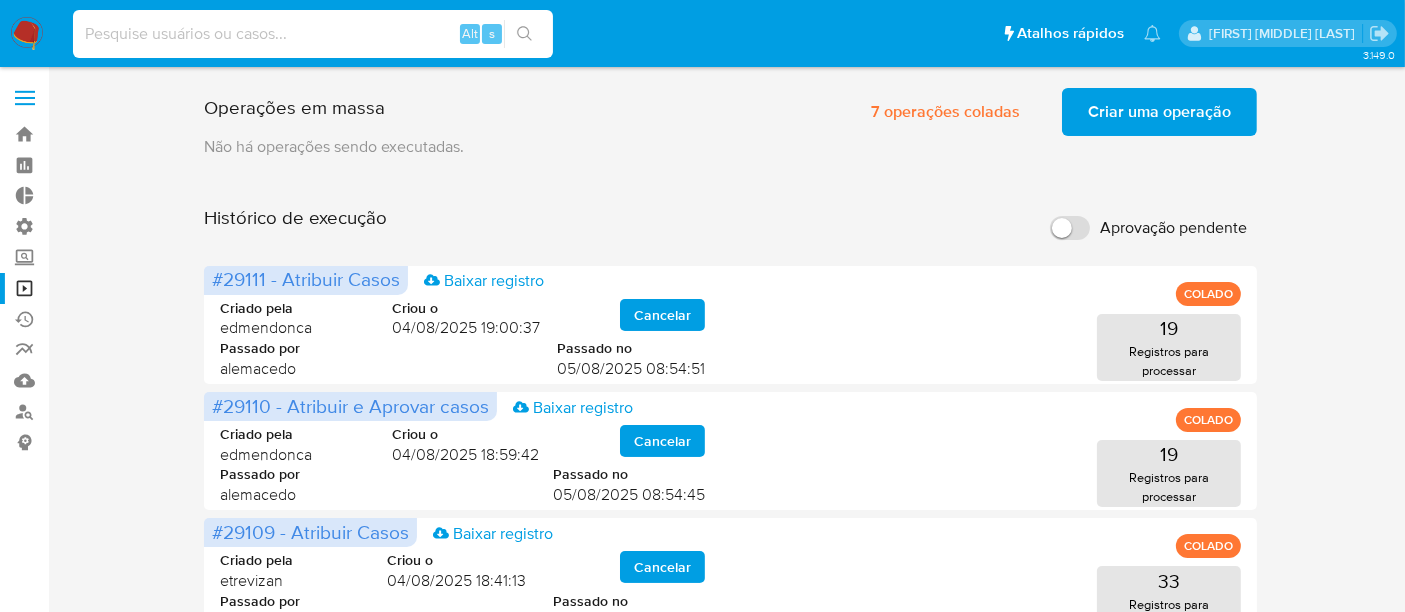 click at bounding box center [313, 34] 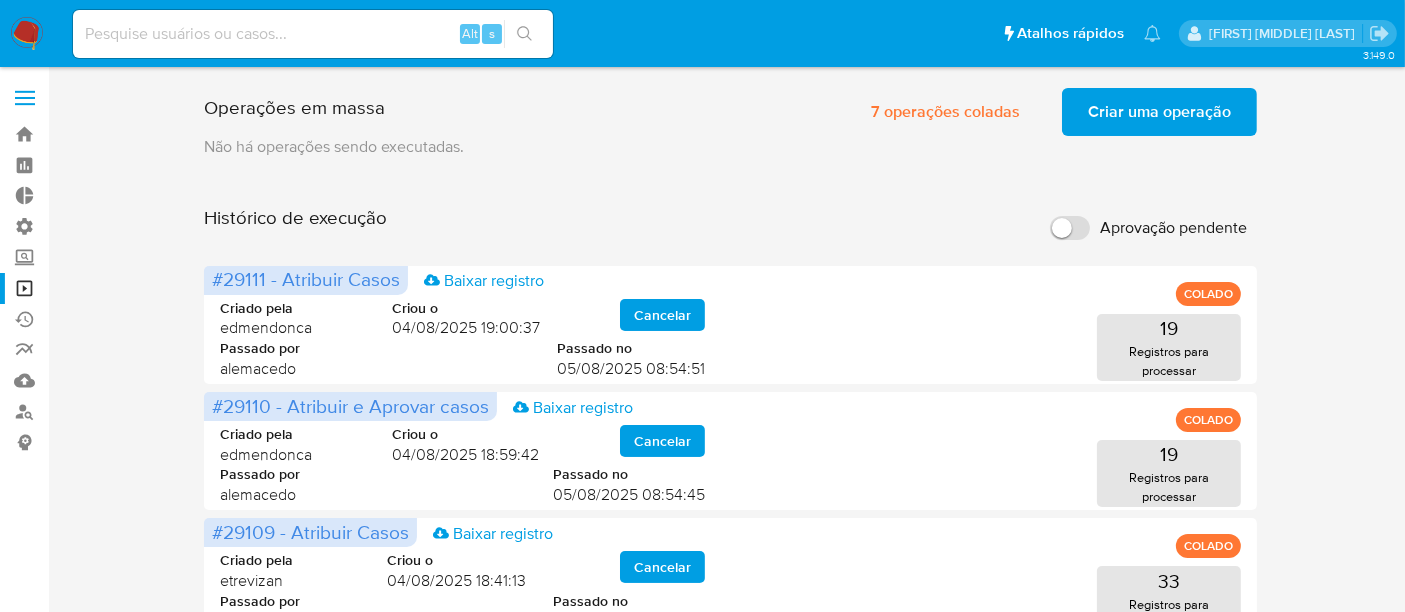 drag, startPoint x: 158, startPoint y: 70, endPoint x: 161, endPoint y: 41, distance: 29.15476 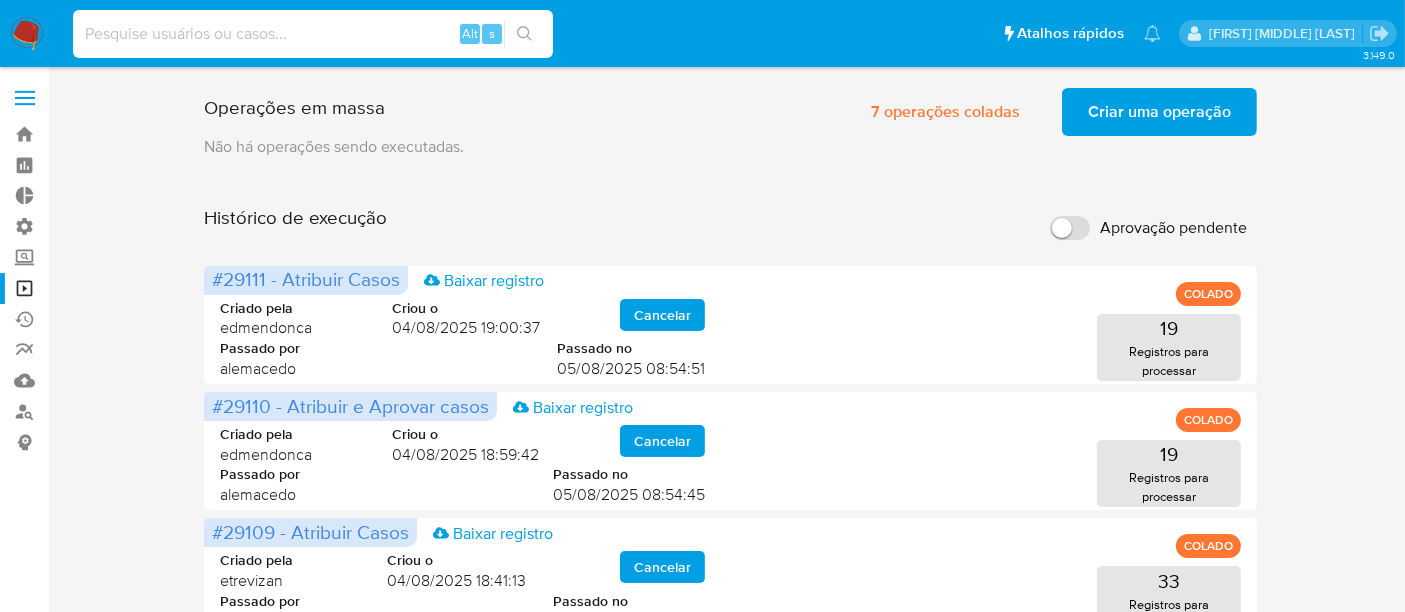 click at bounding box center [313, 34] 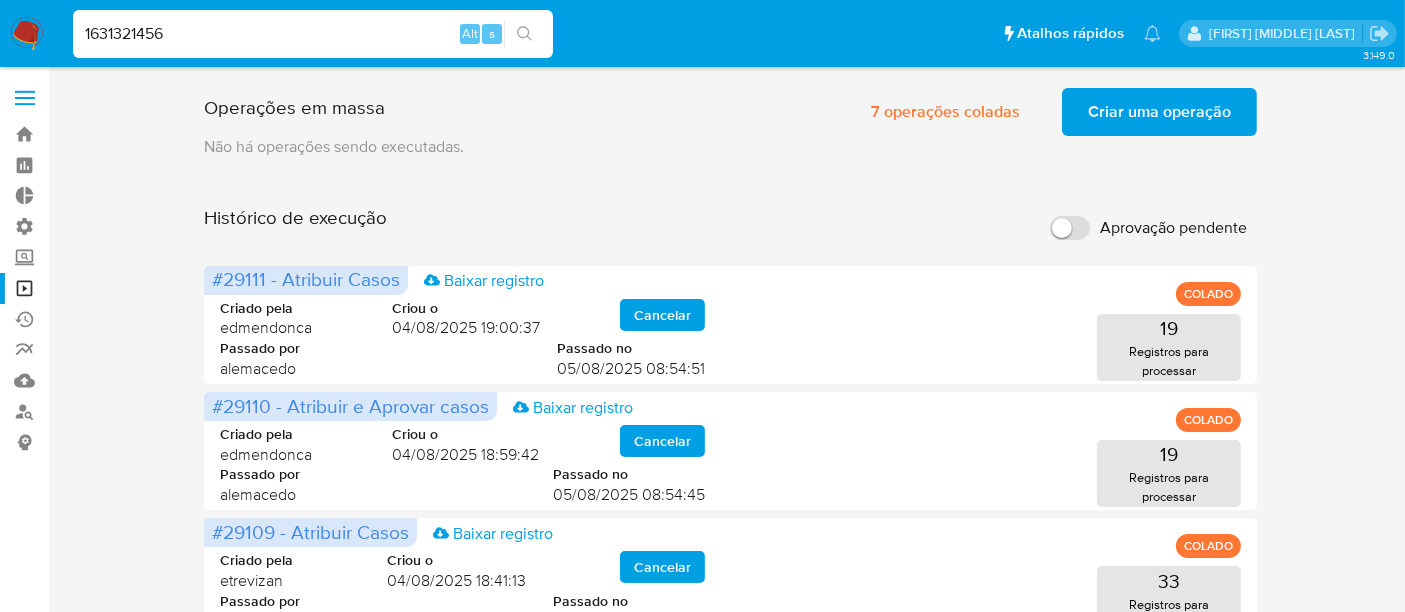 type on "1631321456" 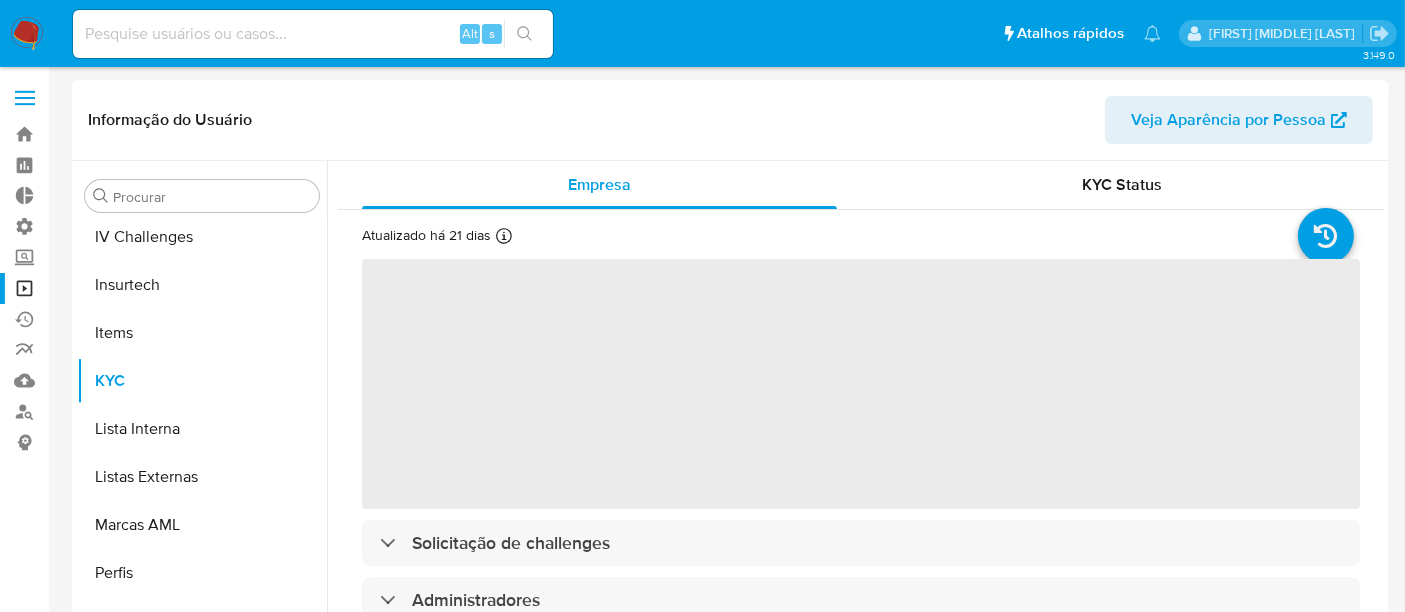 scroll, scrollTop: 844, scrollLeft: 0, axis: vertical 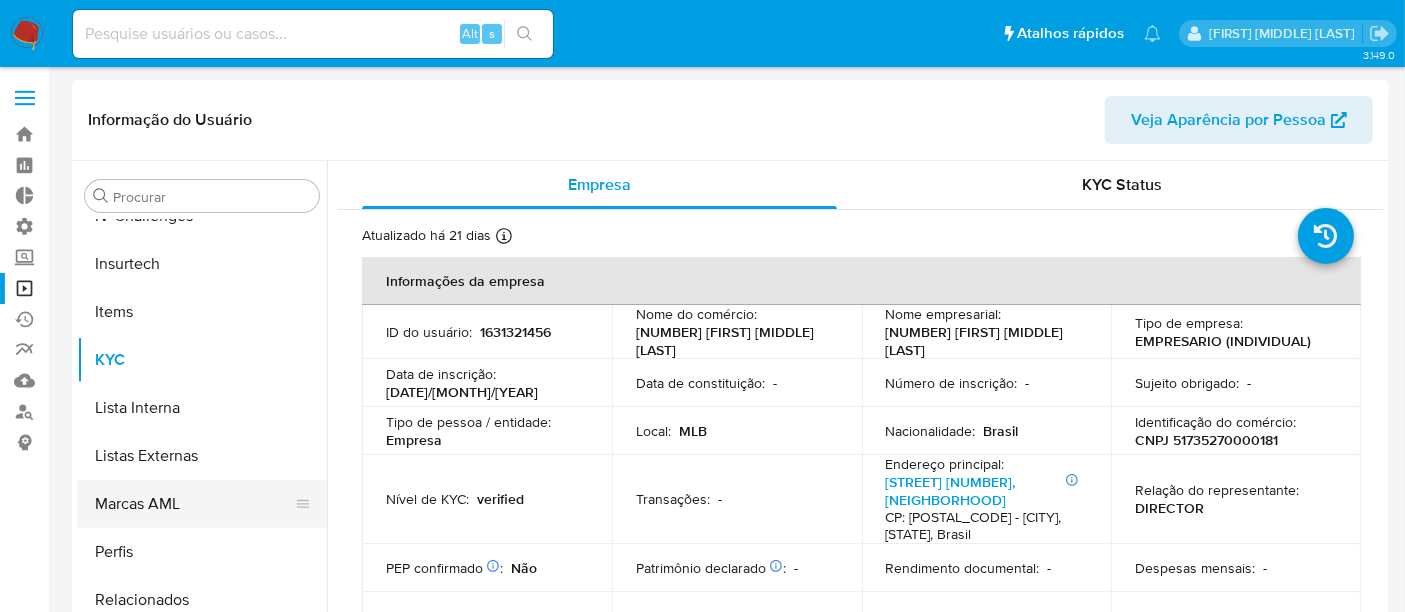 select on "10" 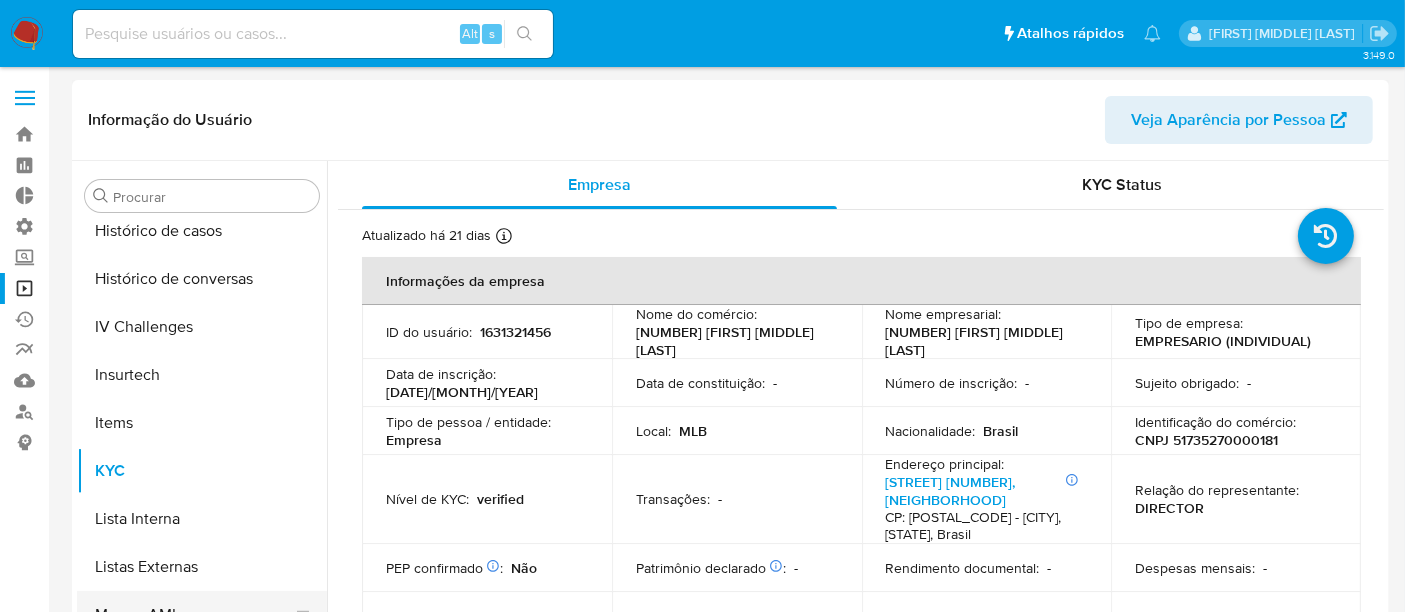 scroll, scrollTop: 622, scrollLeft: 0, axis: vertical 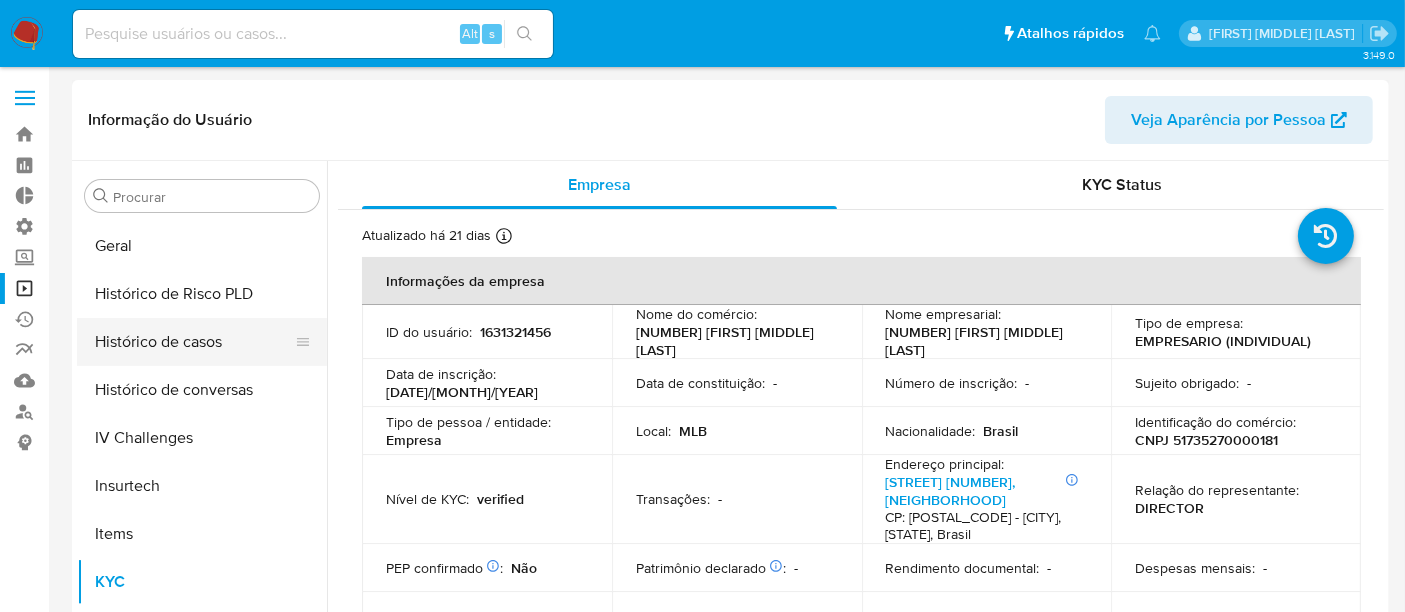 click on "Histórico de casos" at bounding box center [194, 342] 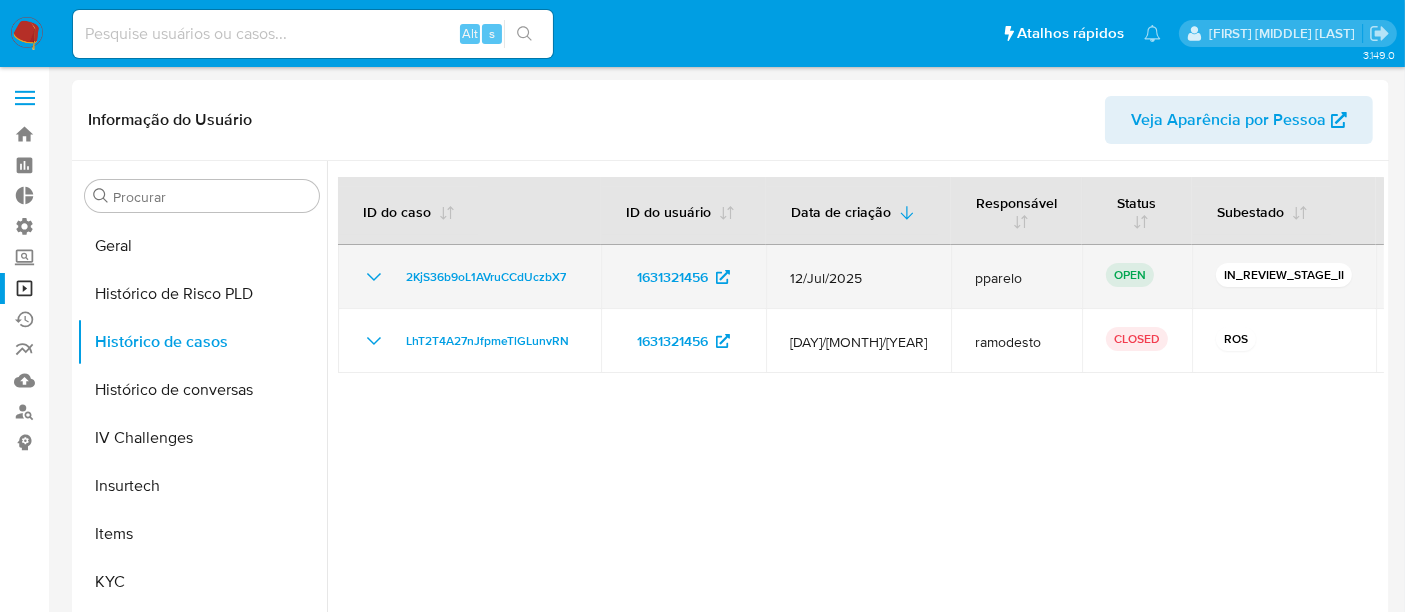 click 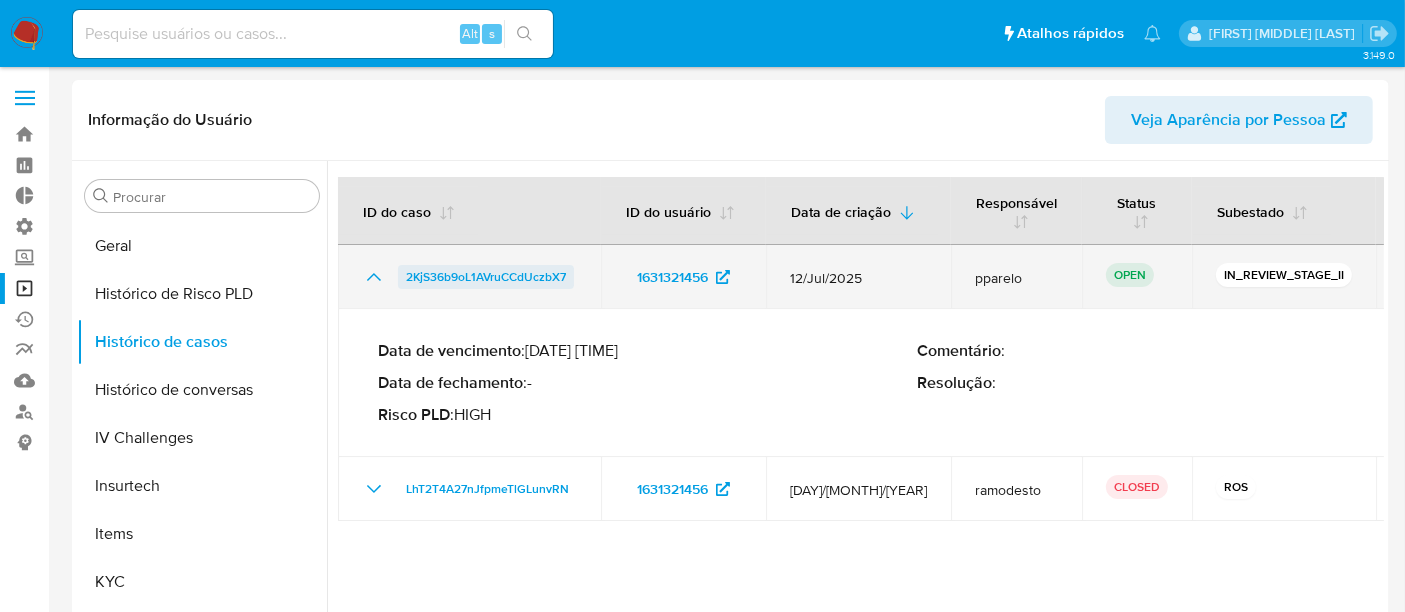 click on "2KjS36b9oL1AVruCCdUczbX7" at bounding box center (486, 277) 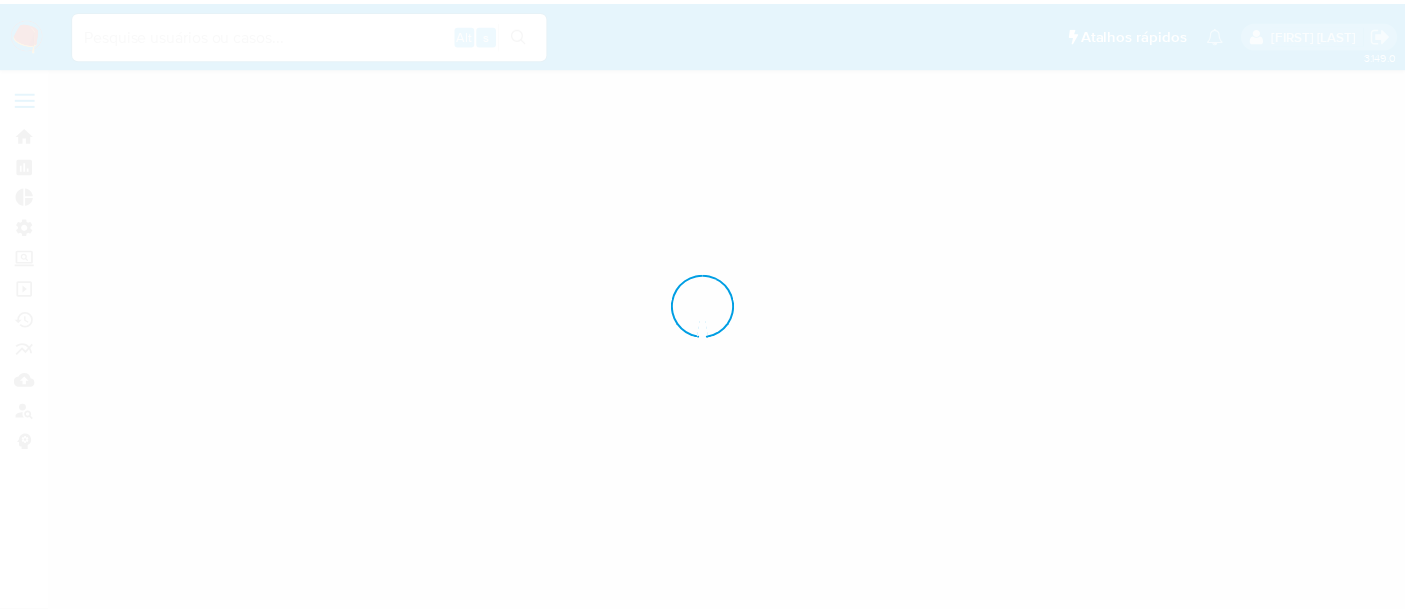 scroll, scrollTop: 0, scrollLeft: 0, axis: both 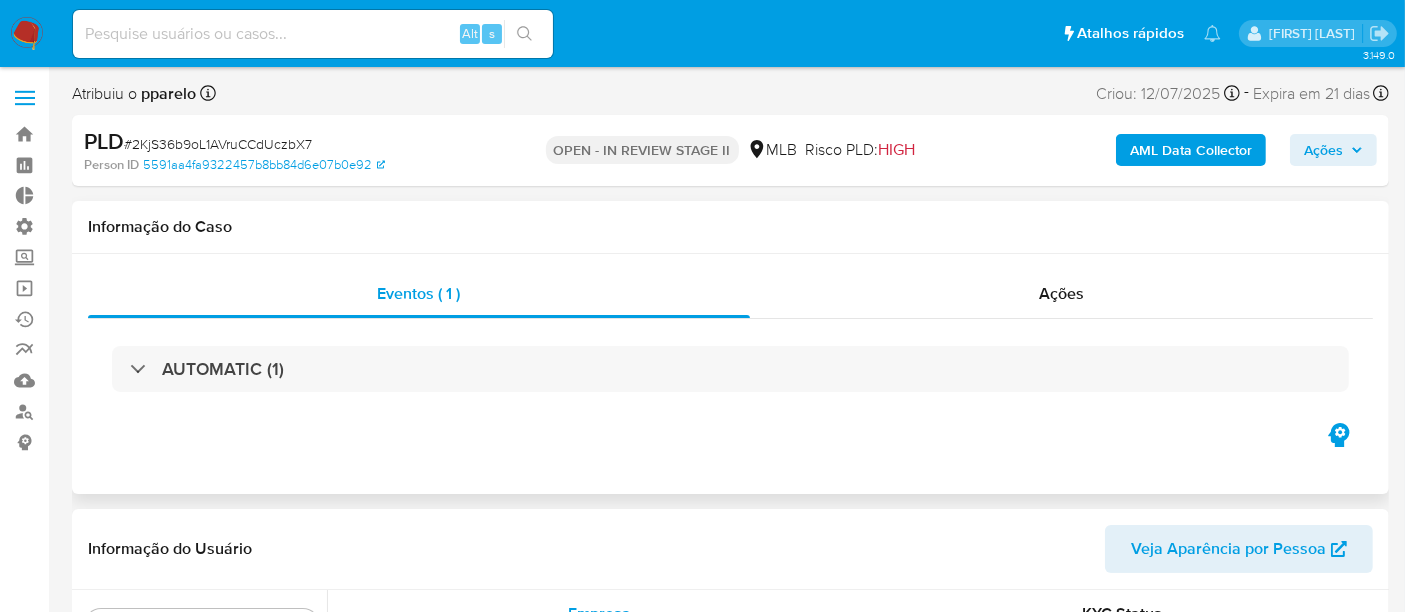 select on "10" 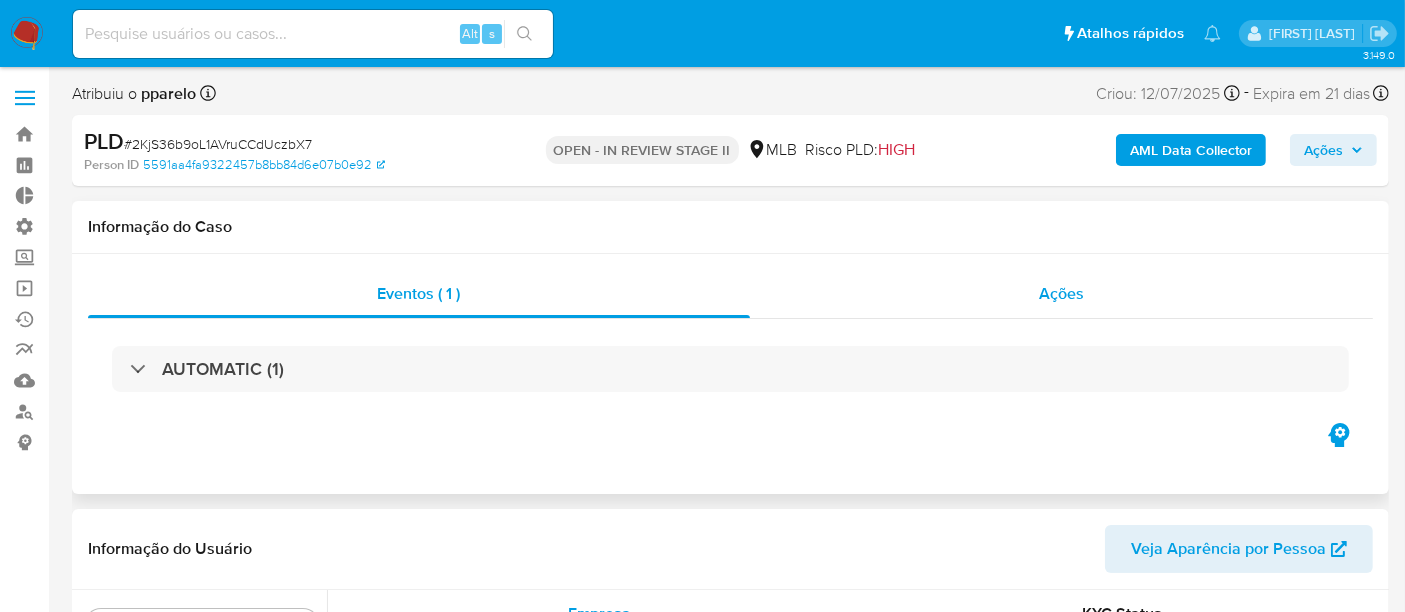 click on "Ações" at bounding box center [1061, 293] 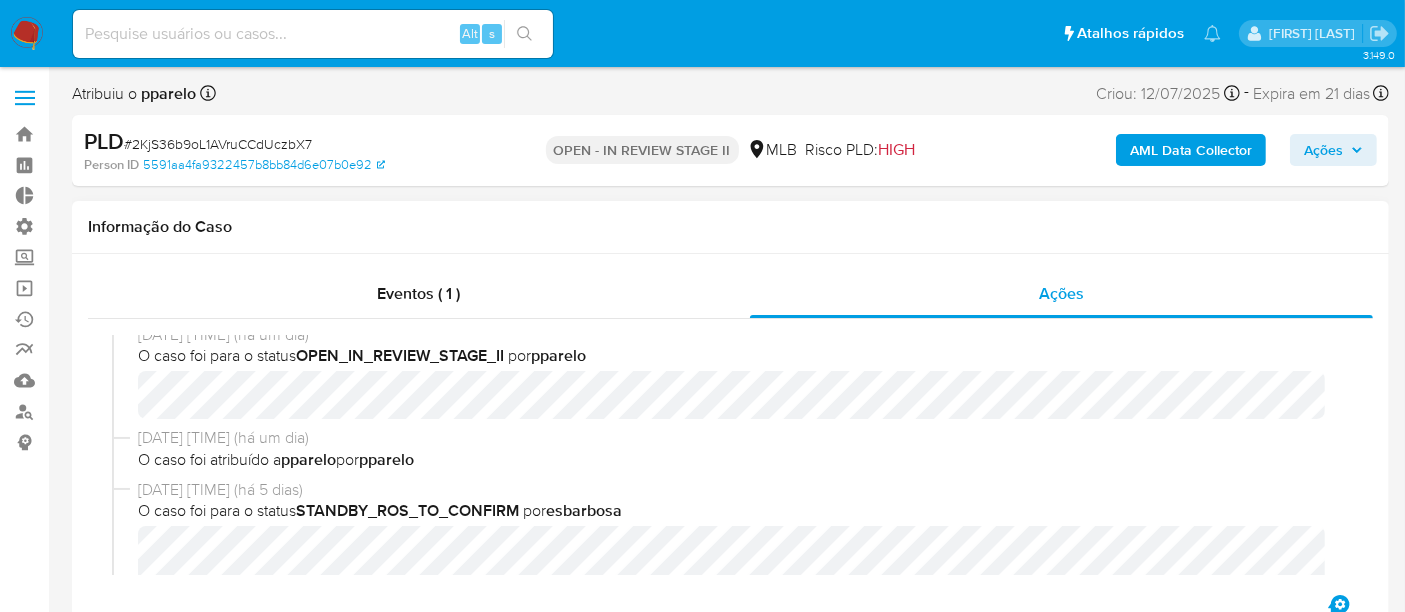 scroll, scrollTop: 0, scrollLeft: 0, axis: both 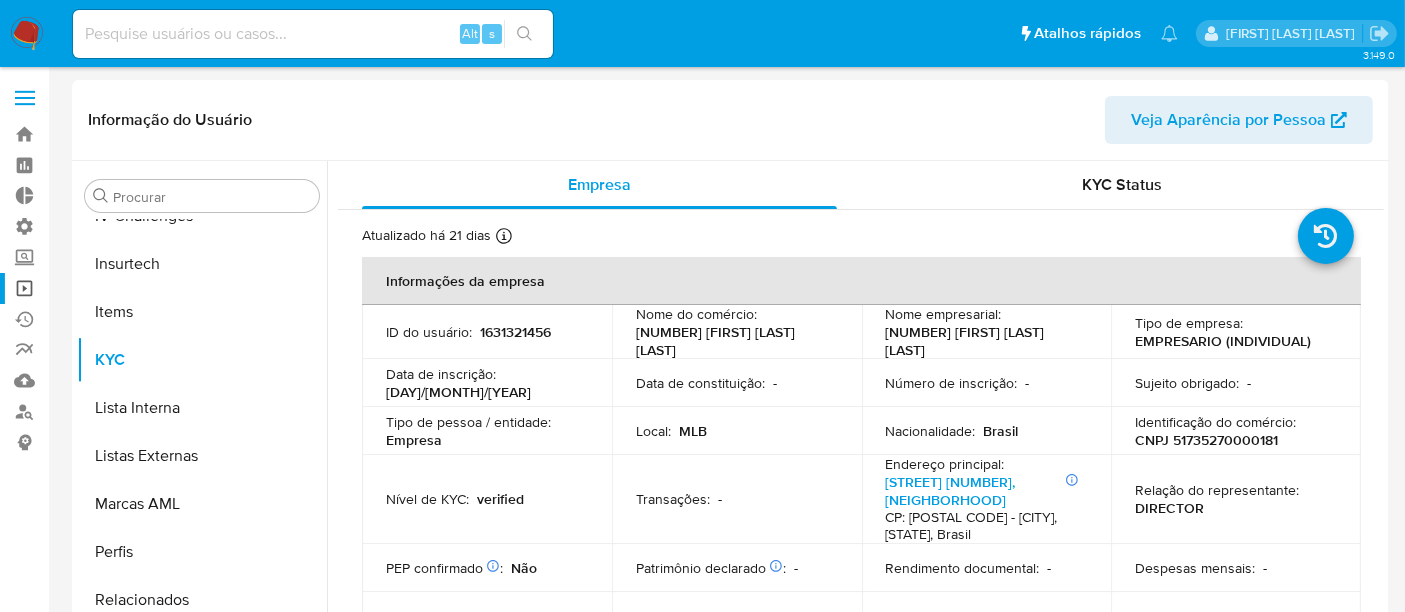 select on "10" 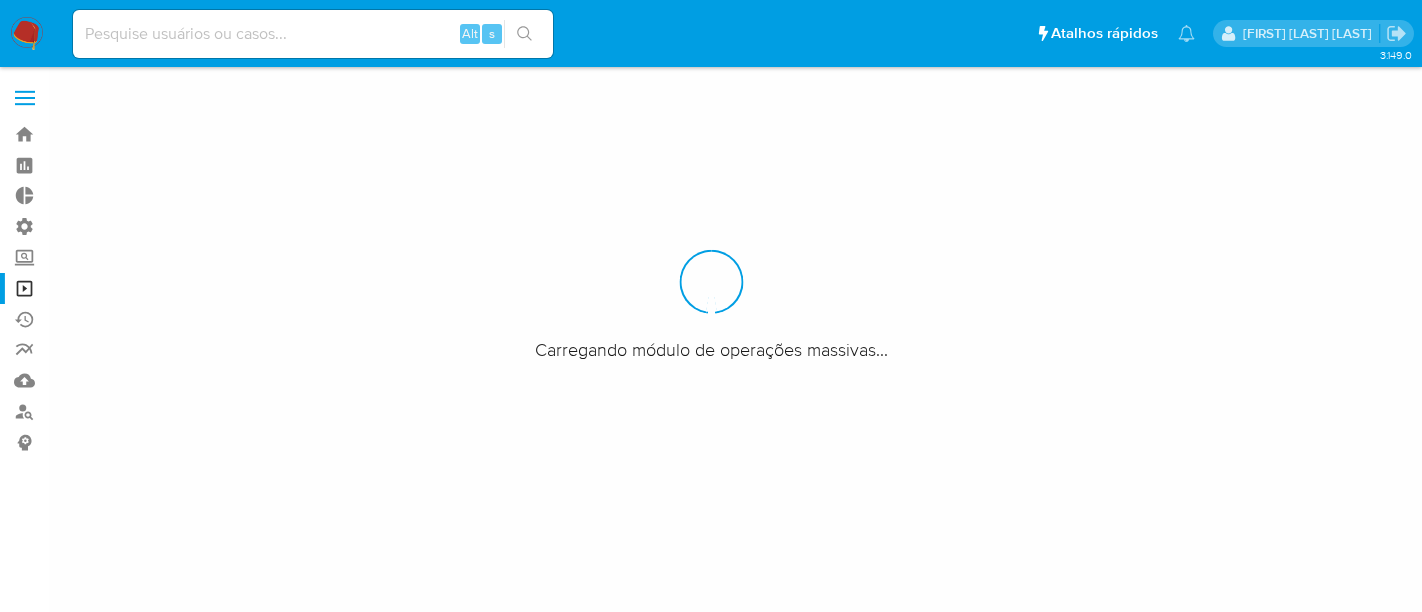 scroll, scrollTop: 0, scrollLeft: 0, axis: both 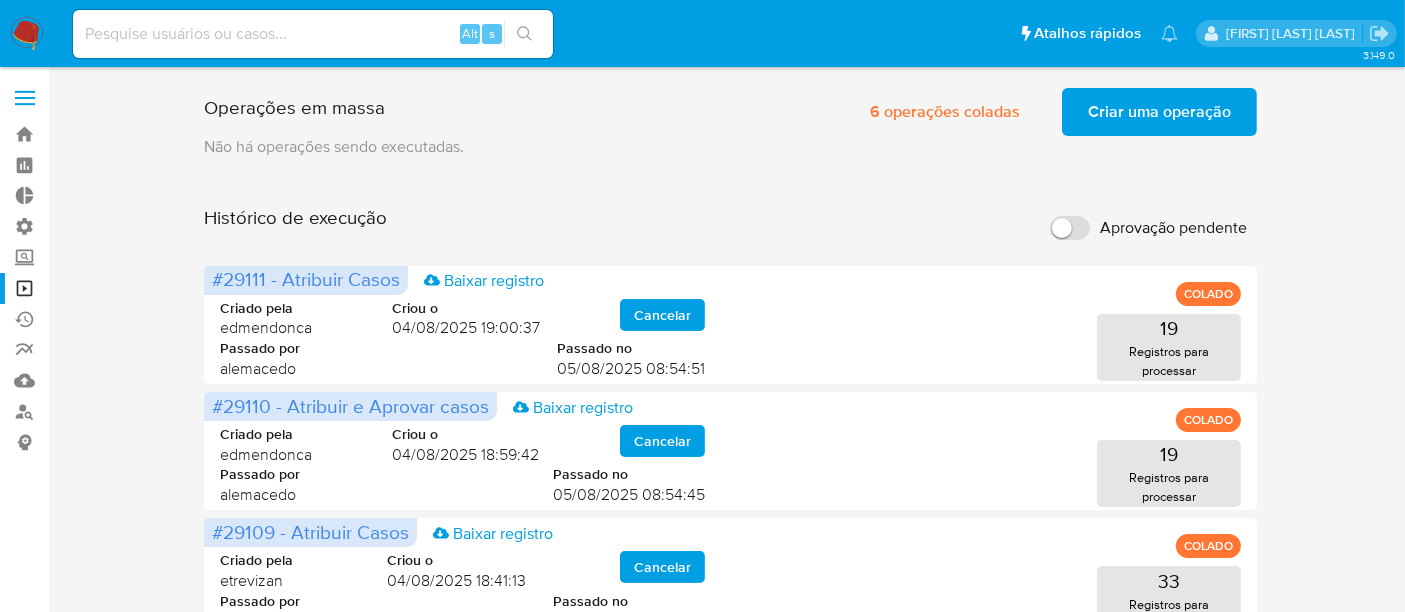 click on "Criar uma operação" at bounding box center (1159, 112) 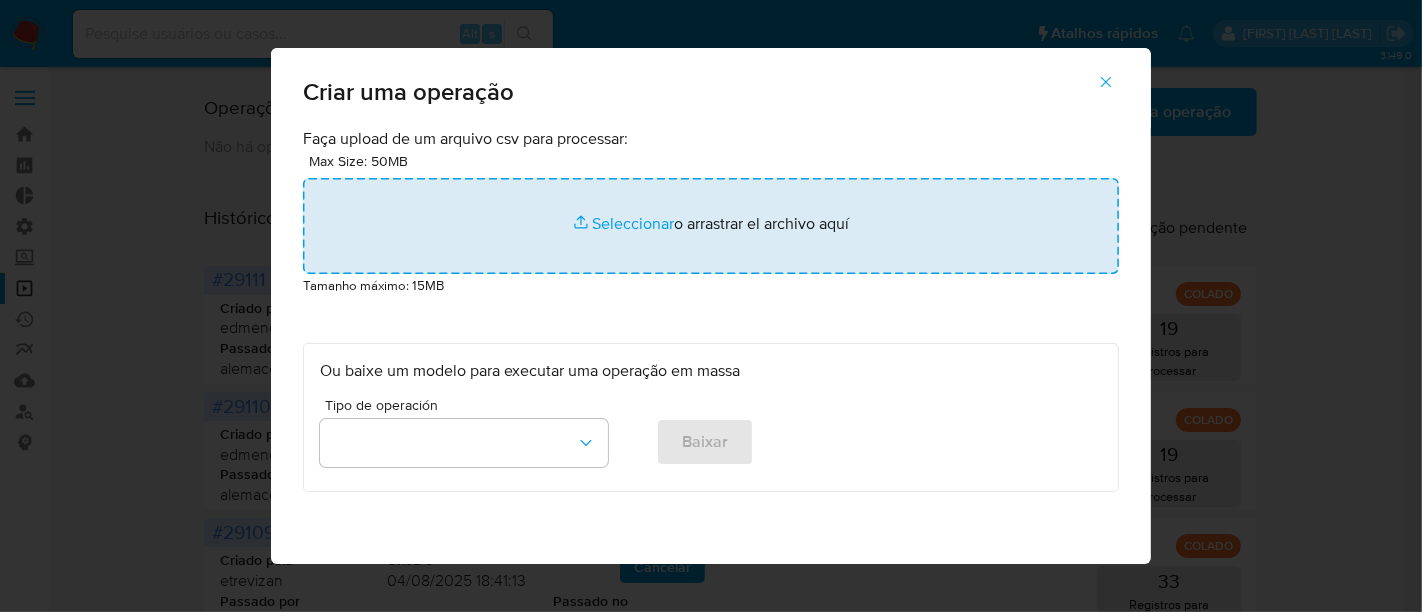 click at bounding box center (711, 226) 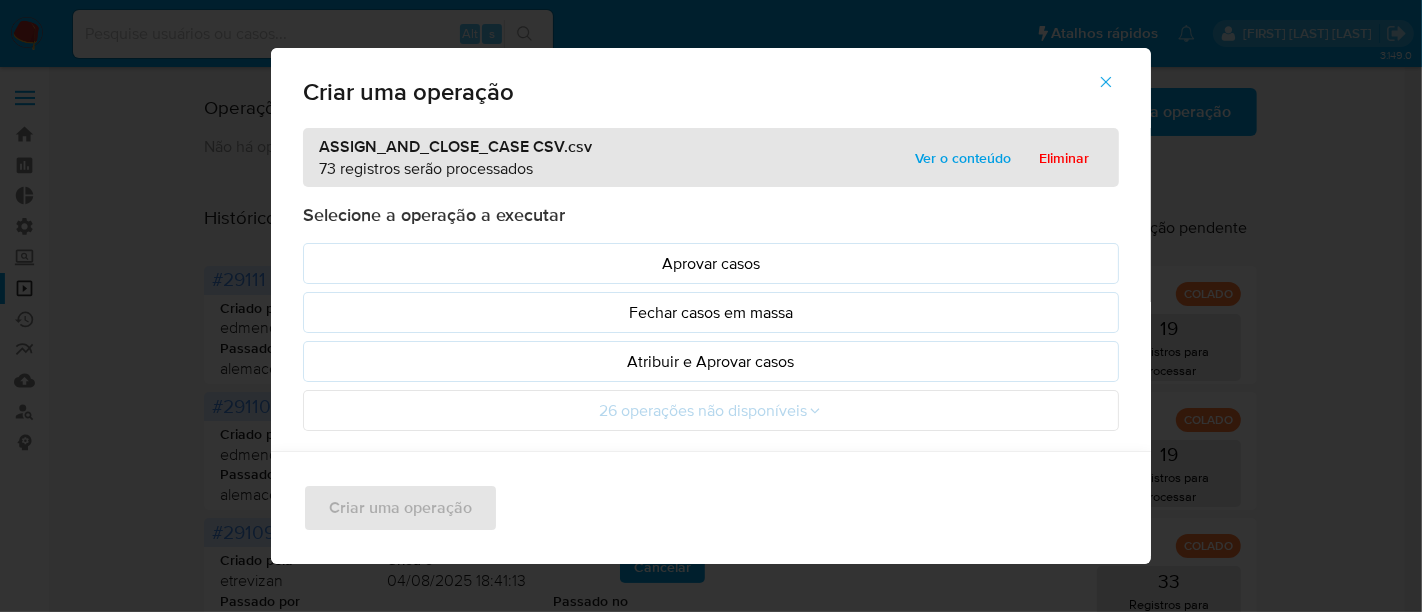 click on "Ver o conteúdo" at bounding box center (963, 158) 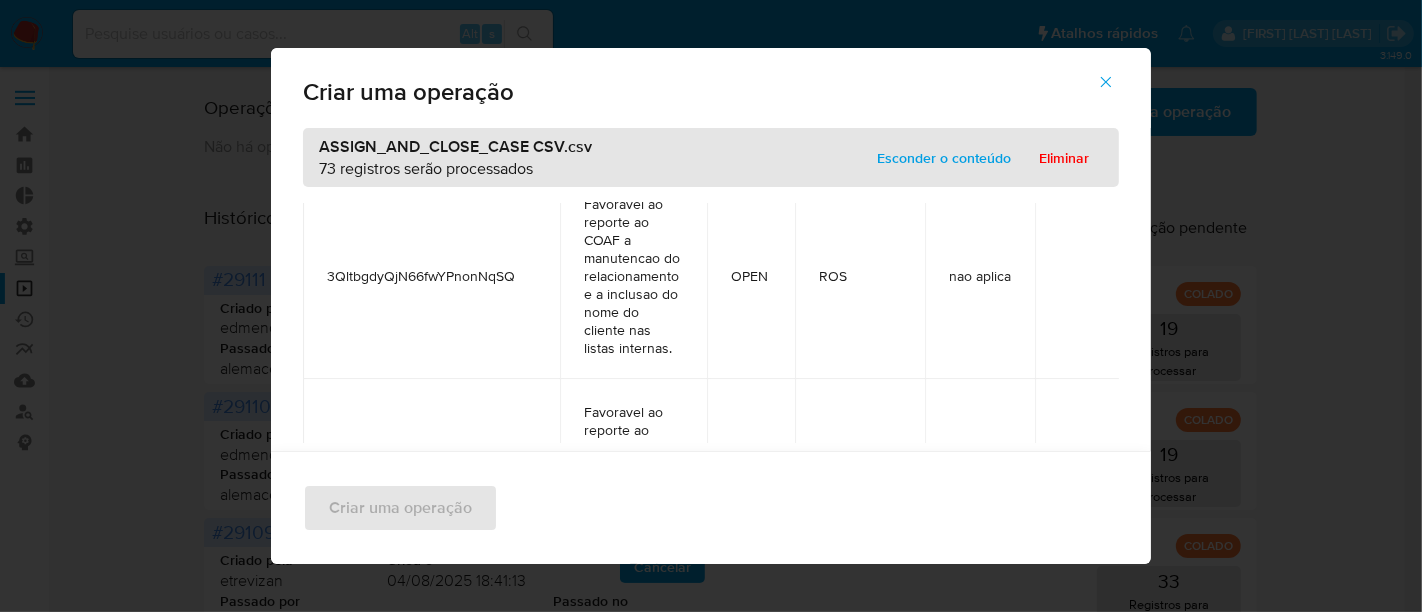 scroll, scrollTop: 777, scrollLeft: 0, axis: vertical 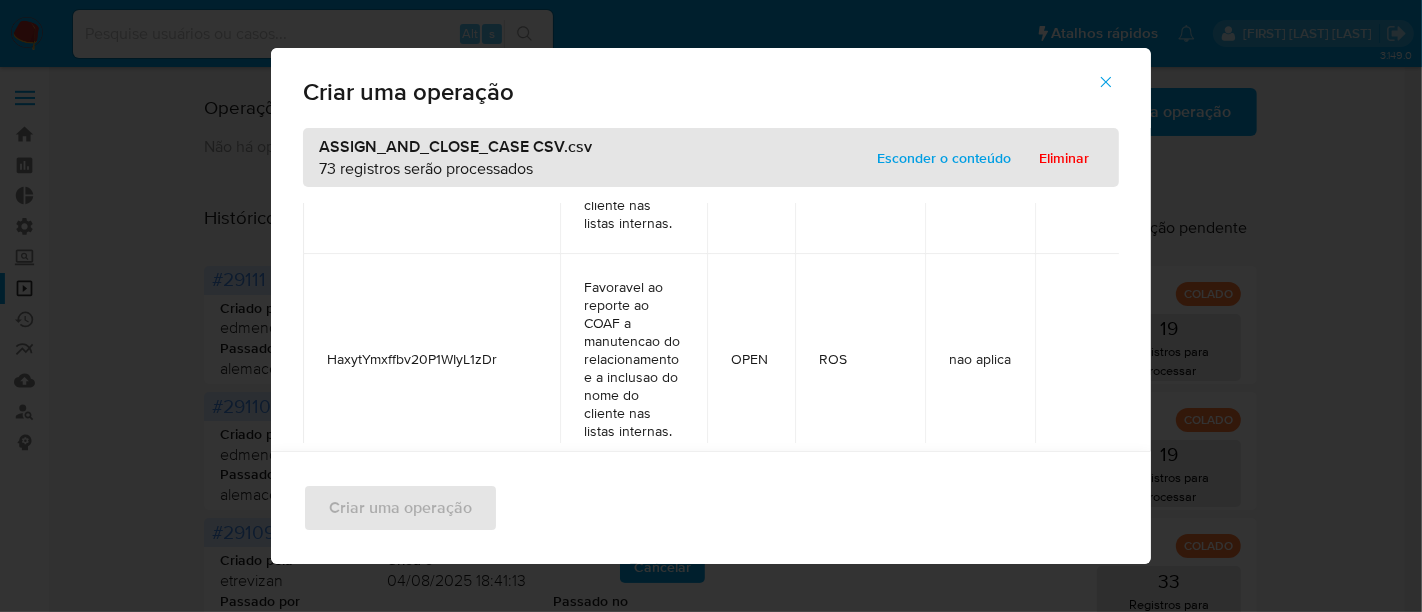 click on "Esconder o conteúdo" at bounding box center [944, 158] 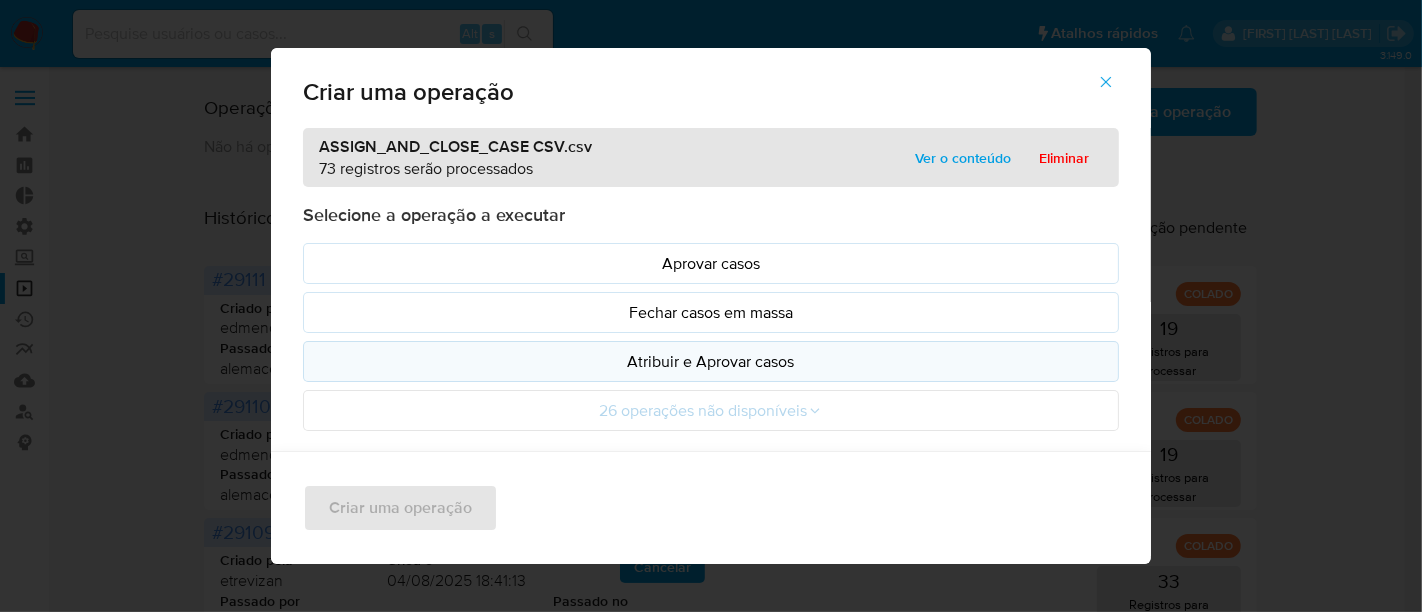 click on "Atribuir e Aprovar casos" at bounding box center [711, 361] 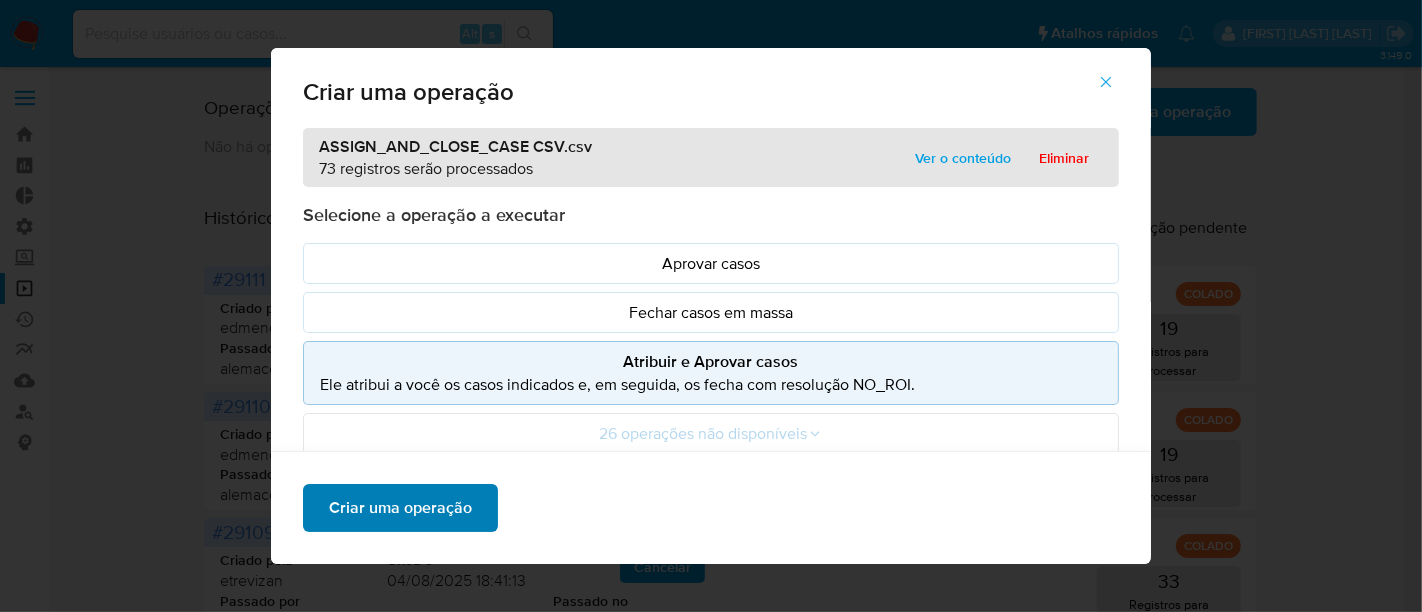 click on "Criar uma operação" at bounding box center (400, 508) 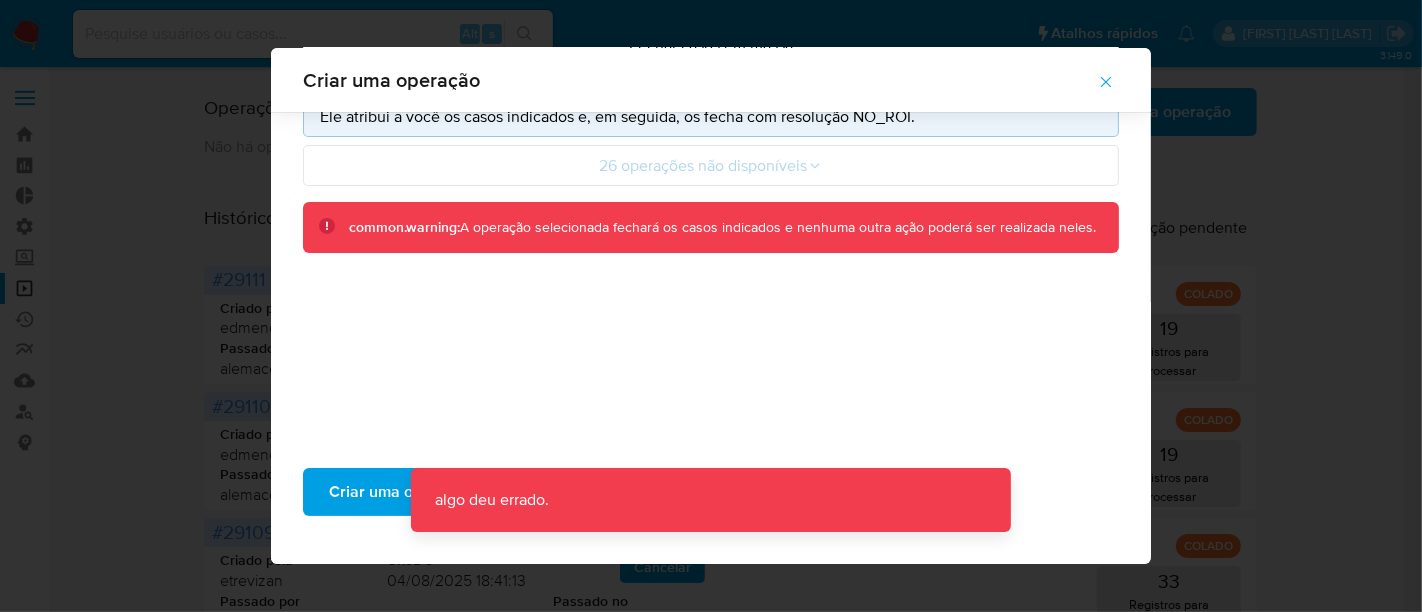scroll, scrollTop: 267, scrollLeft: 0, axis: vertical 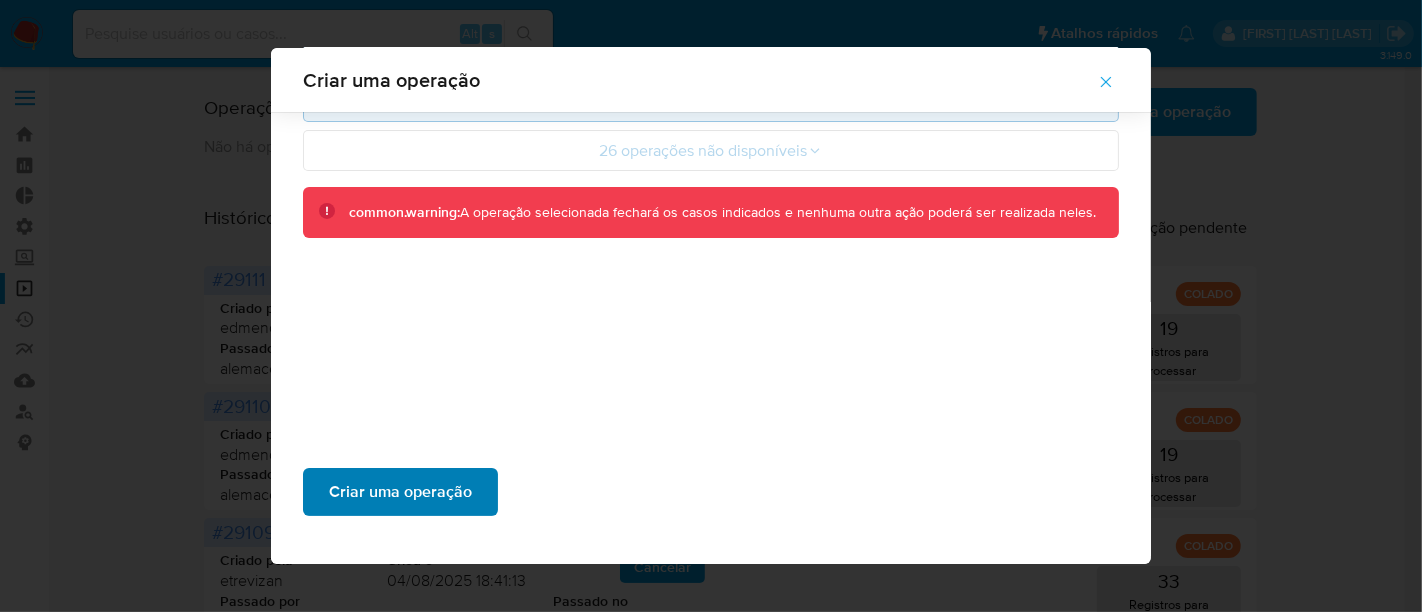 click on "Criar uma operação" at bounding box center [400, 492] 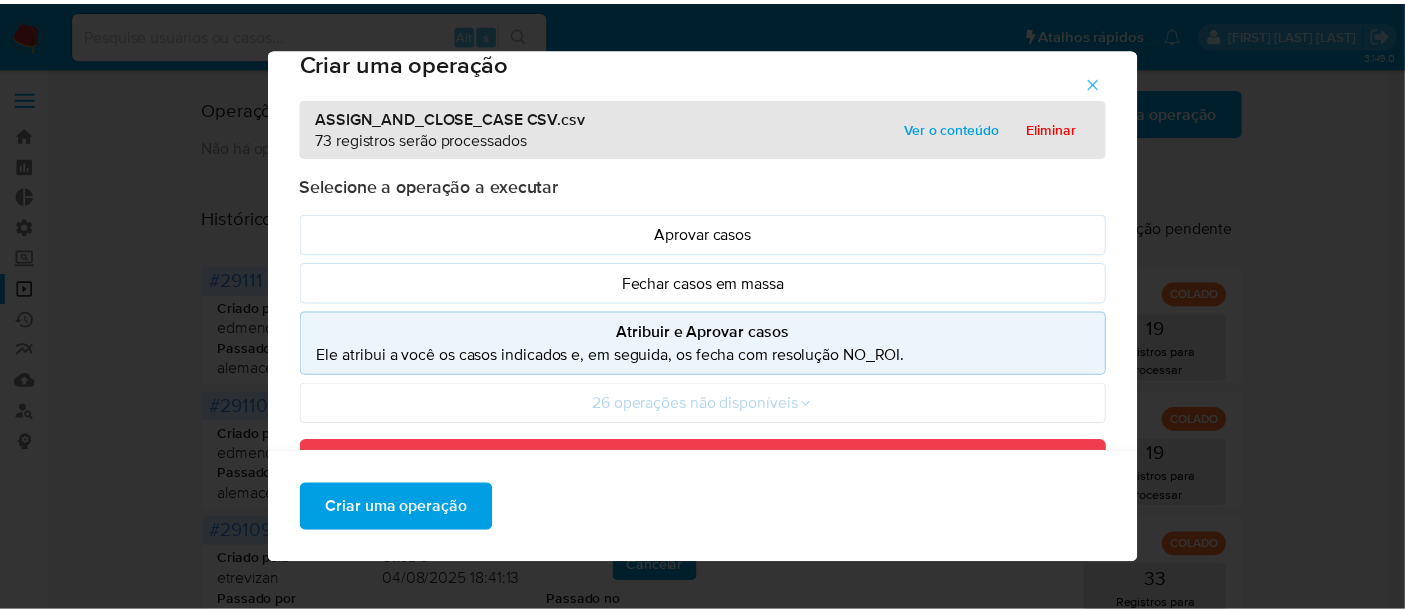 scroll, scrollTop: 0, scrollLeft: 0, axis: both 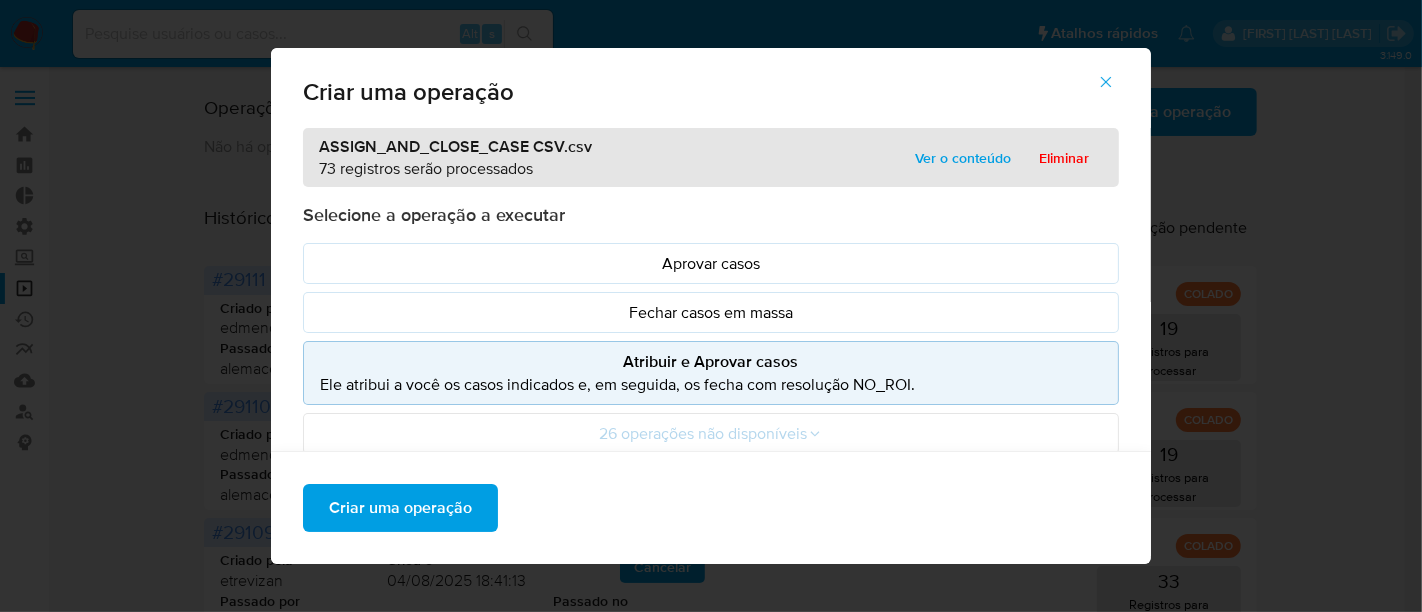 click 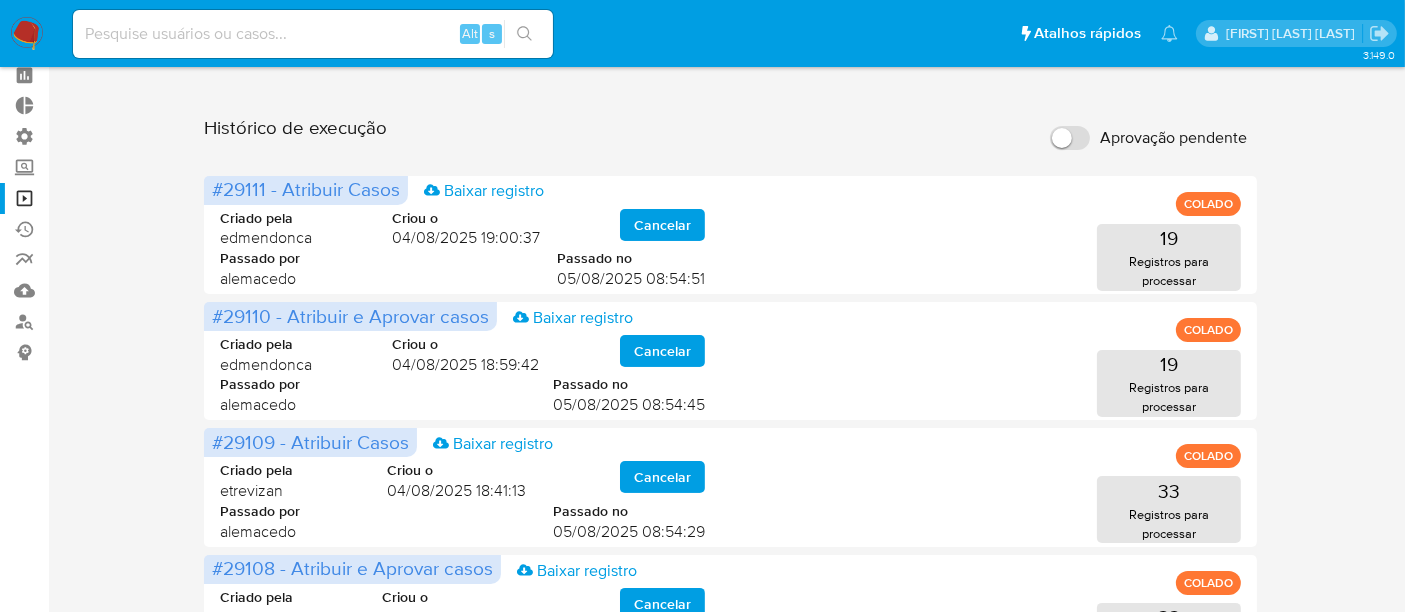 scroll, scrollTop: 0, scrollLeft: 0, axis: both 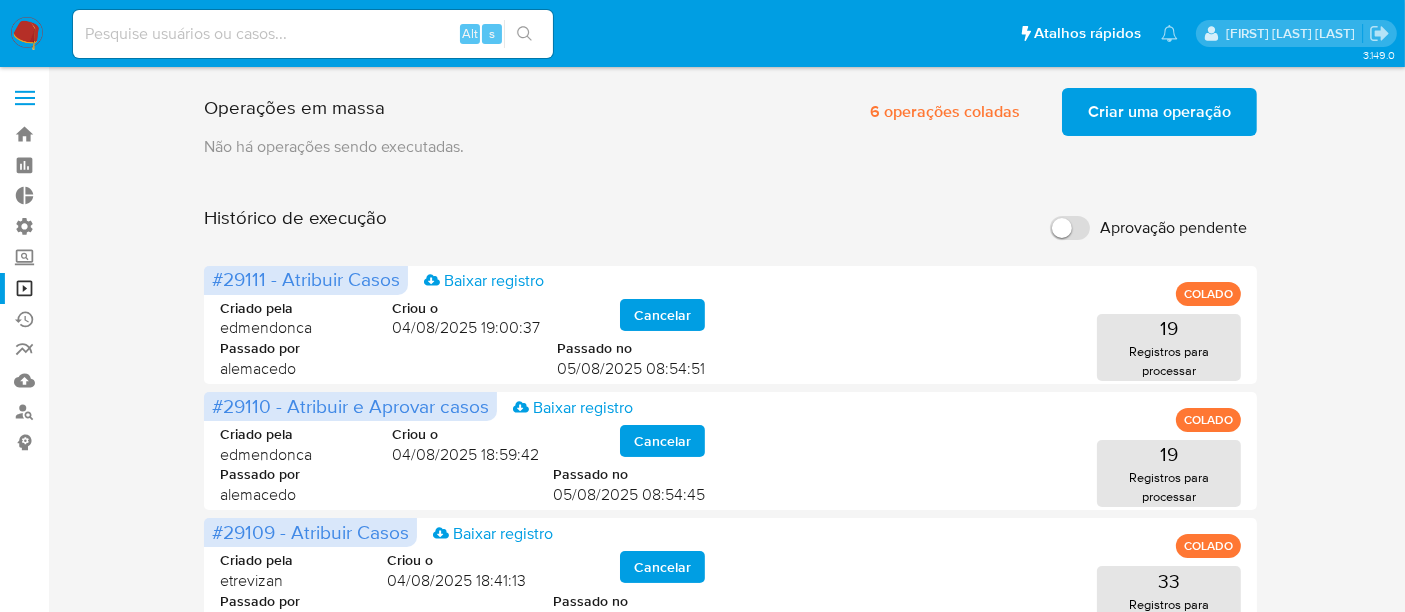 click on "Criar uma operação" at bounding box center [1159, 112] 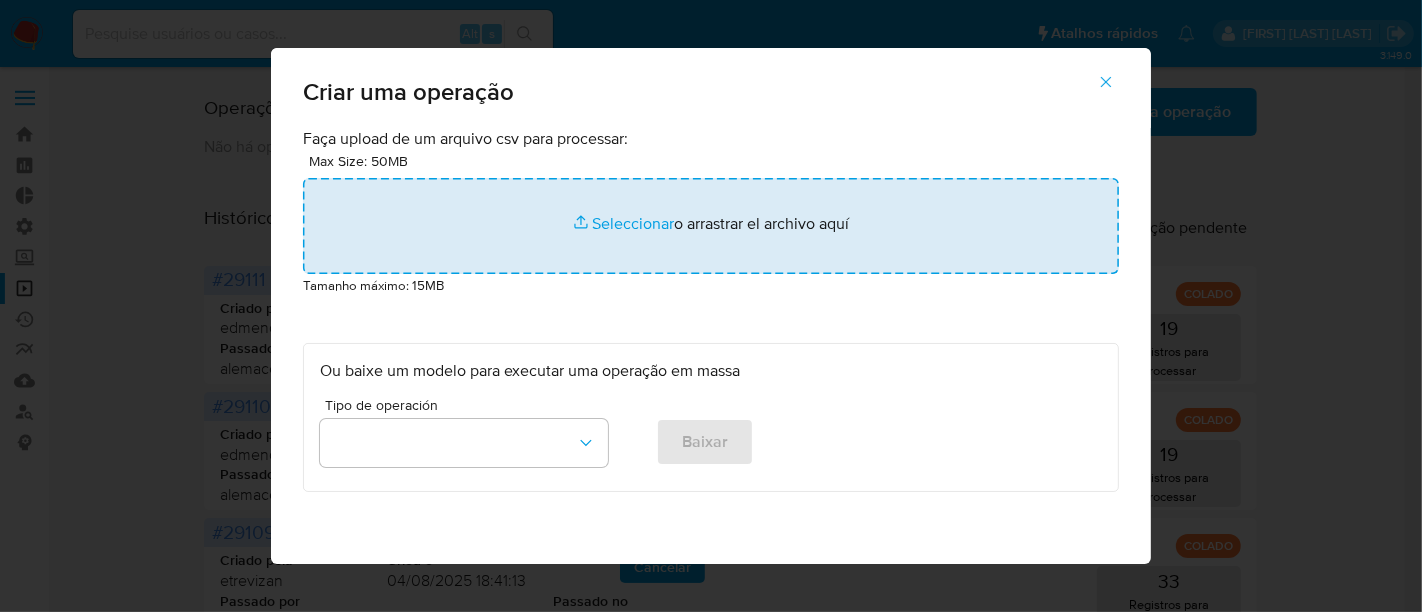 click at bounding box center (711, 226) 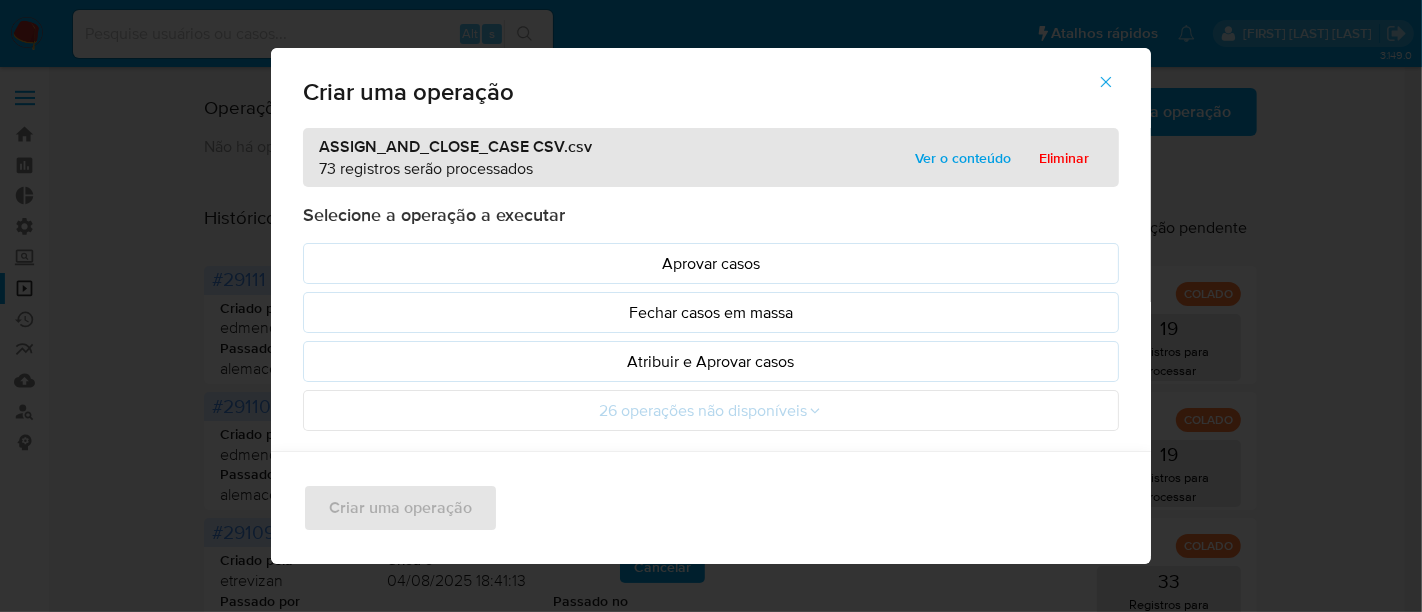 drag, startPoint x: 671, startPoint y: 355, endPoint x: 545, endPoint y: 408, distance: 136.69308 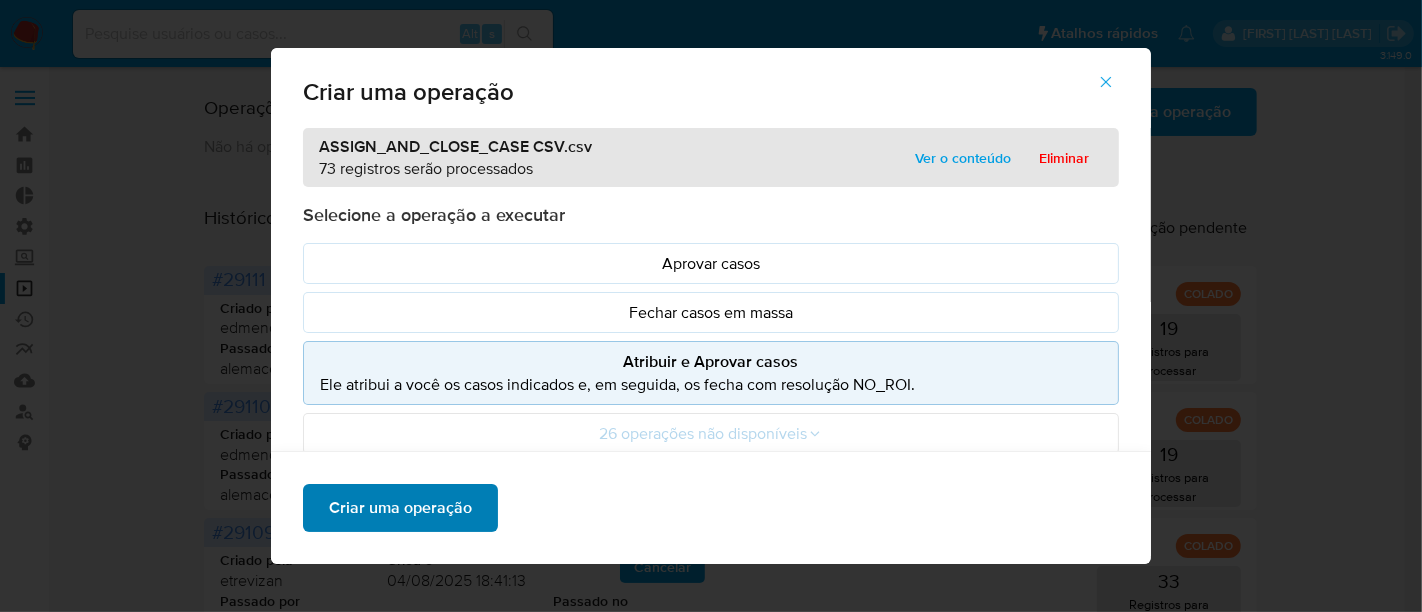 click on "Criar uma operação" at bounding box center [400, 508] 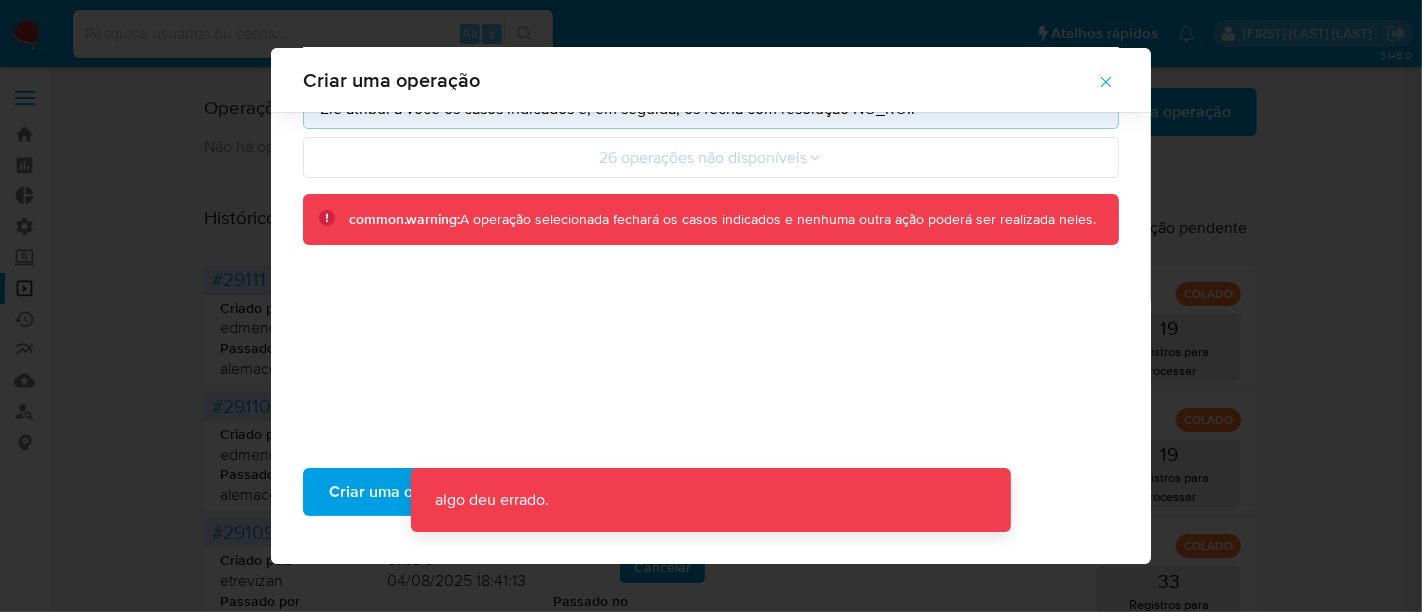 scroll, scrollTop: 267, scrollLeft: 0, axis: vertical 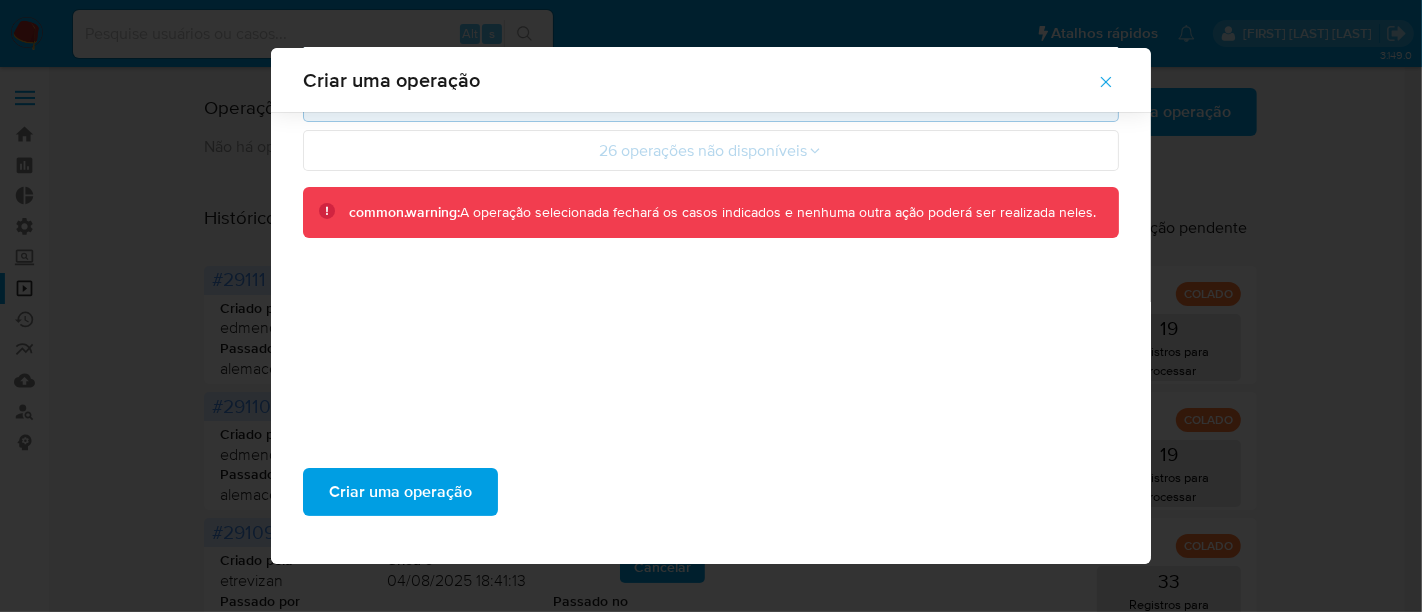 click 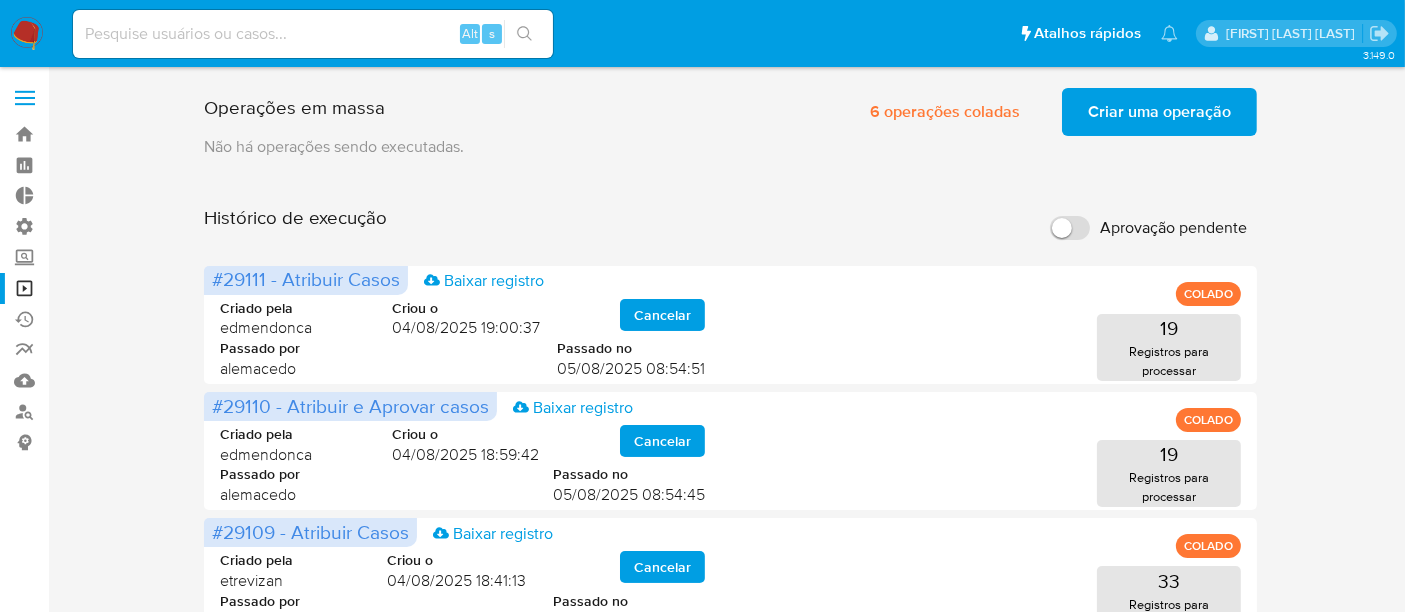 click on "Criar uma operação" at bounding box center [1159, 112] 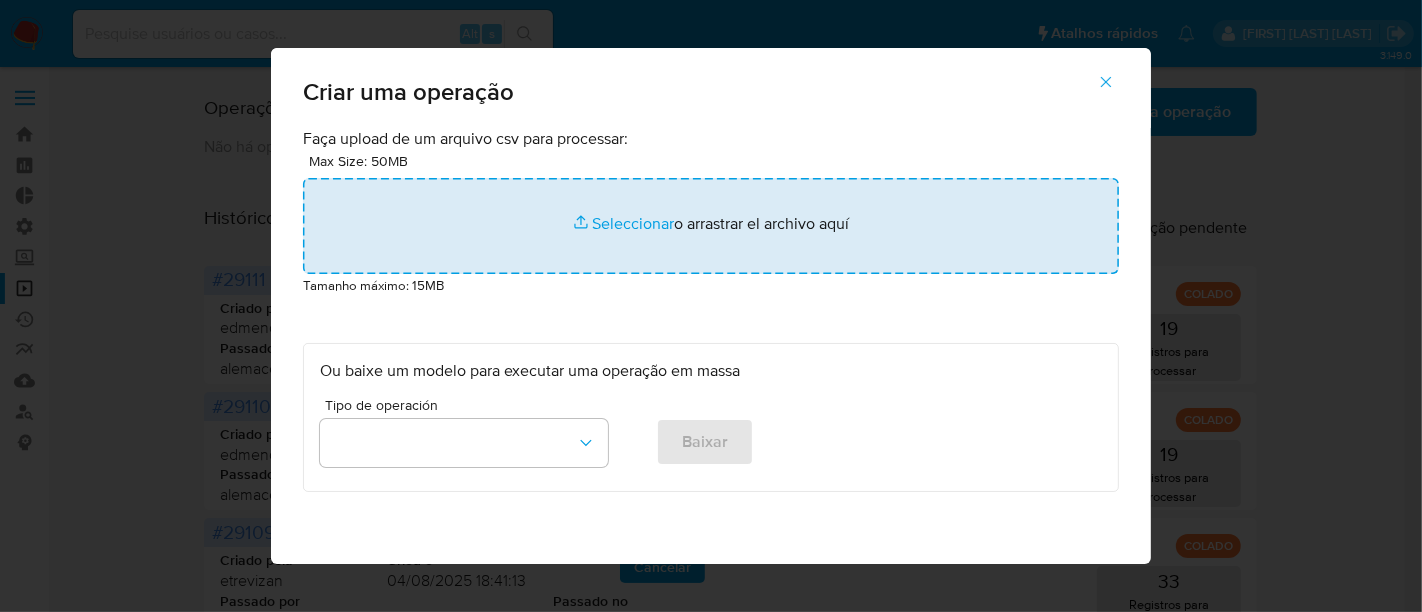 click at bounding box center [711, 226] 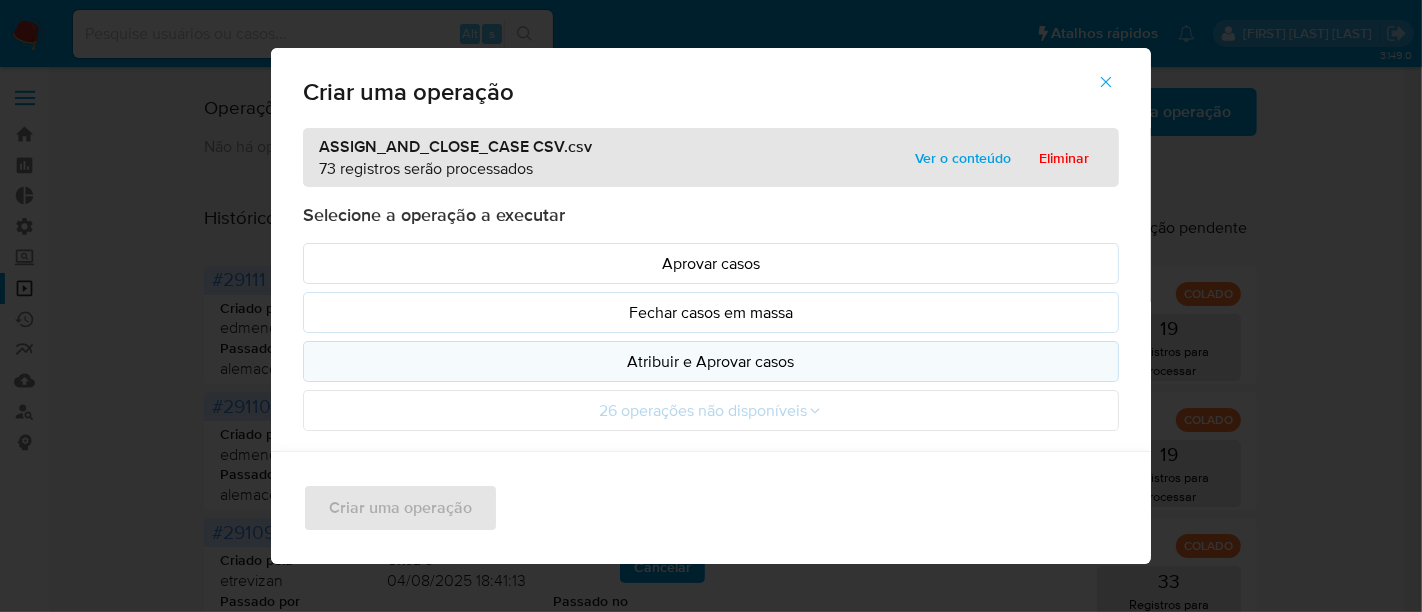 click on "Atribuir e Aprovar casos" at bounding box center (711, 361) 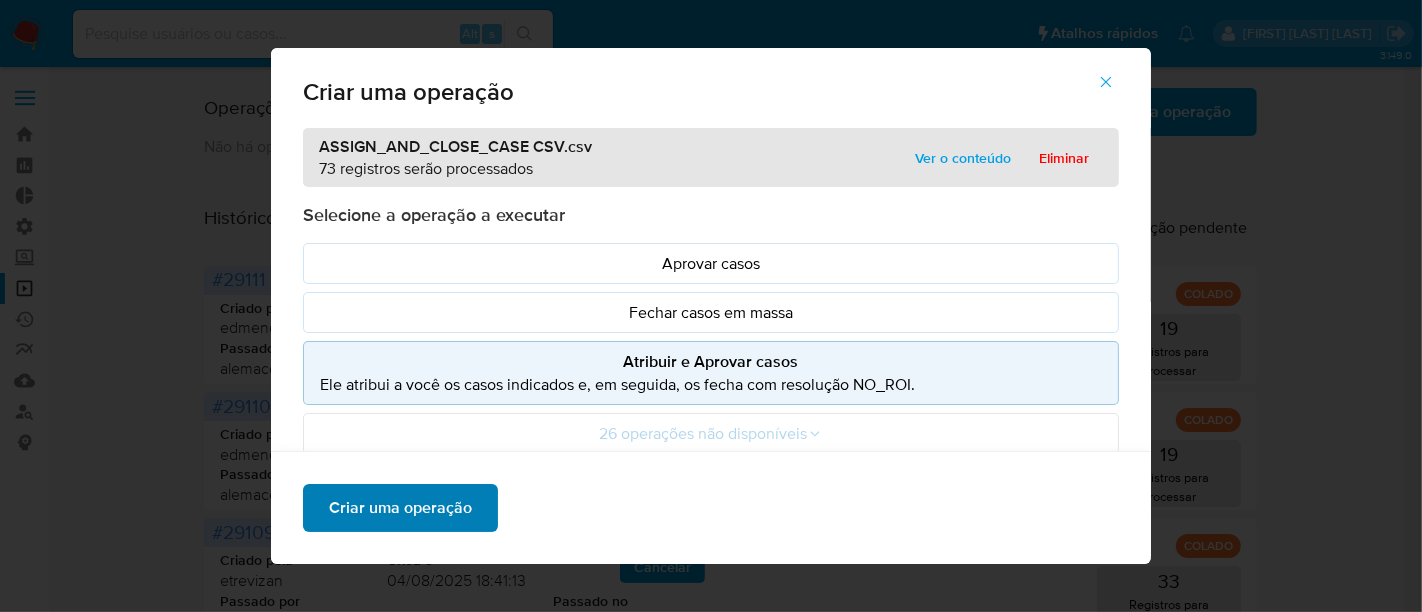 click on "Criar uma operação" at bounding box center (400, 508) 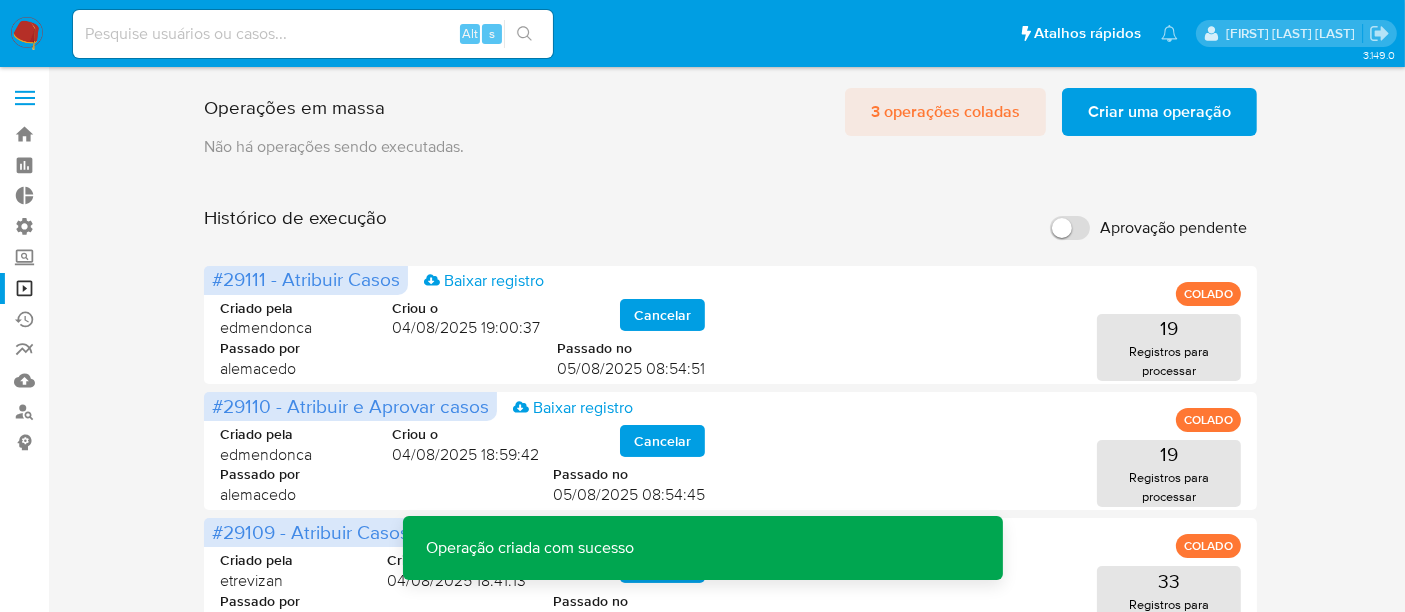 click on "3 operações coladas" at bounding box center (945, 112) 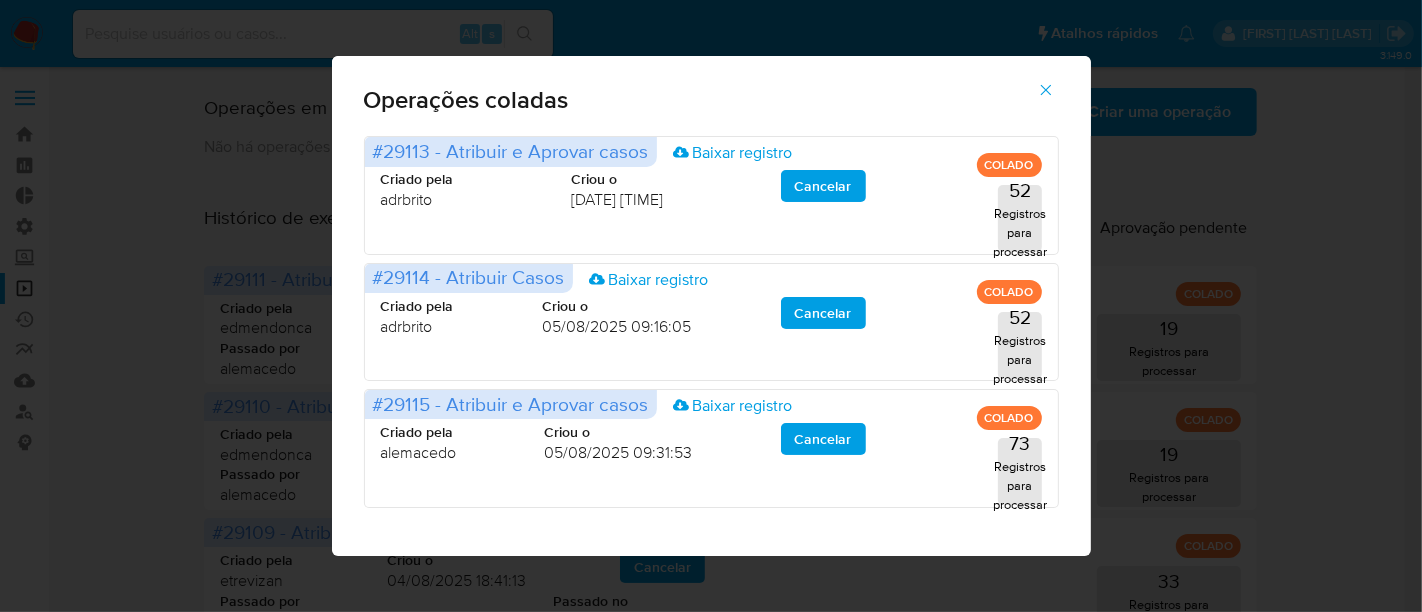 click 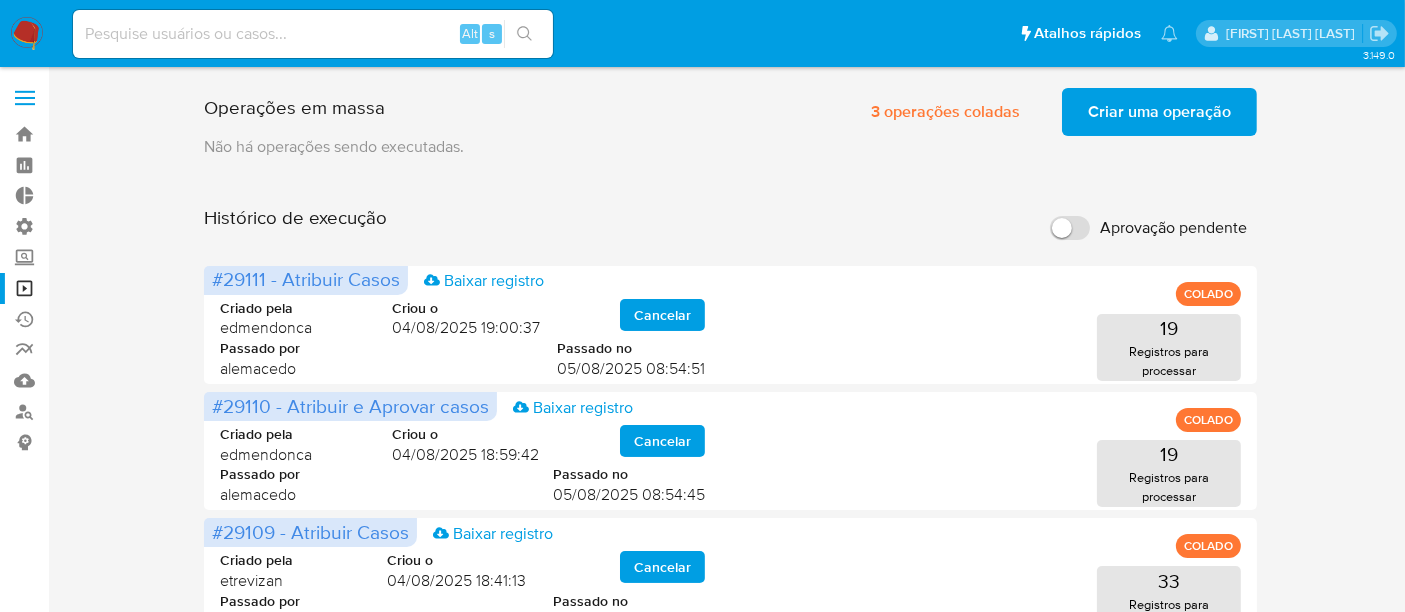 click on "Criar uma operação" at bounding box center [1159, 112] 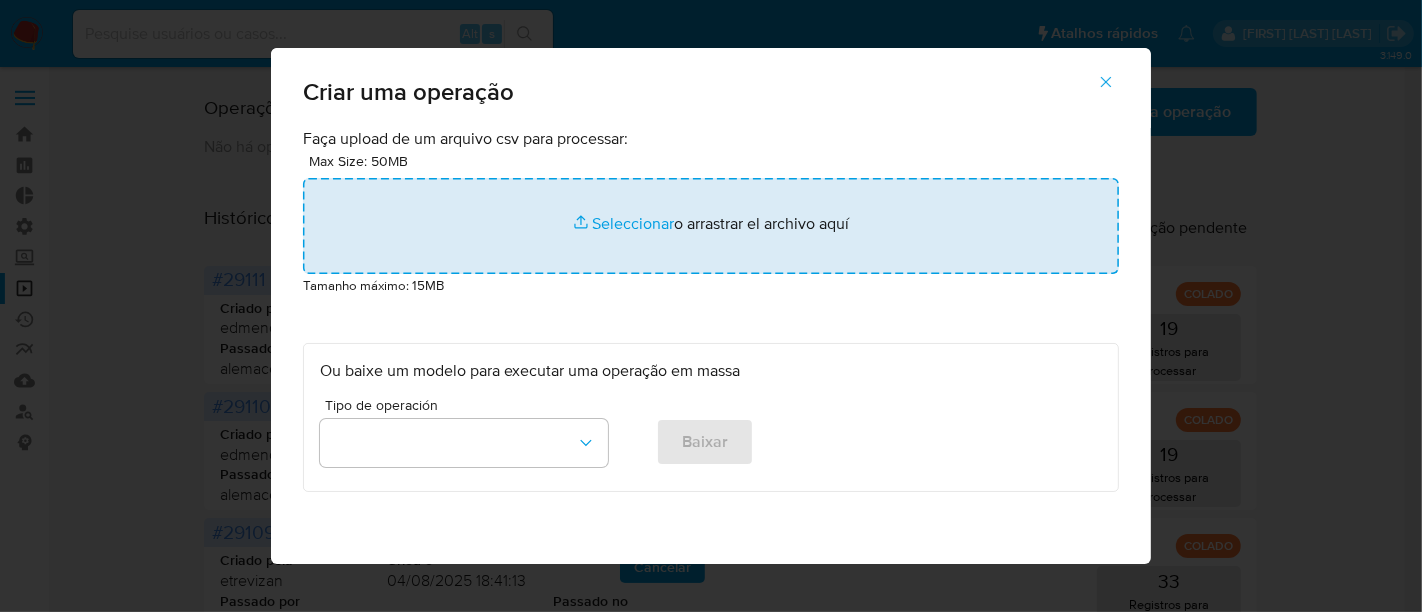 click at bounding box center [711, 226] 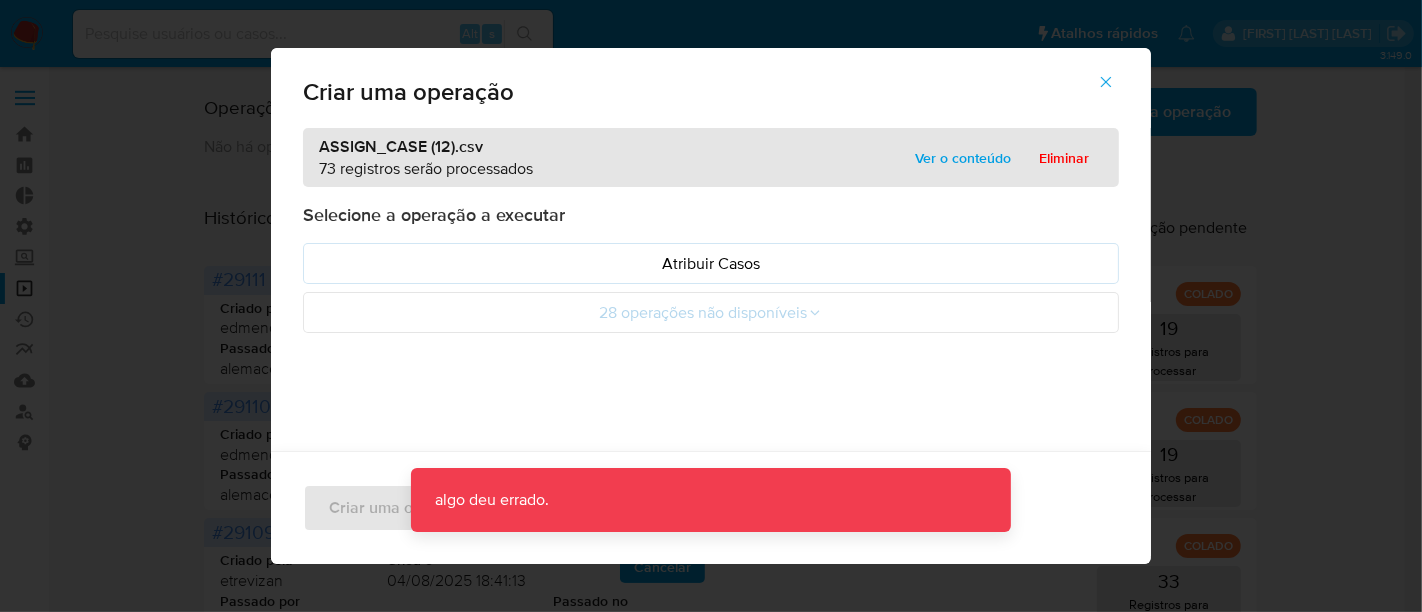 click on "Ver o conteúdo" at bounding box center [963, 158] 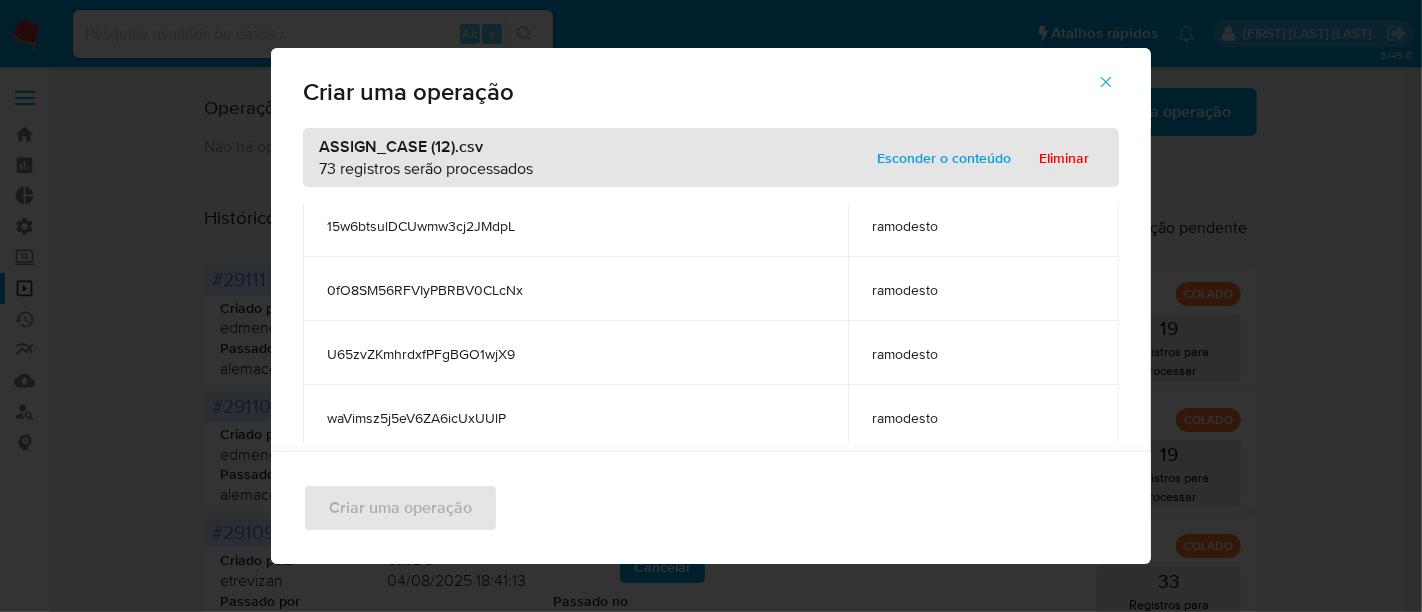 scroll, scrollTop: 1000, scrollLeft: 0, axis: vertical 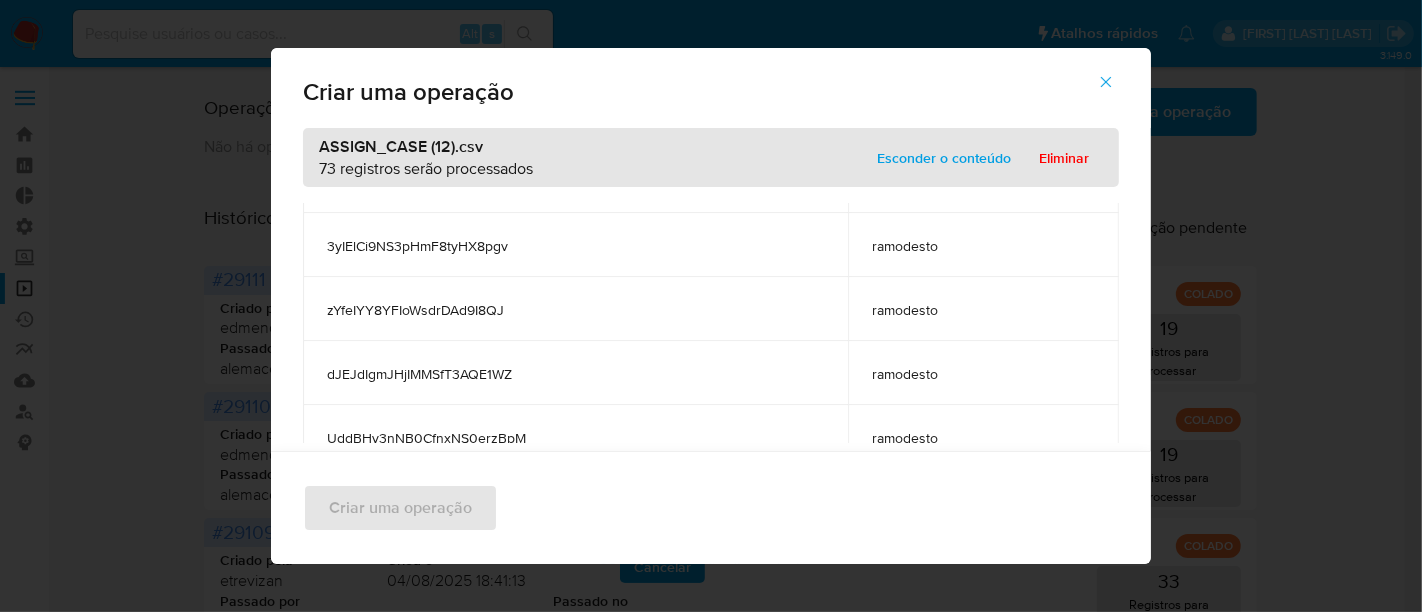 click on "Esconder o conteúdo" at bounding box center [944, 158] 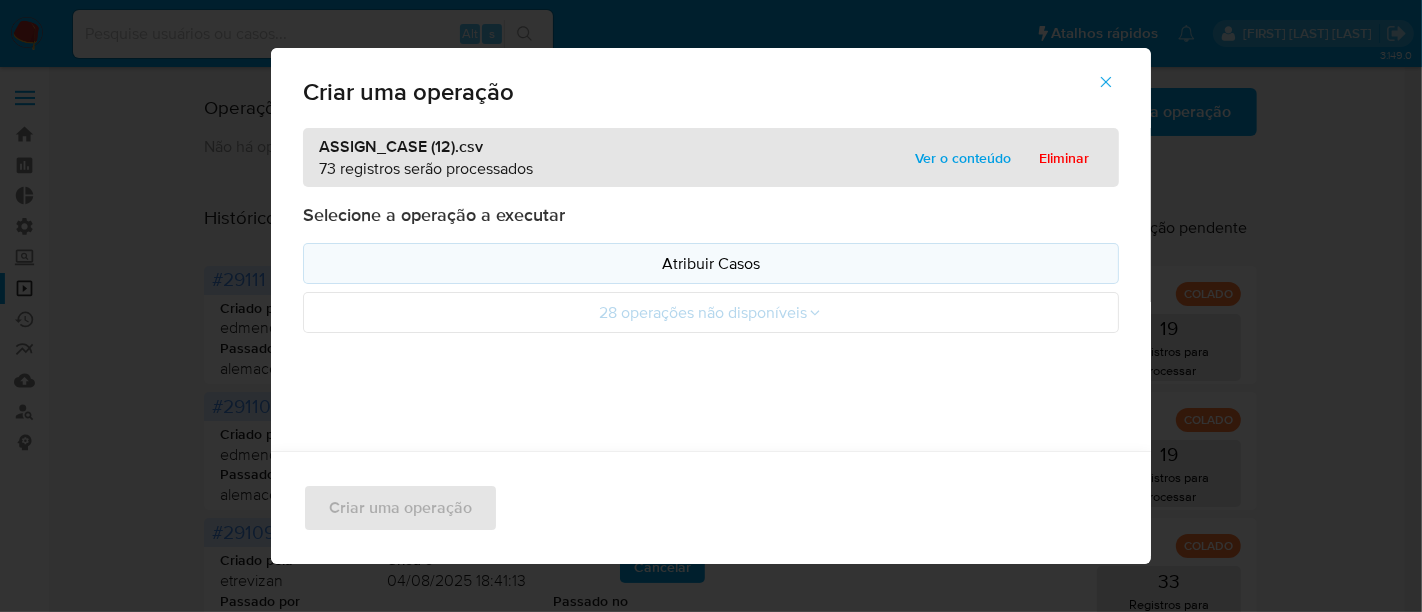 click on "Atribuir Casos" at bounding box center [711, 263] 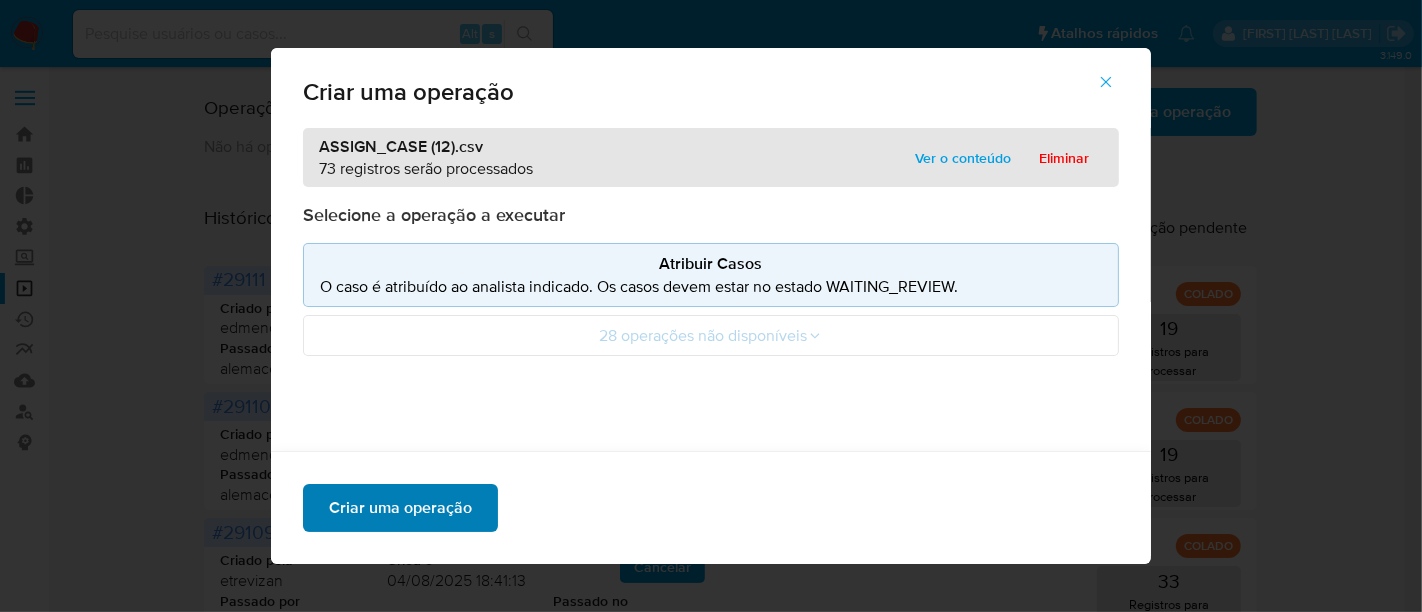 click on "Criar uma operação" at bounding box center [400, 508] 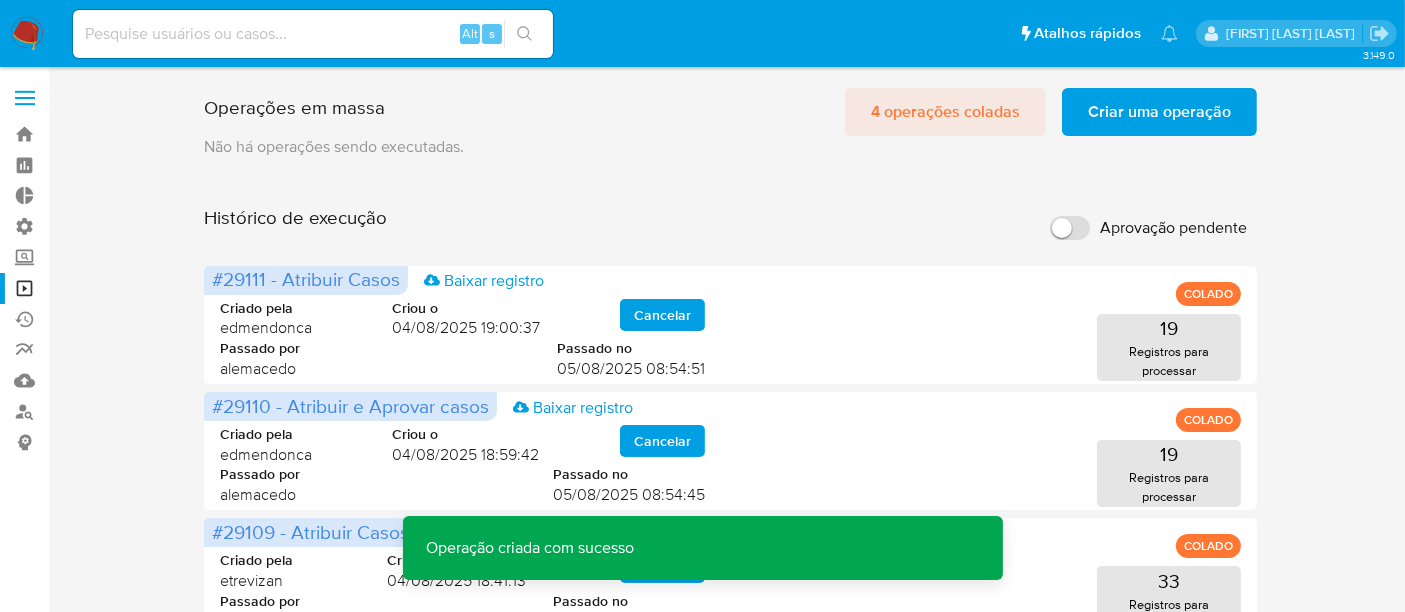 click on "4 operações coladas" at bounding box center [945, 112] 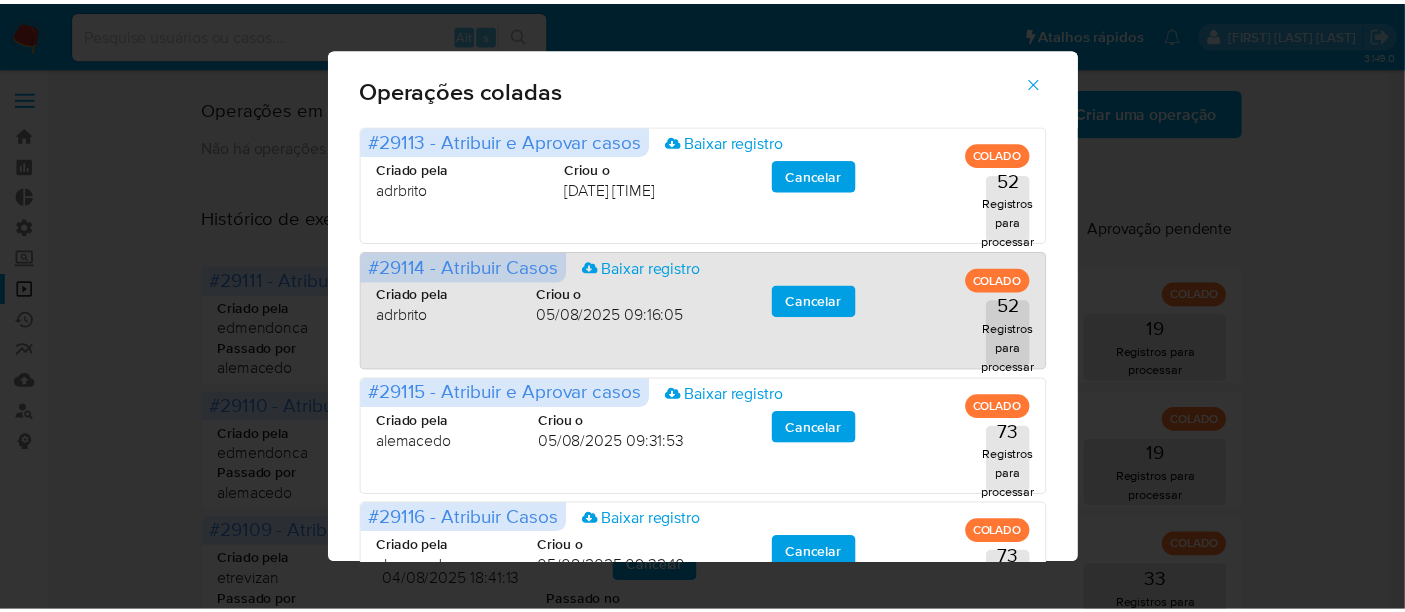 scroll, scrollTop: 0, scrollLeft: 0, axis: both 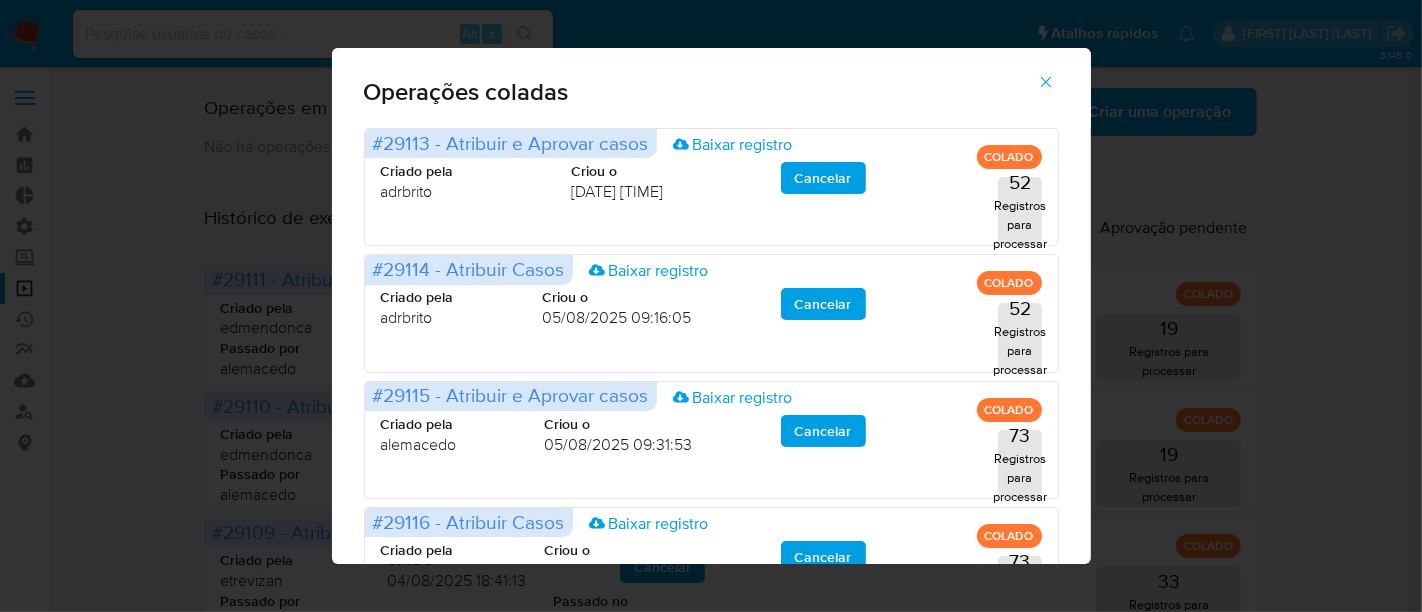 click at bounding box center [1046, 82] 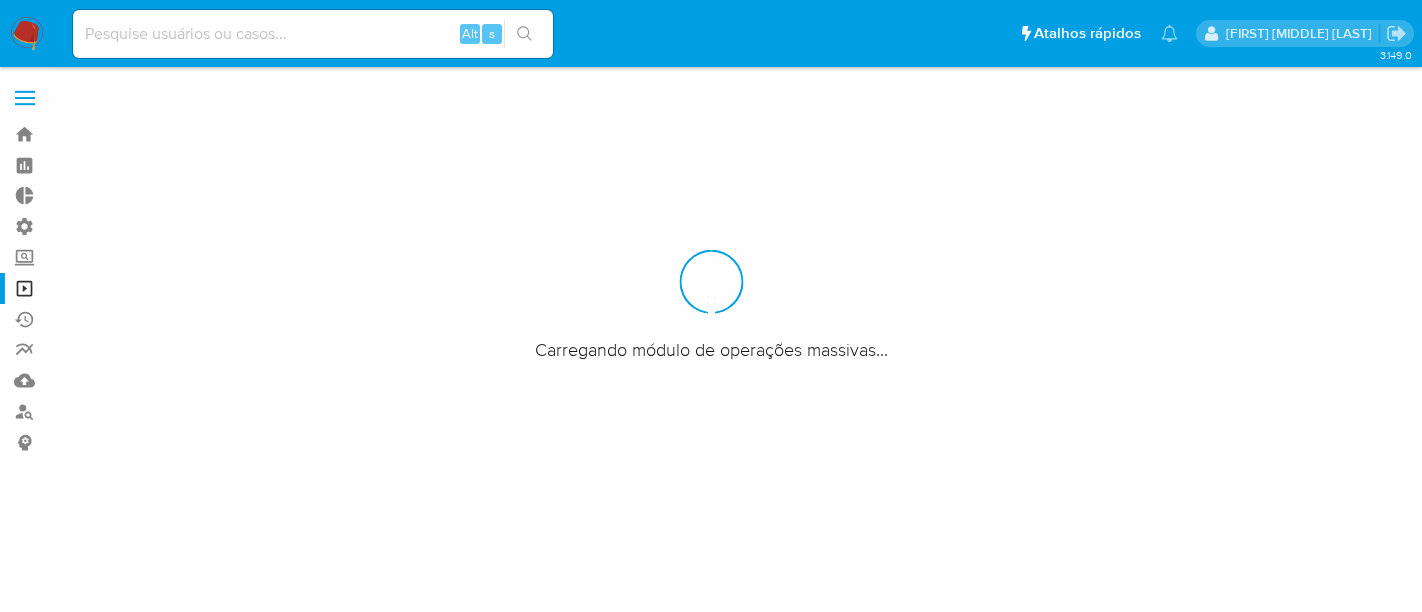 scroll, scrollTop: 0, scrollLeft: 0, axis: both 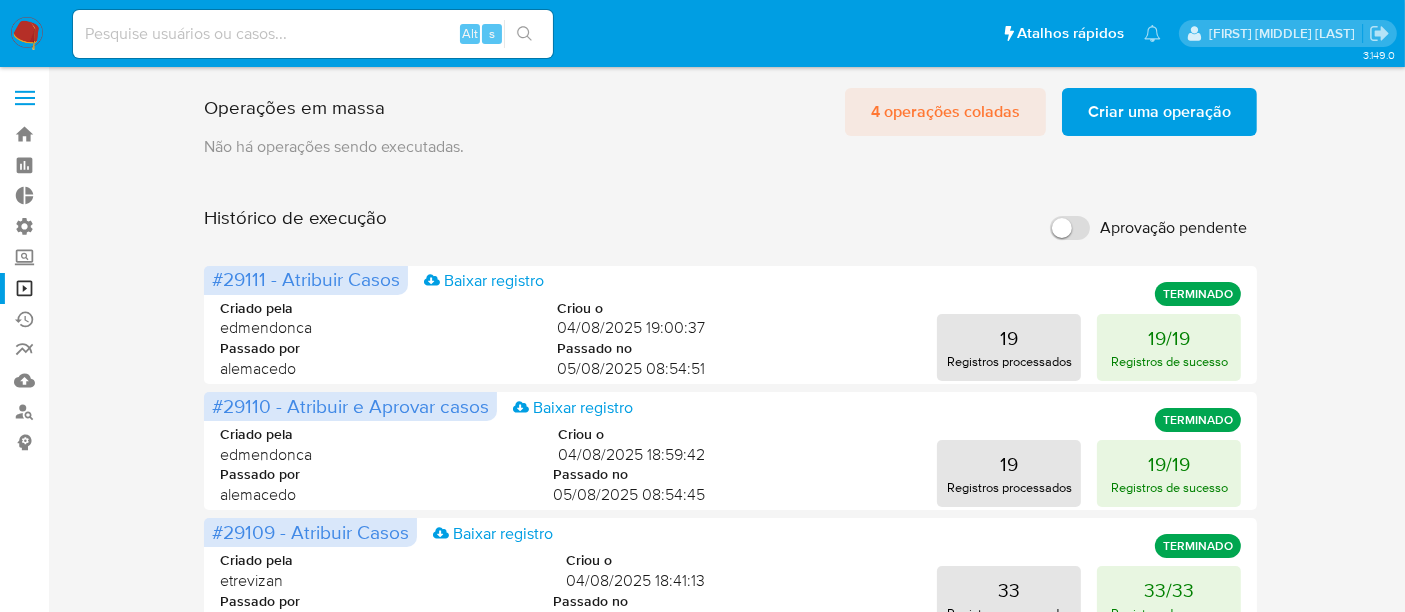 click on "4 operações coladas" at bounding box center (945, 112) 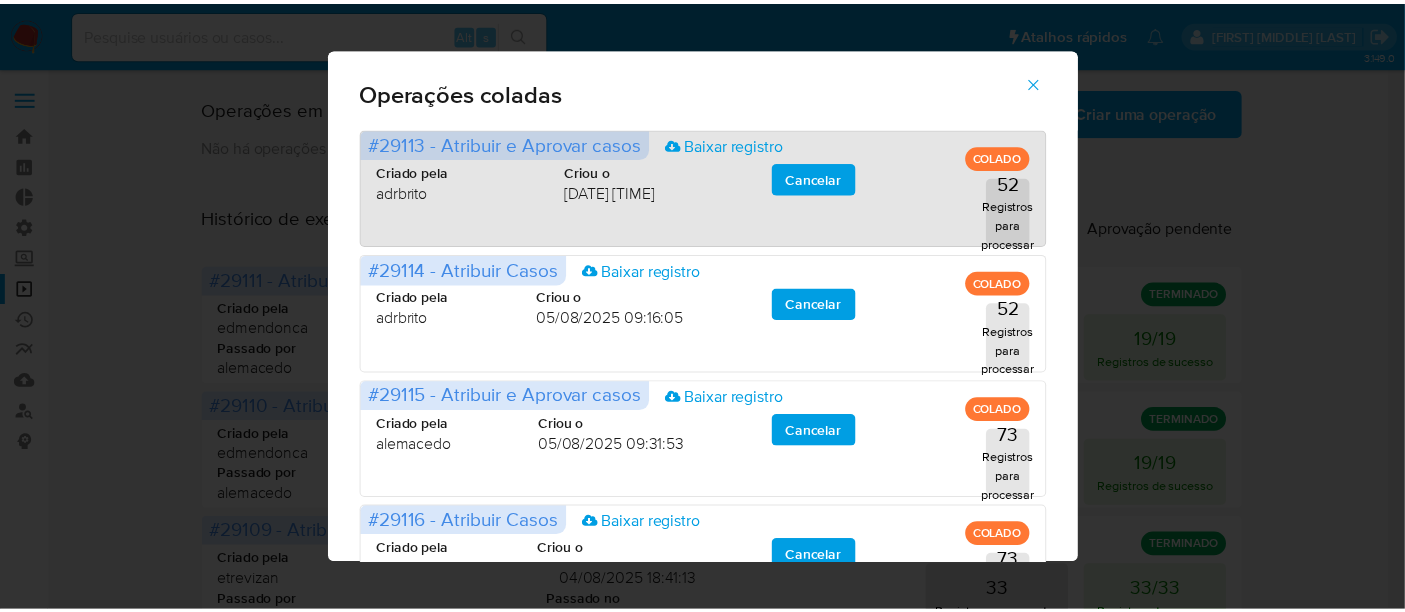 scroll, scrollTop: 0, scrollLeft: 0, axis: both 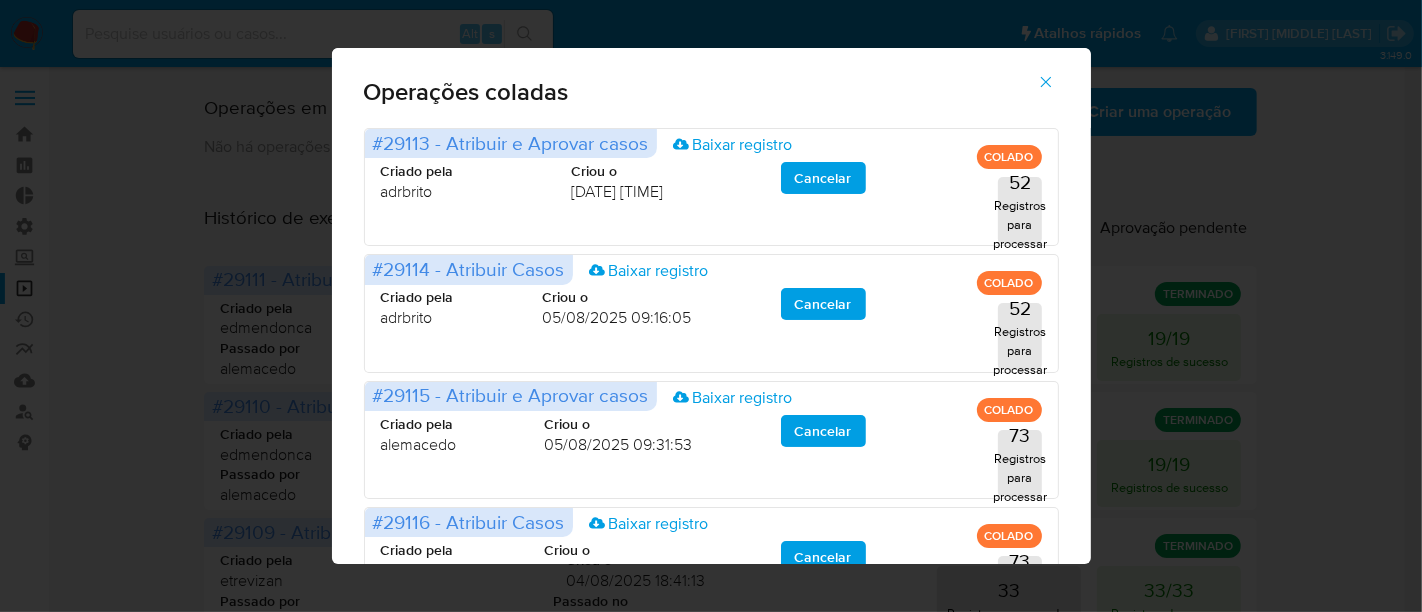 click at bounding box center [1046, 82] 